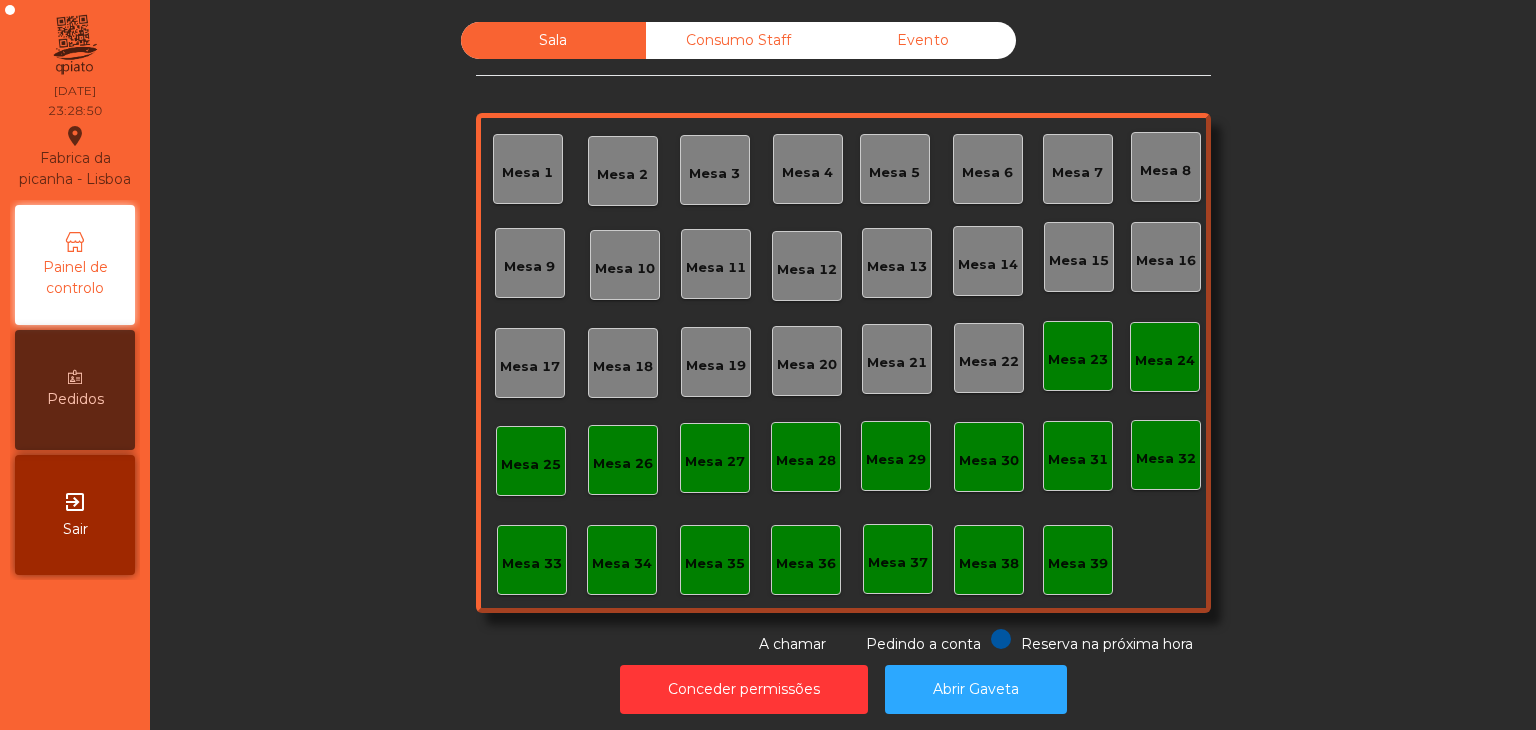 scroll, scrollTop: 0, scrollLeft: 0, axis: both 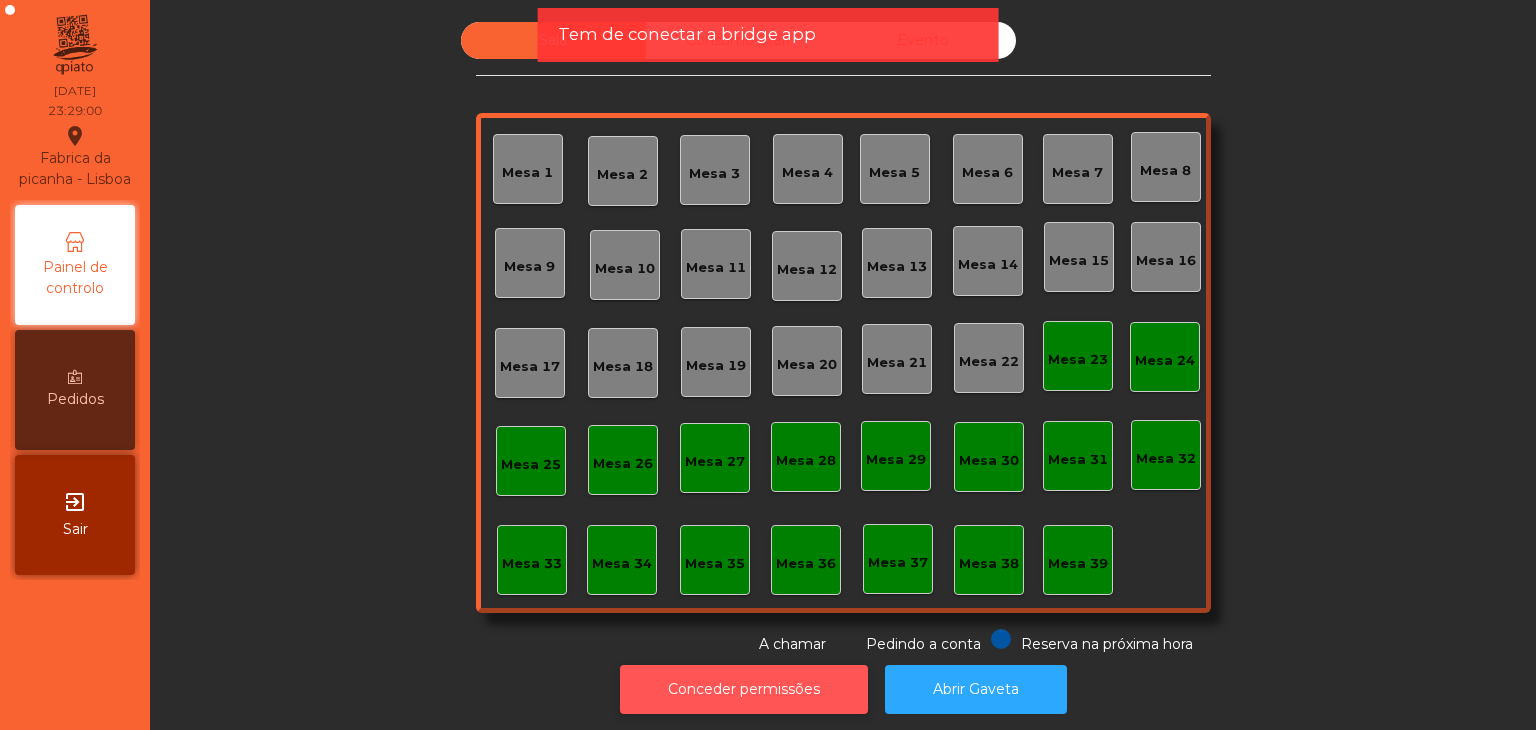 click on "Conceder permissões" 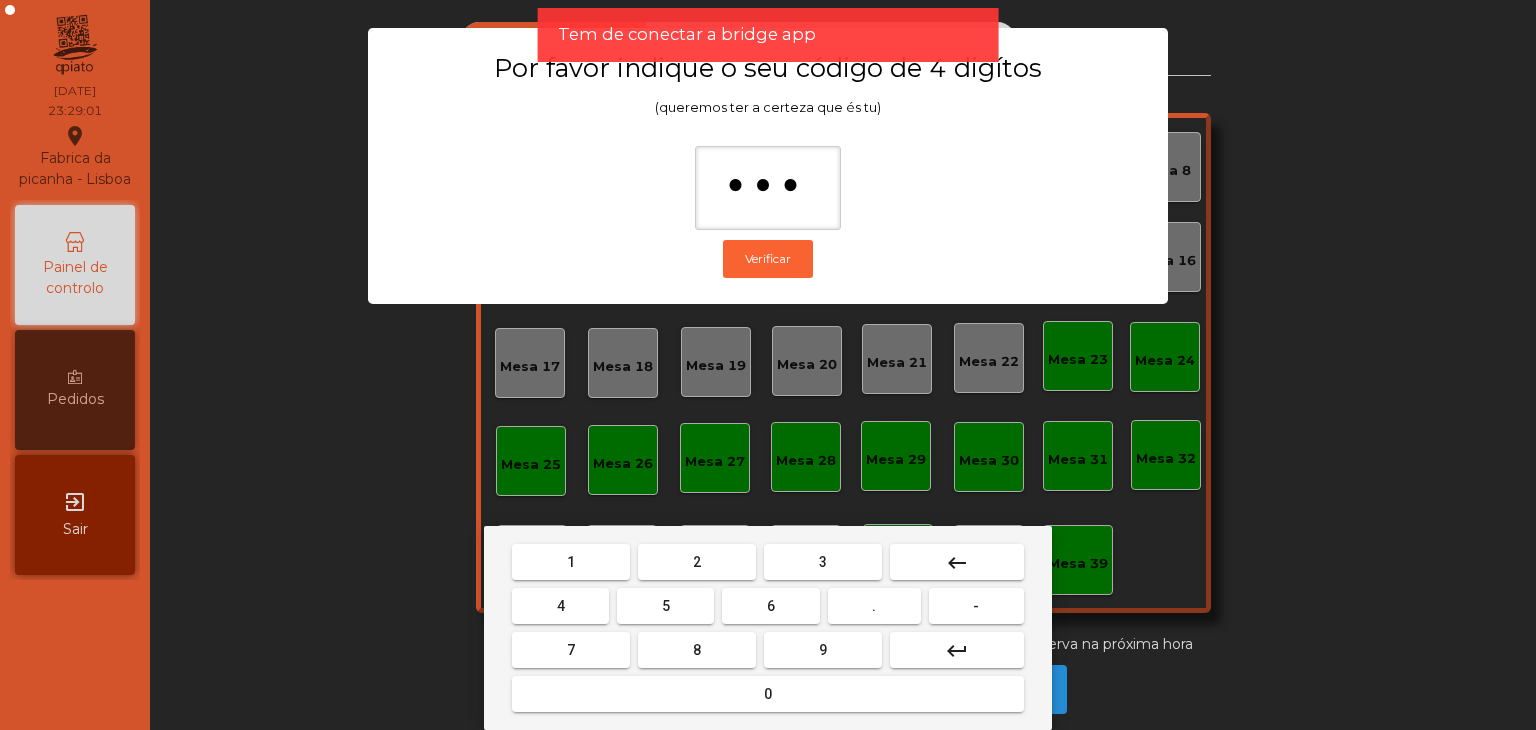 type on "****" 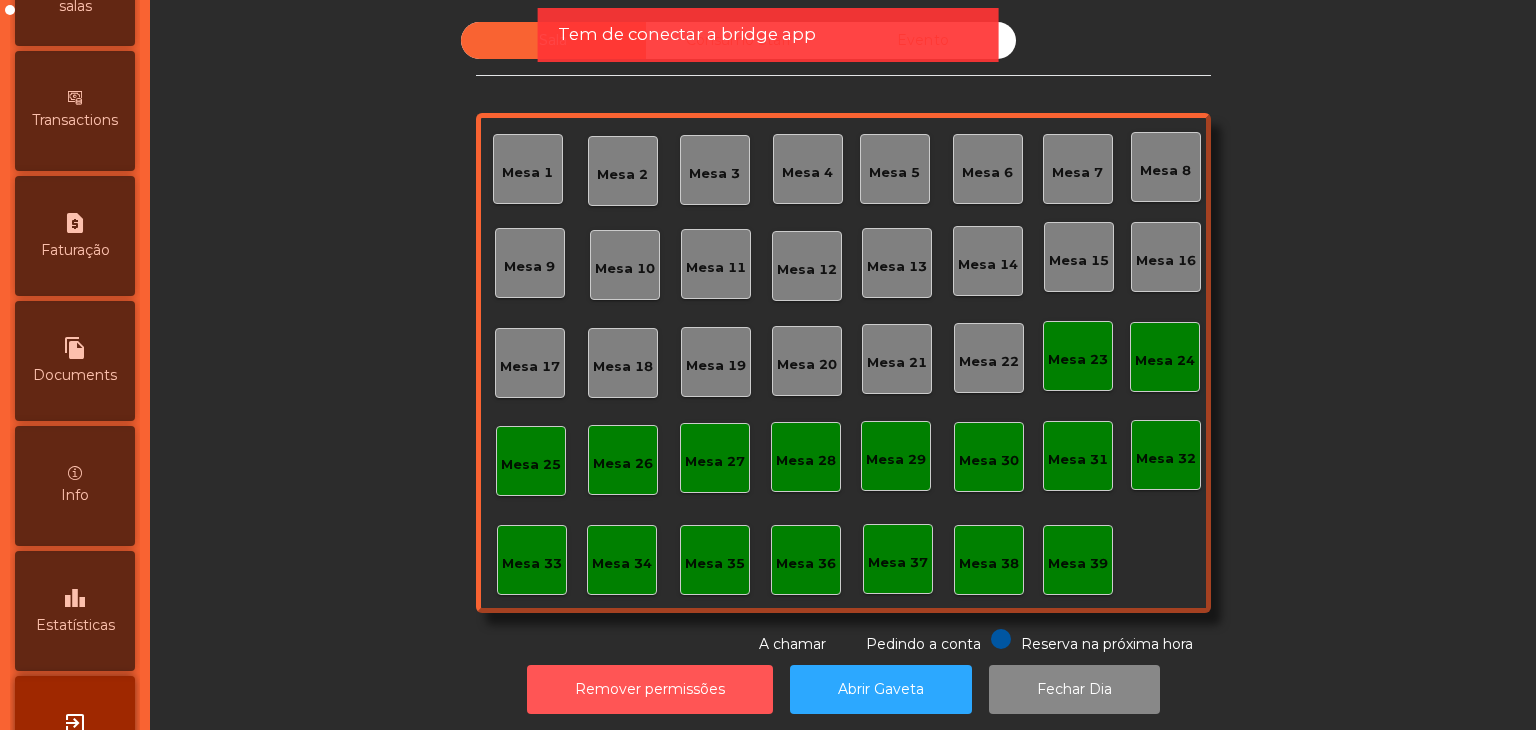 scroll, scrollTop: 1006, scrollLeft: 0, axis: vertical 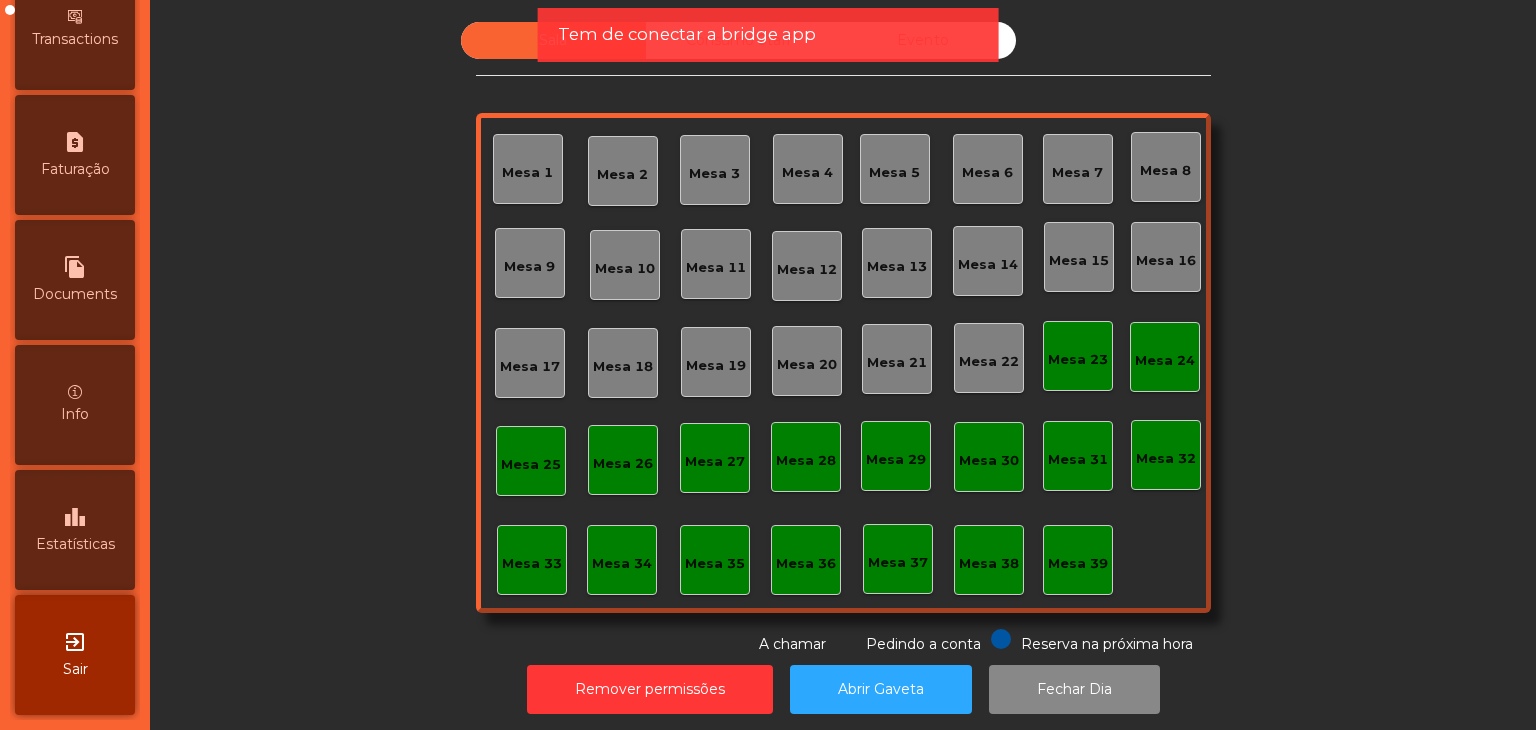 click on "leaderboard  Estatísticas" at bounding box center (75, 530) 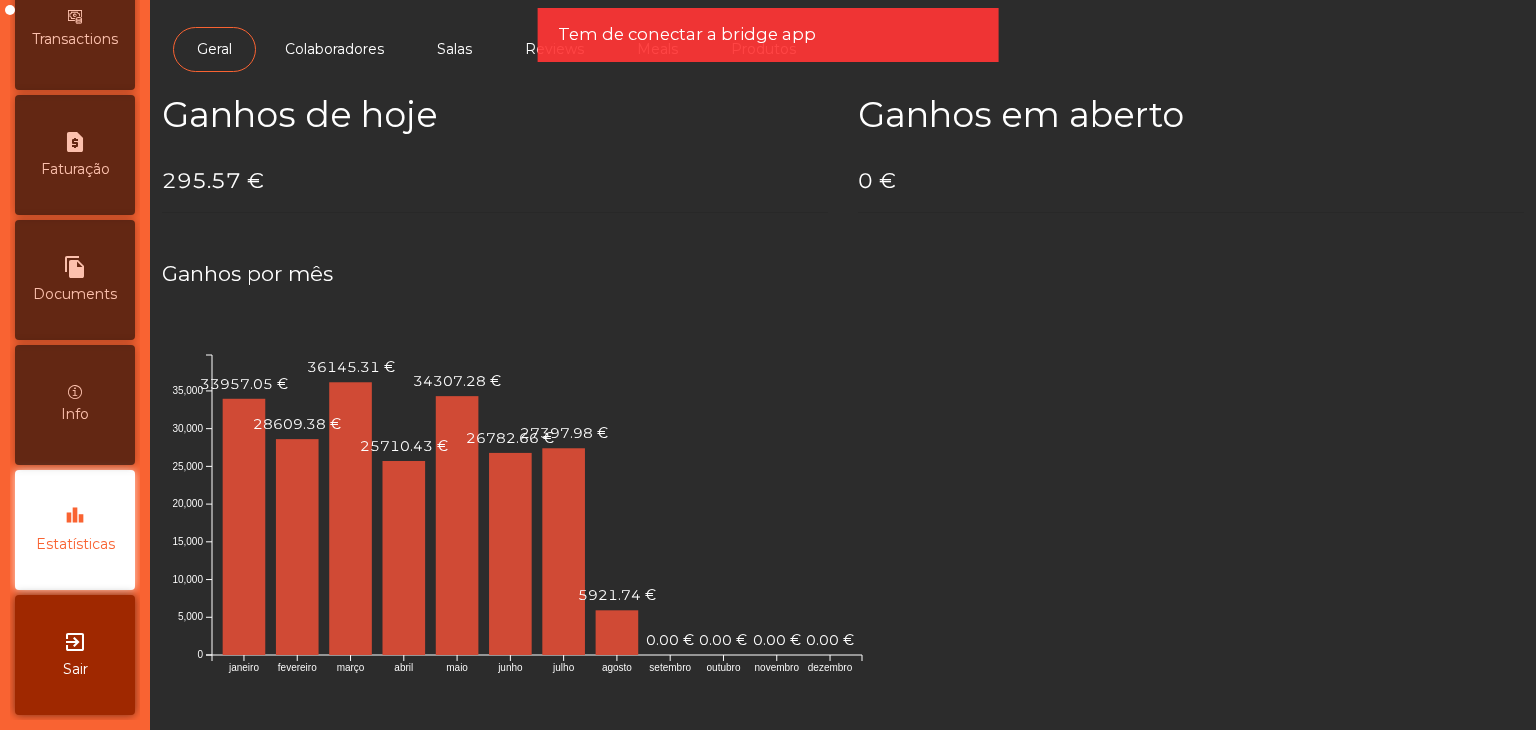 scroll, scrollTop: 1006, scrollLeft: 0, axis: vertical 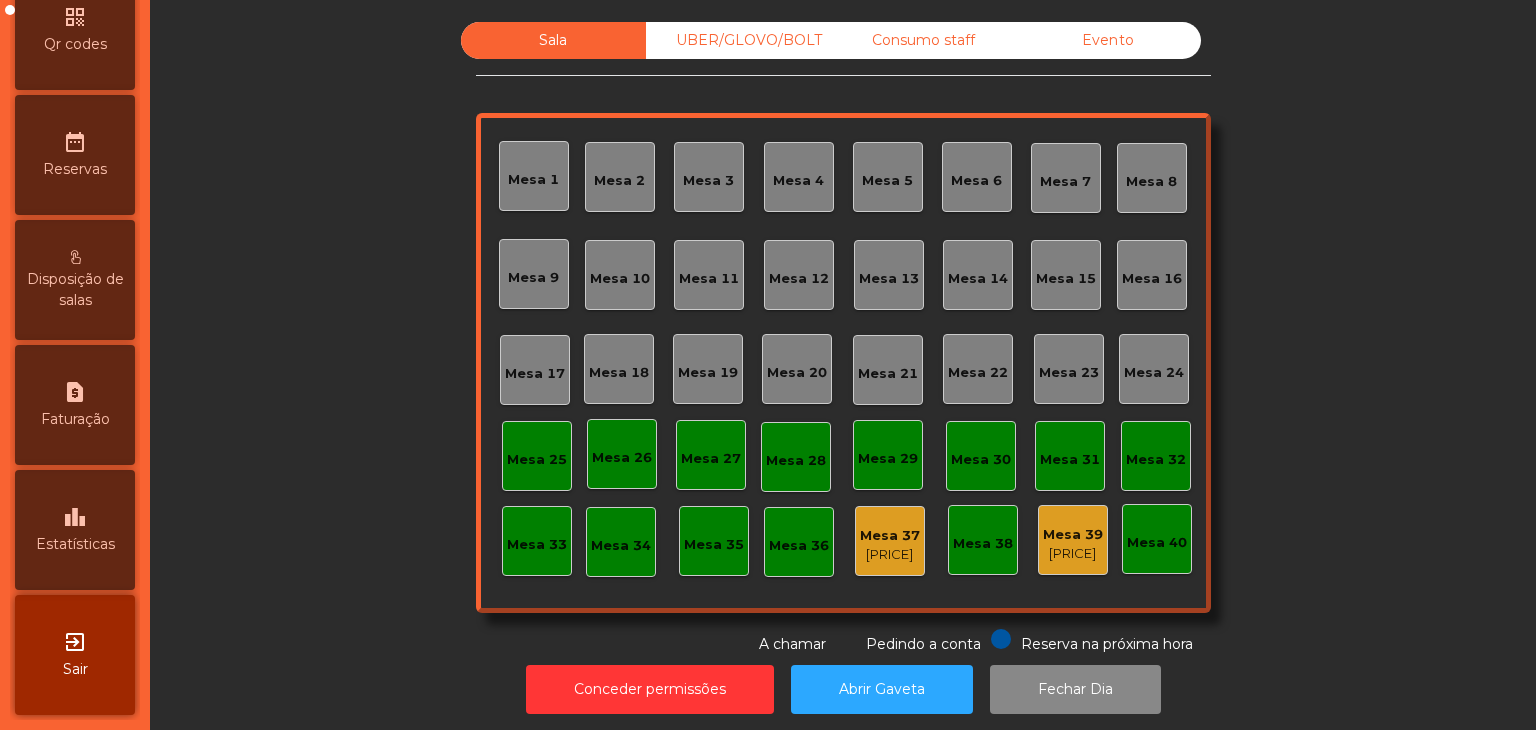 click on "Estatísticas" at bounding box center [75, 544] 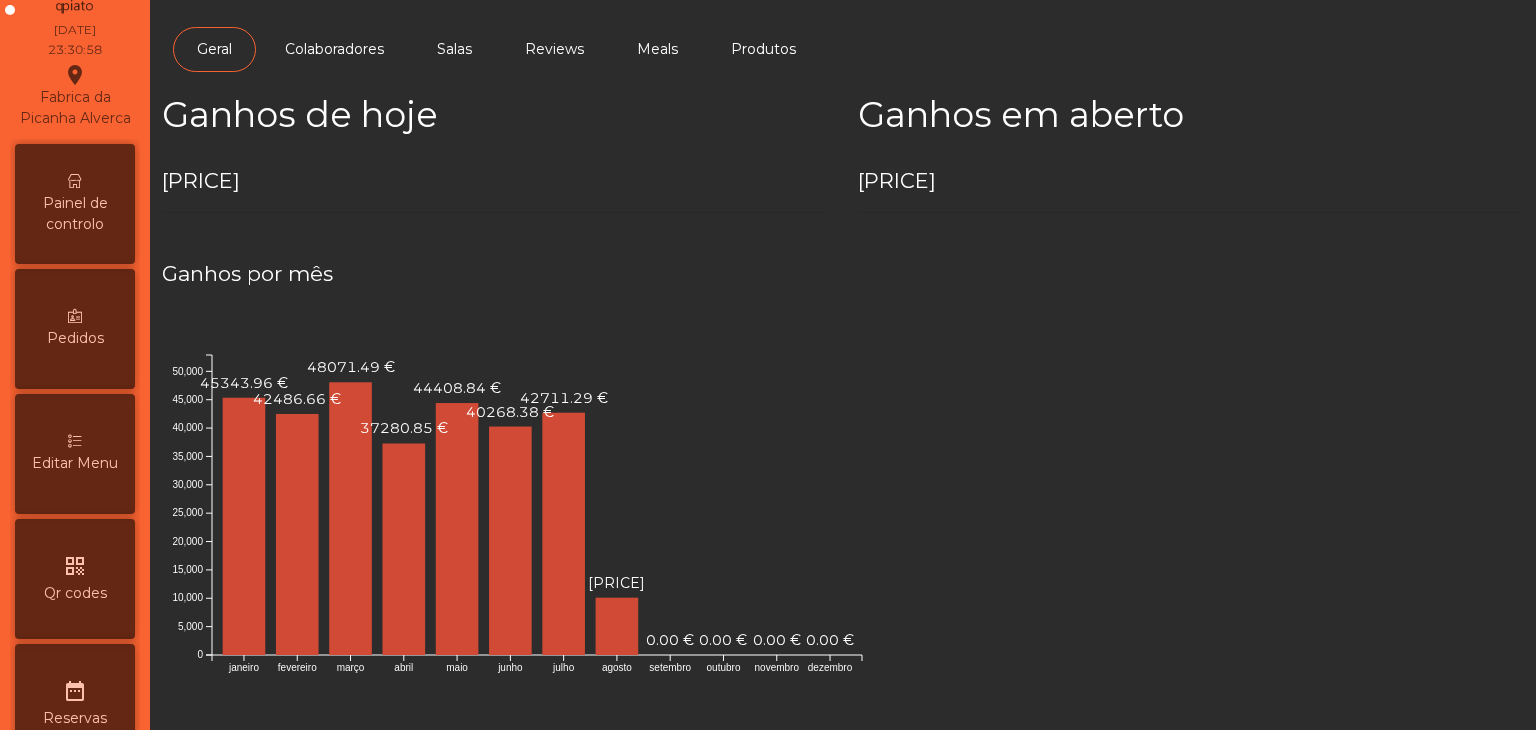 scroll, scrollTop: 0, scrollLeft: 0, axis: both 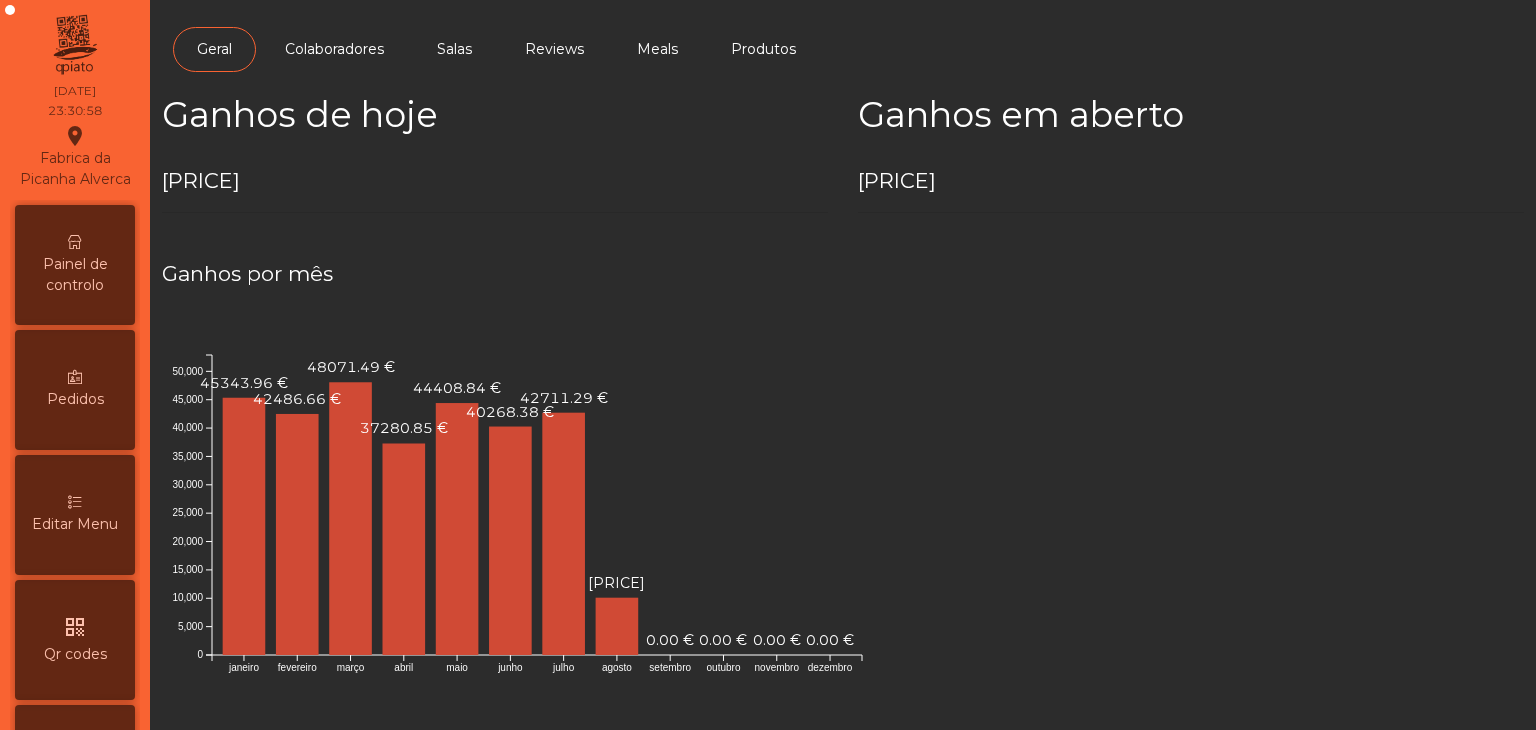 click on "Painel de controlo" at bounding box center [75, 275] 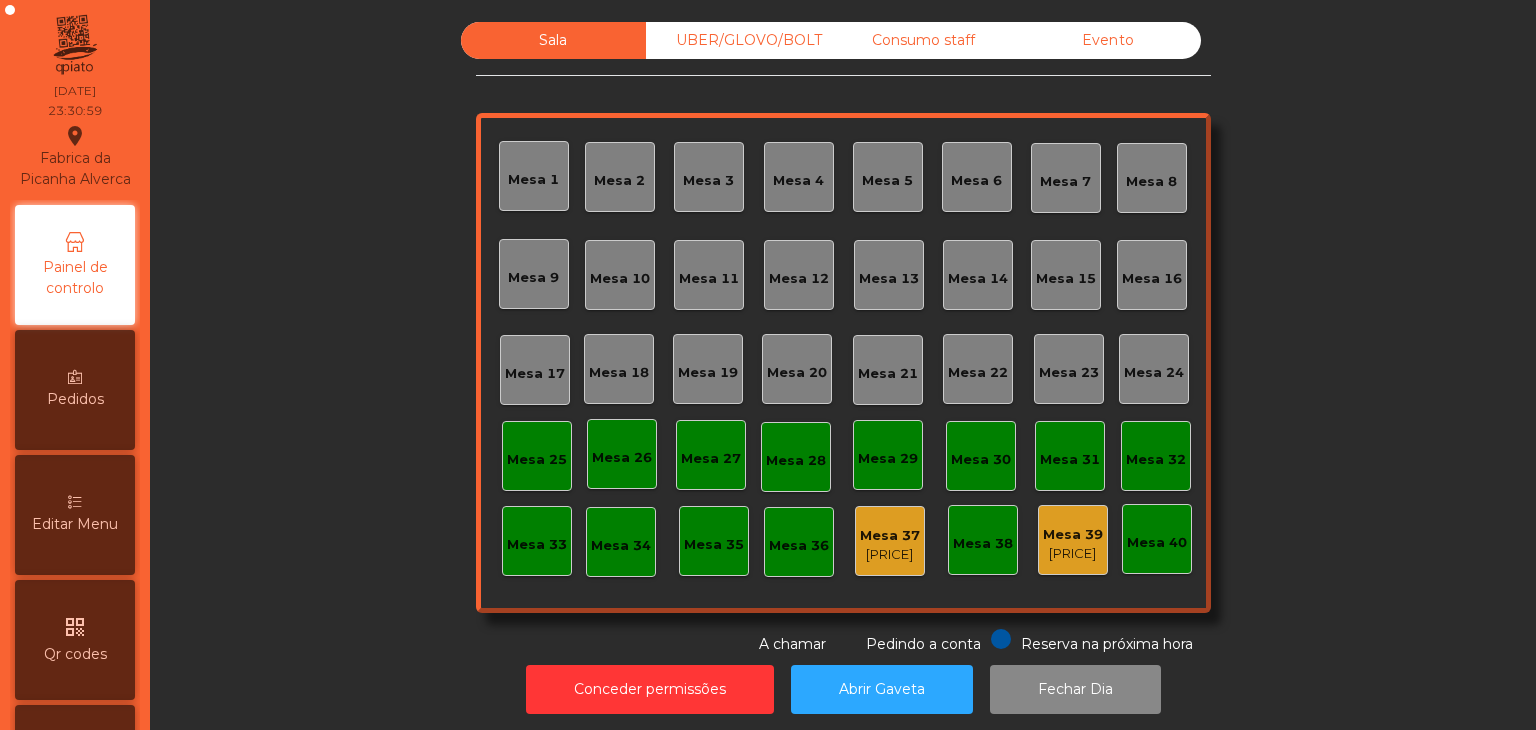 drag, startPoint x: 1192, startPoint y: 55, endPoint x: 1171, endPoint y: 57, distance: 21.095022 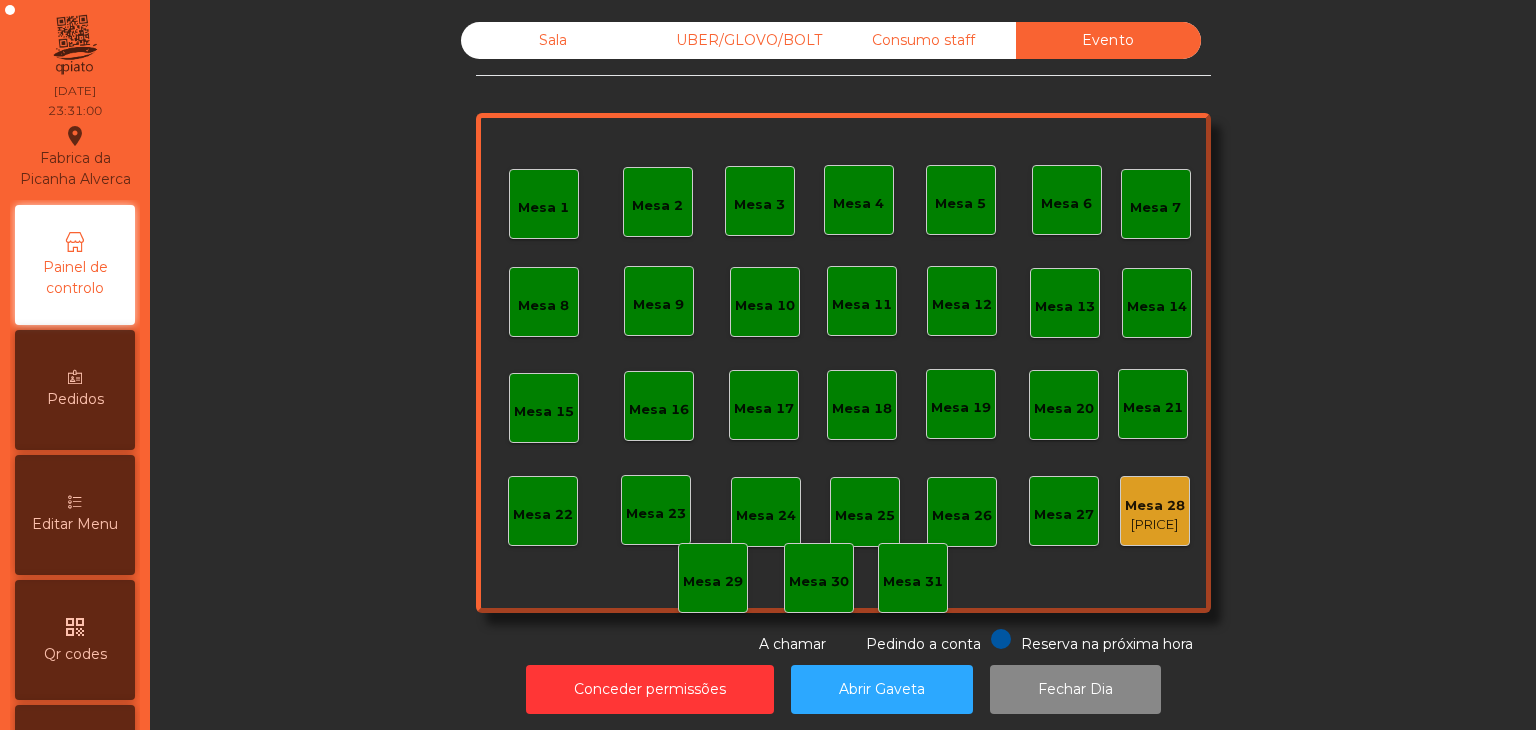 click on "Mesa 28   426.28 €" 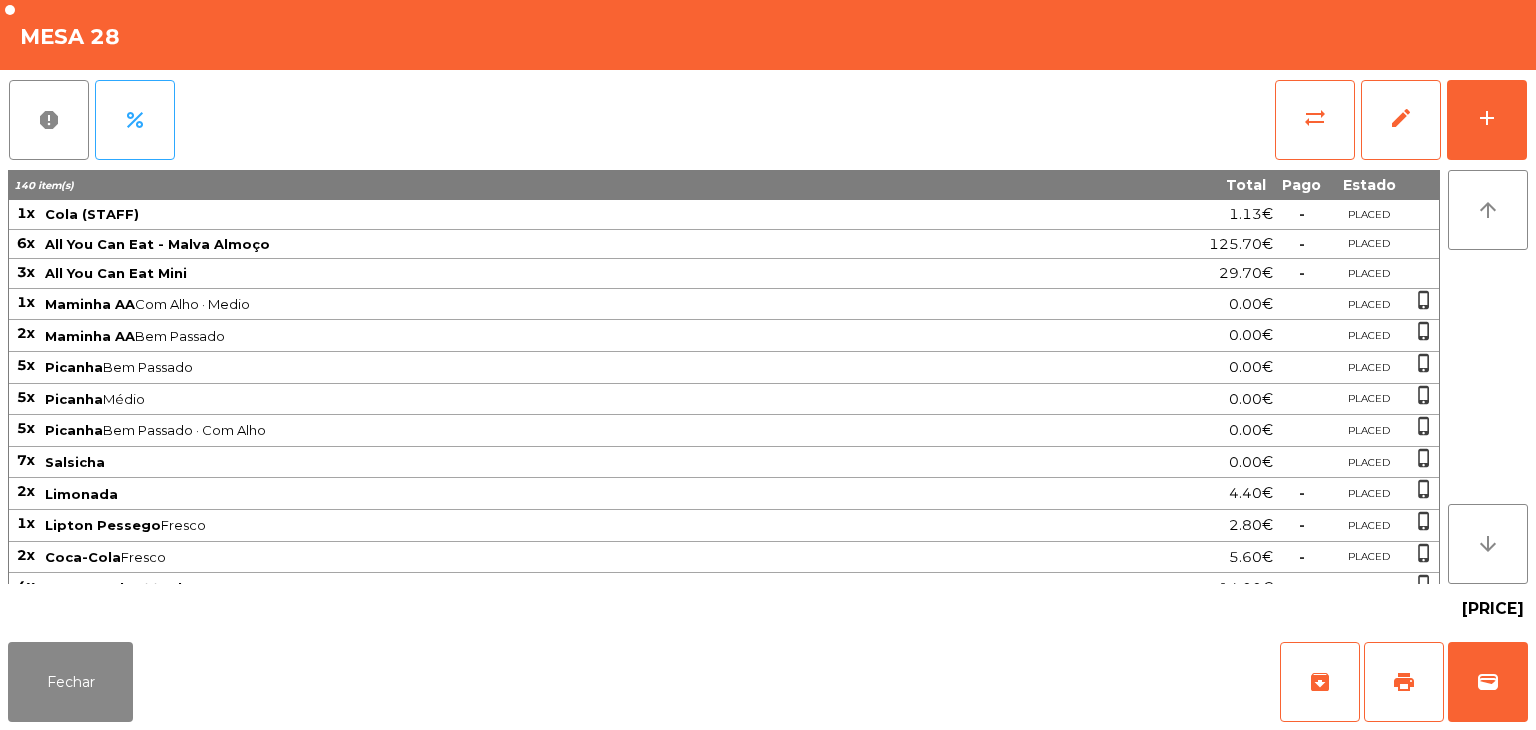 click on "Total" 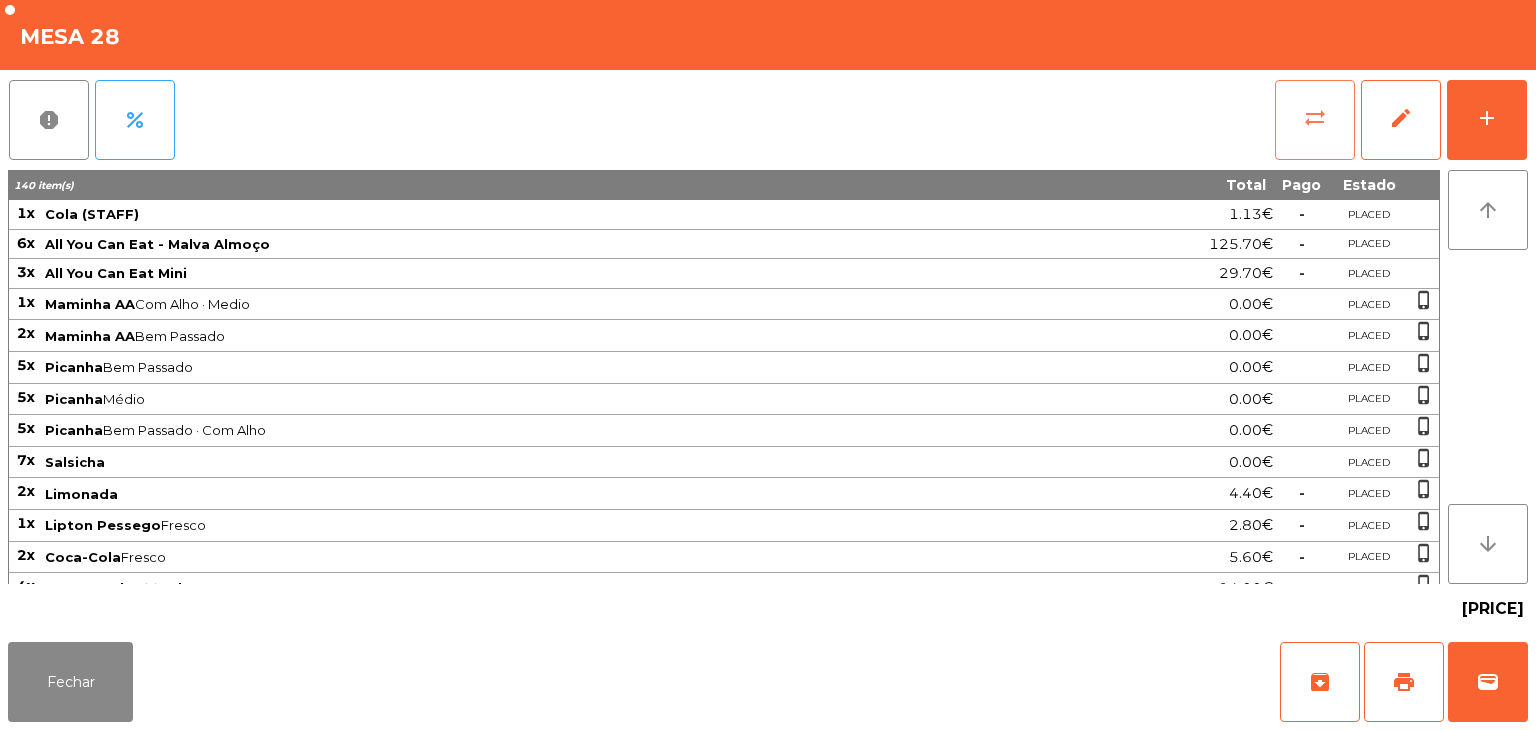 click on "sync_alt" 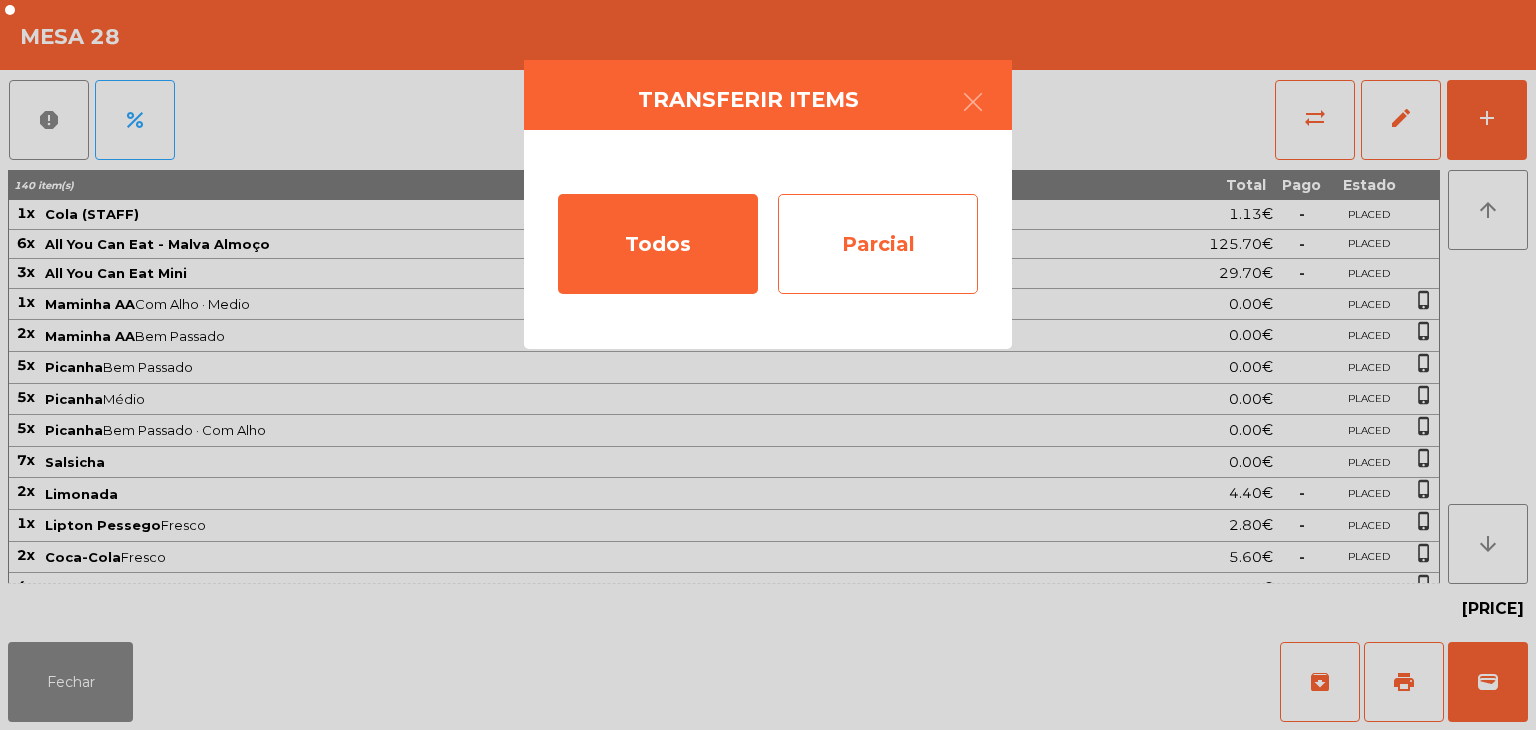 click on "Parcial" 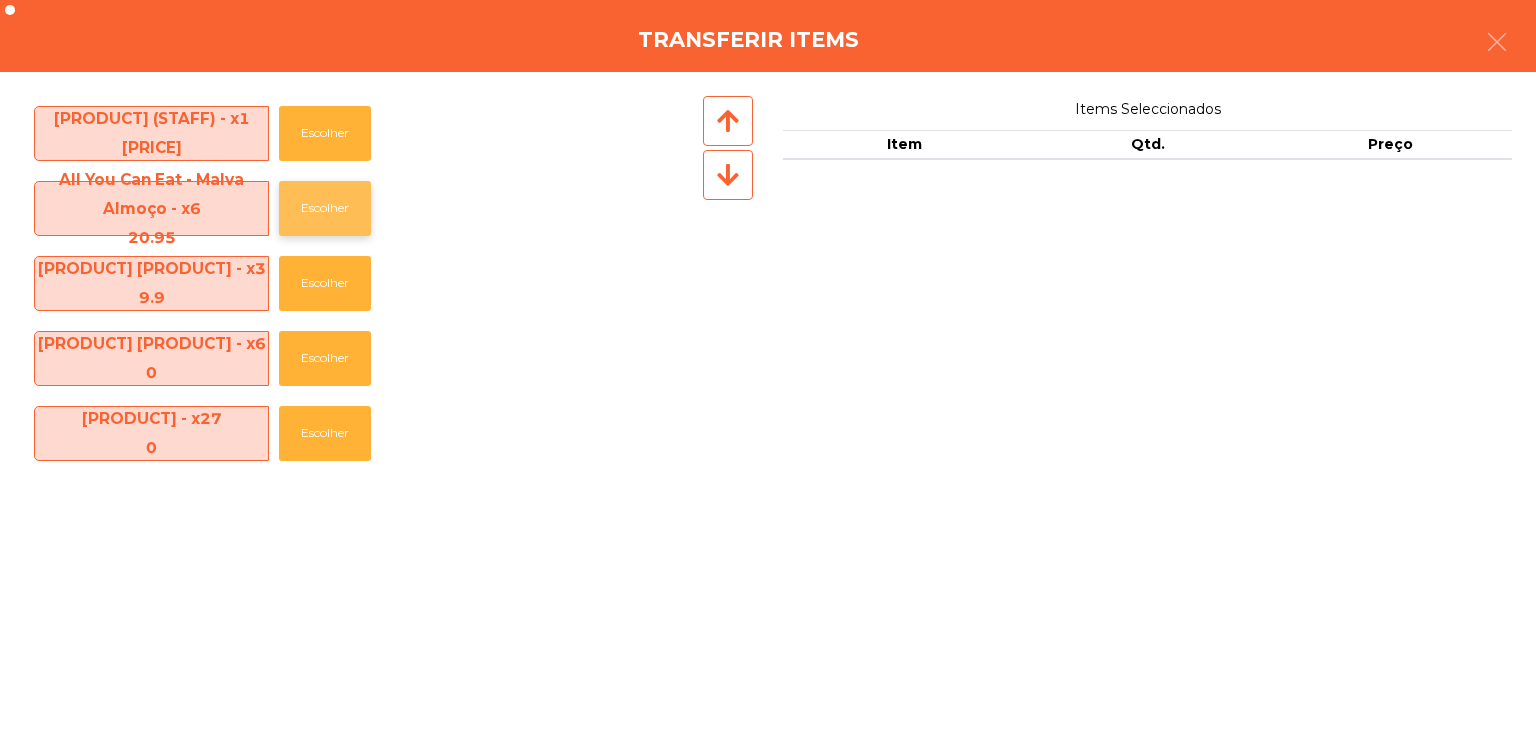 click on "Escolher" 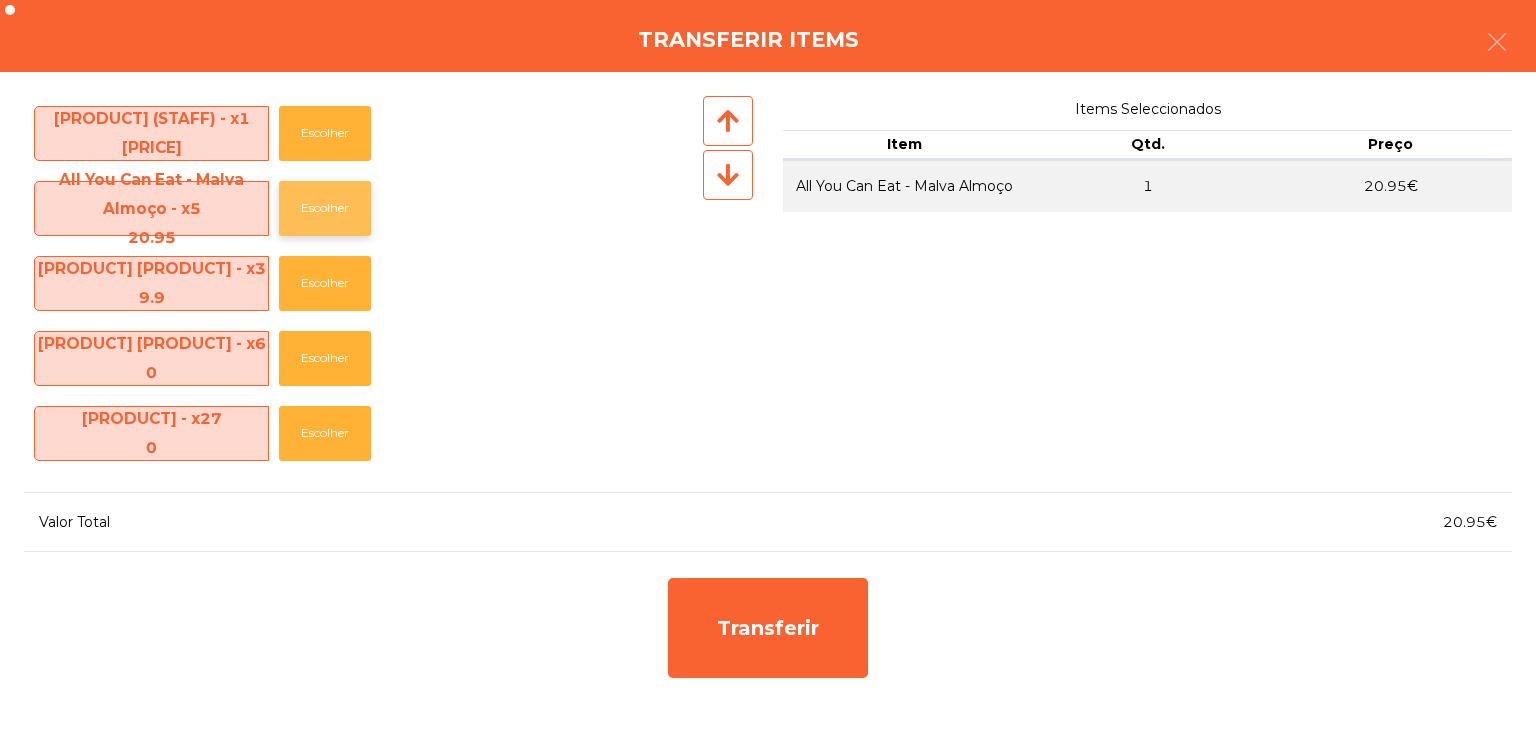 click on "Escolher" 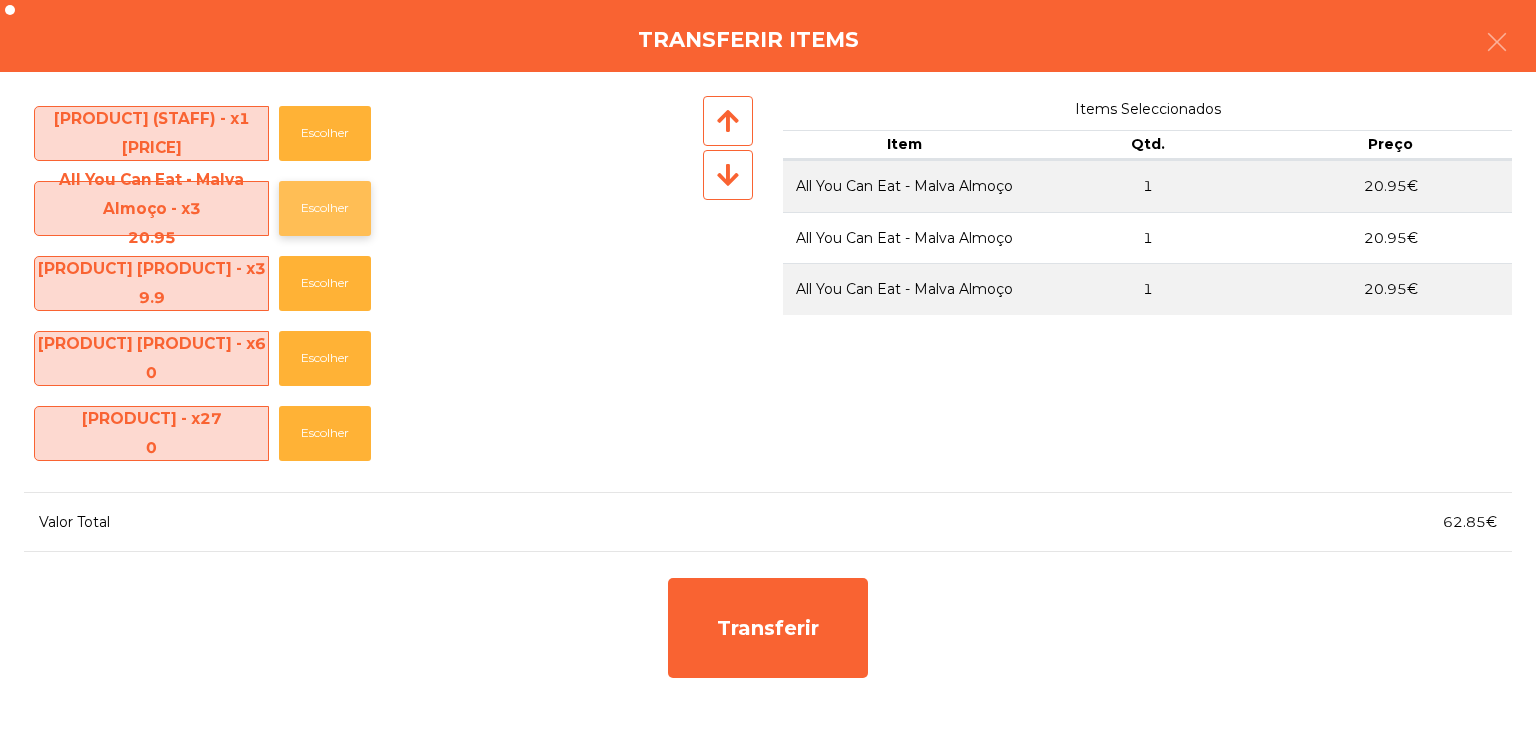 click on "Escolher" 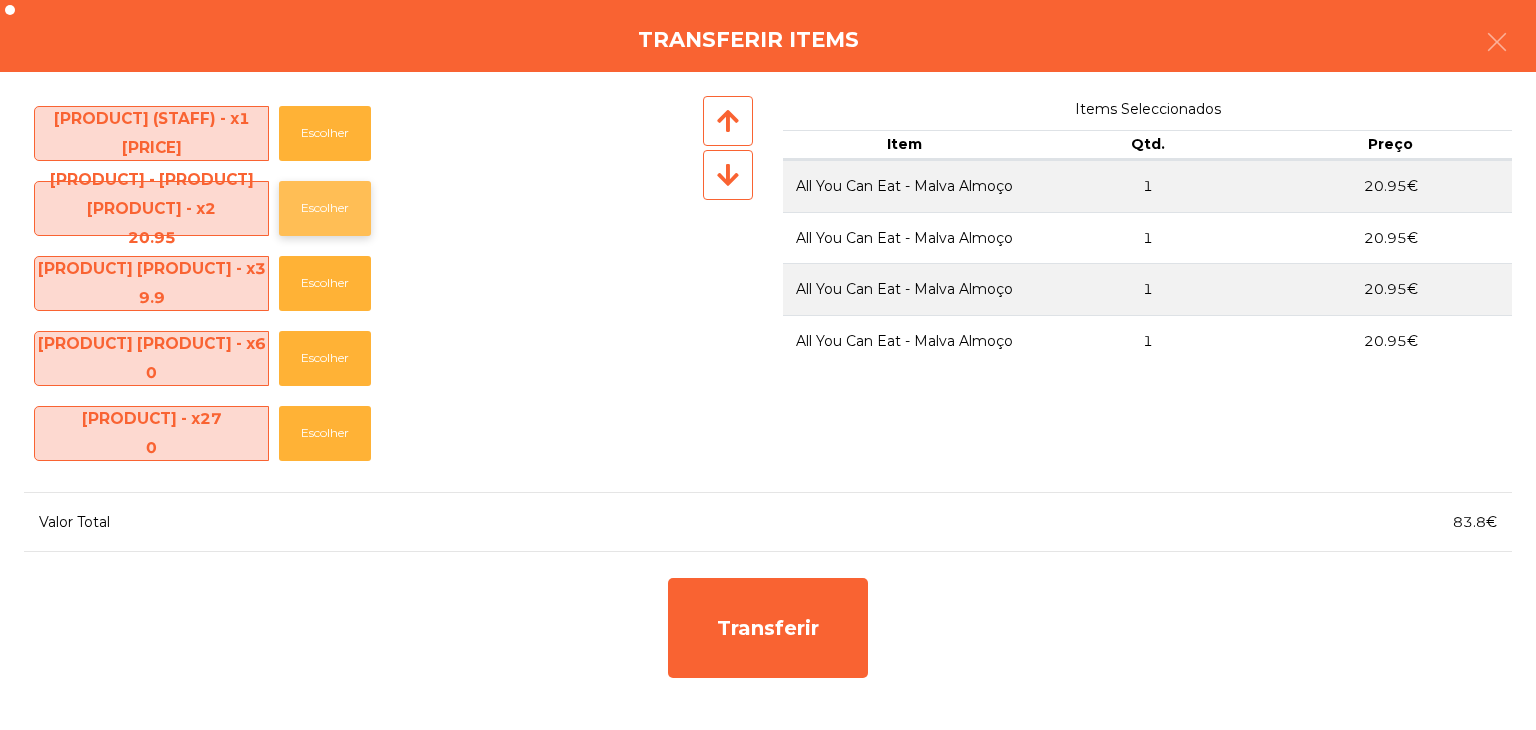 click on "Escolher" 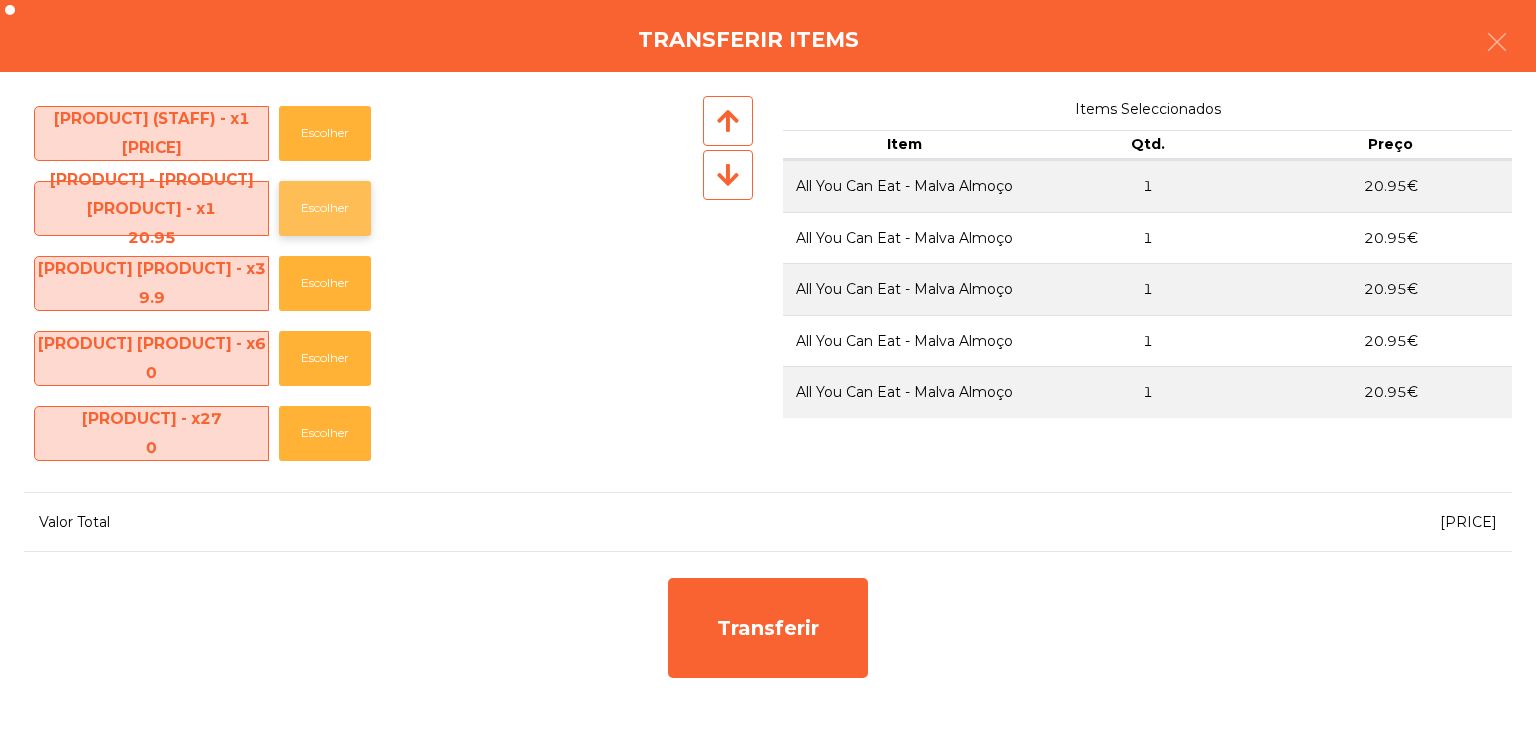 click on "Escolher" 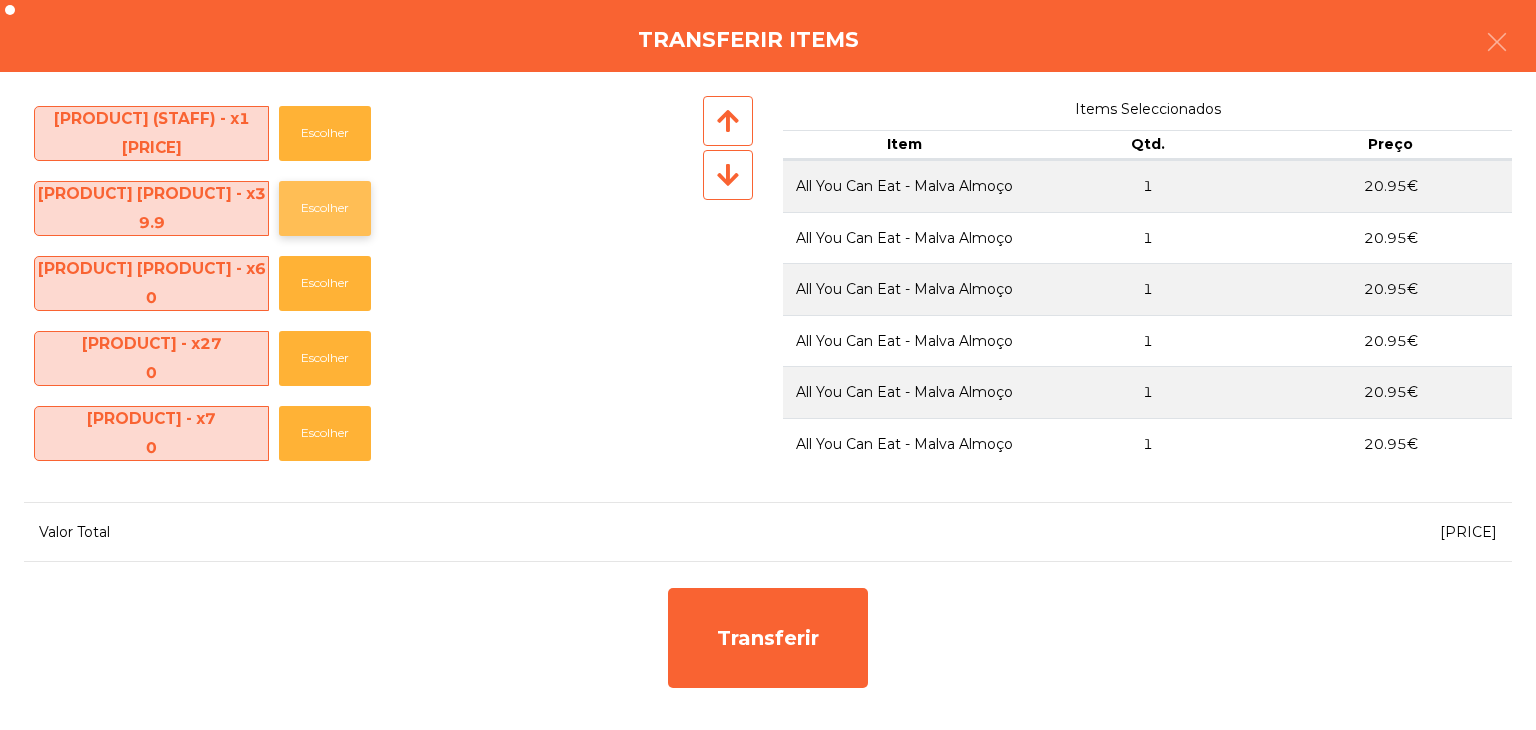 click on "Escolher" 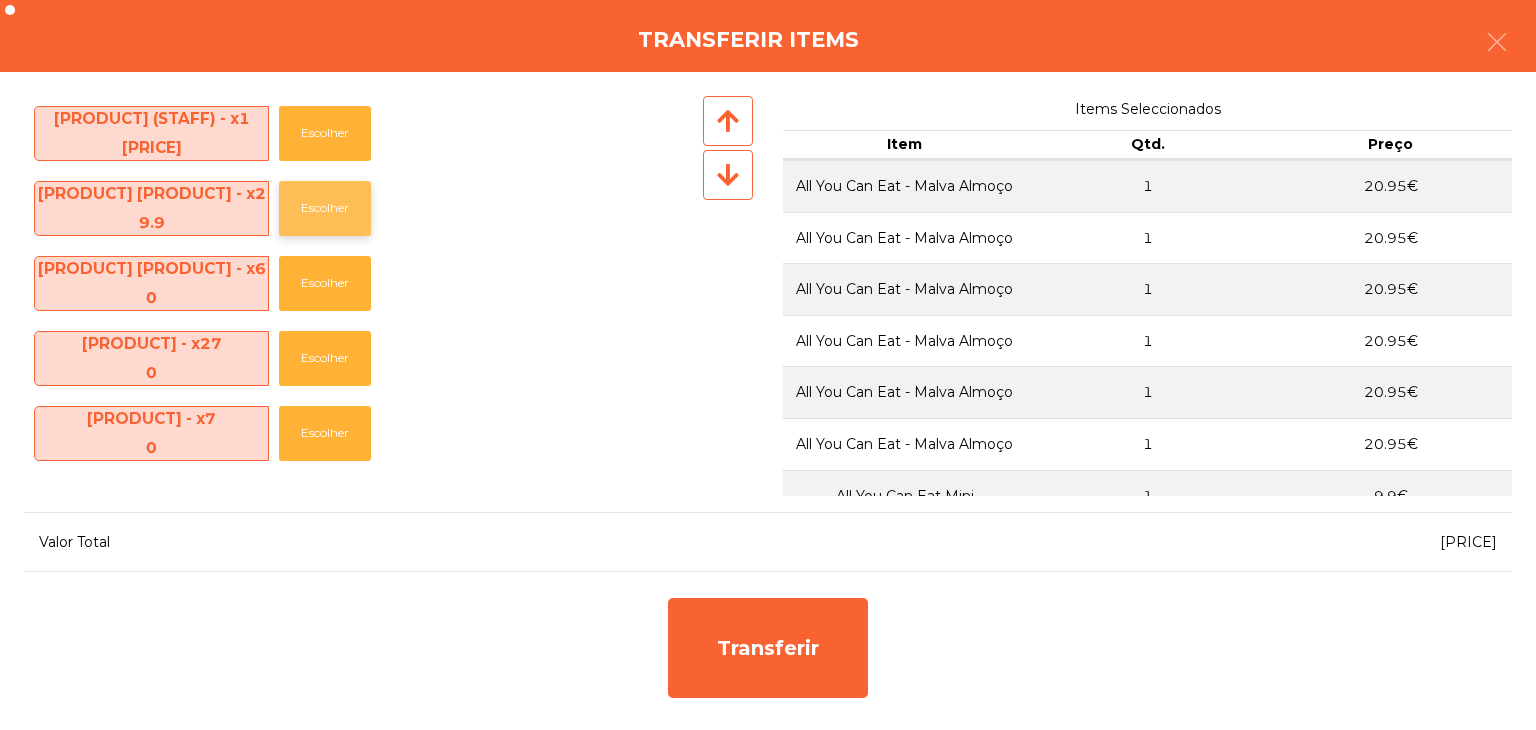 click on "Escolher" 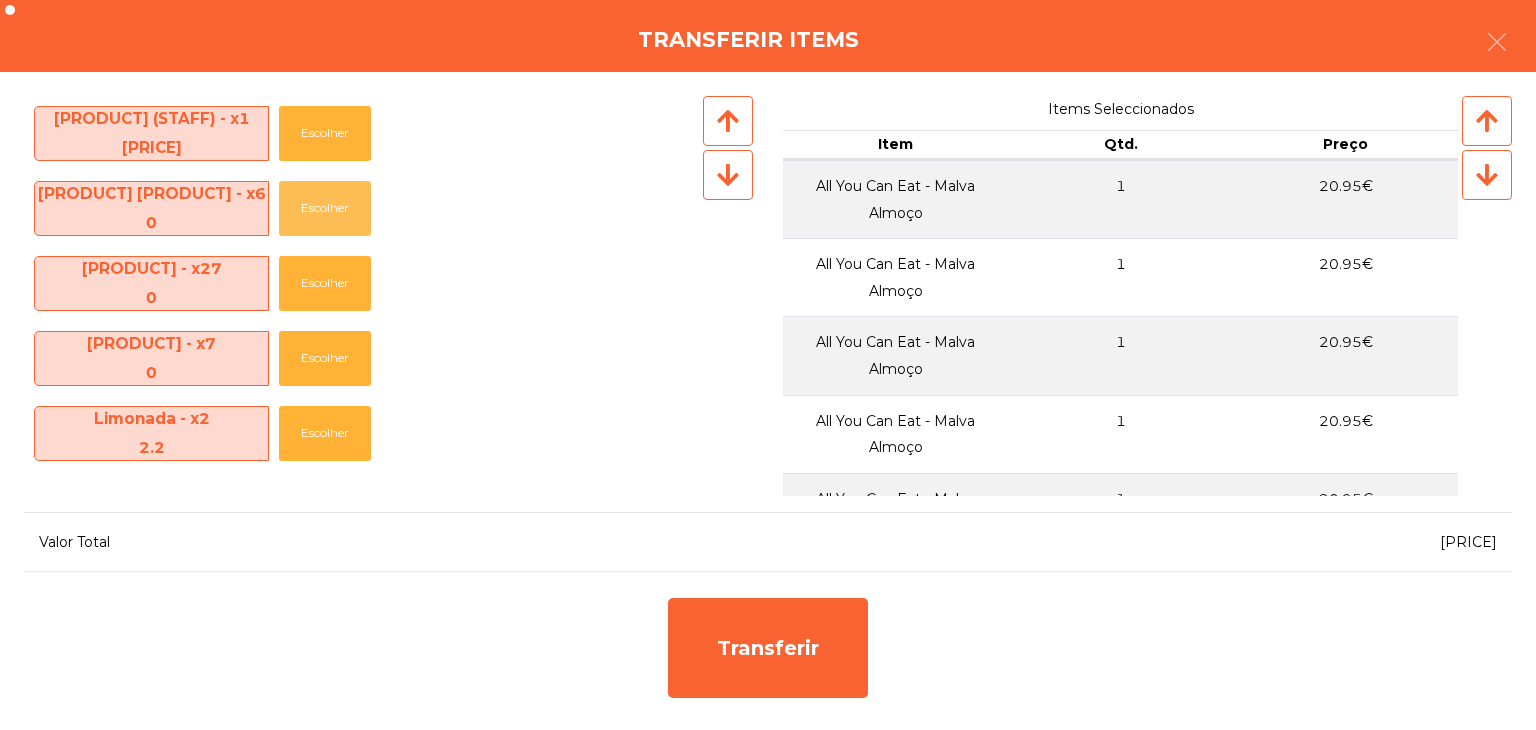 click on "Escolher" 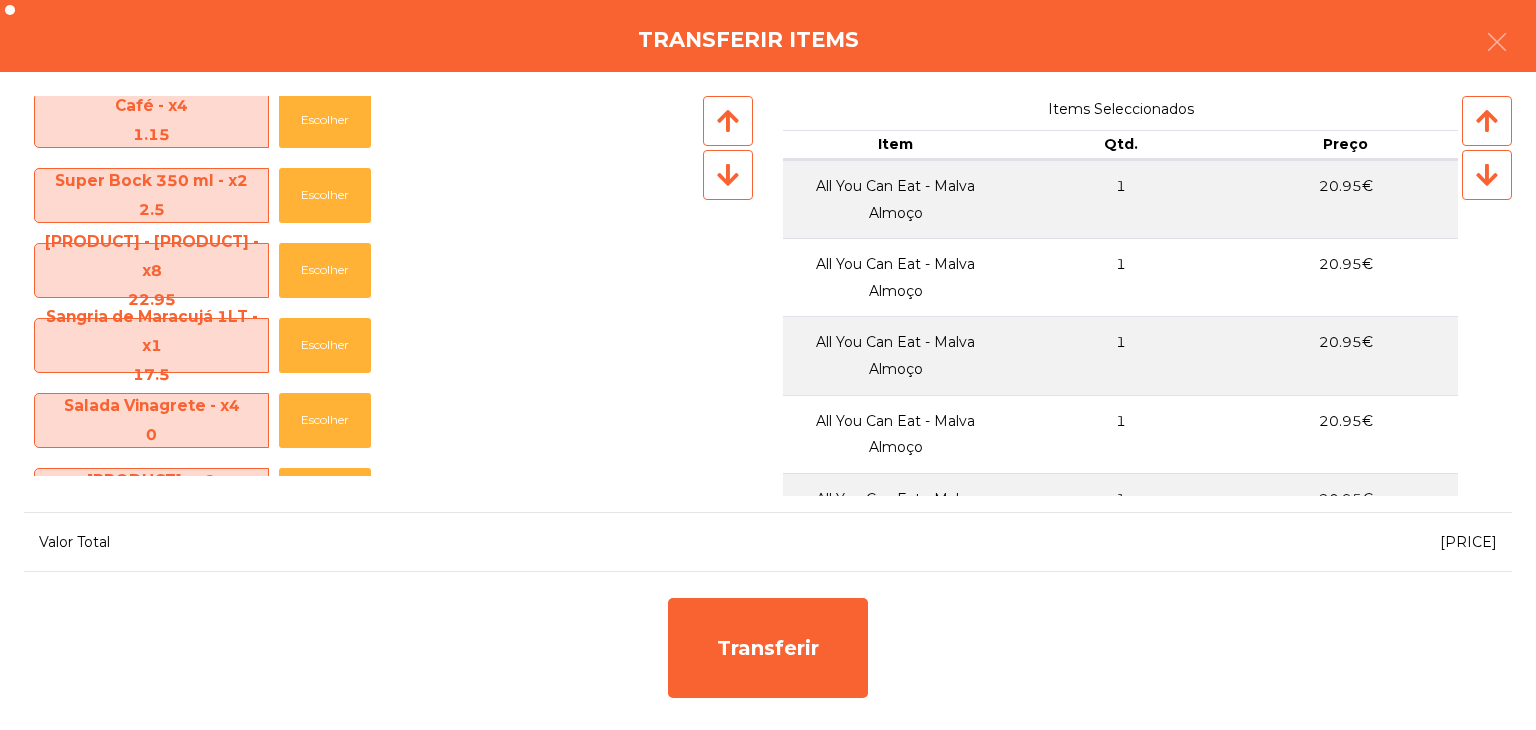 scroll, scrollTop: 1300, scrollLeft: 0, axis: vertical 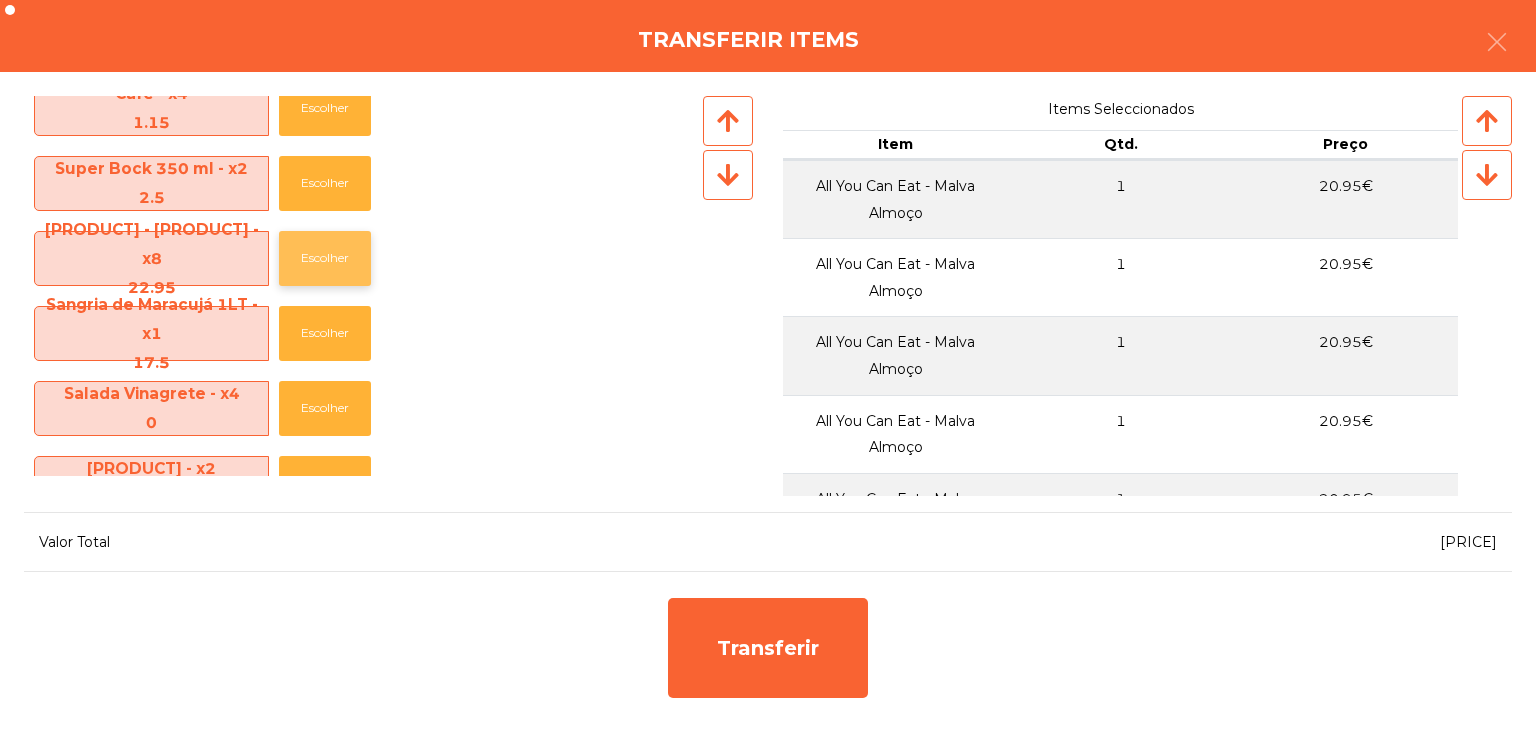 click on "Escolher" 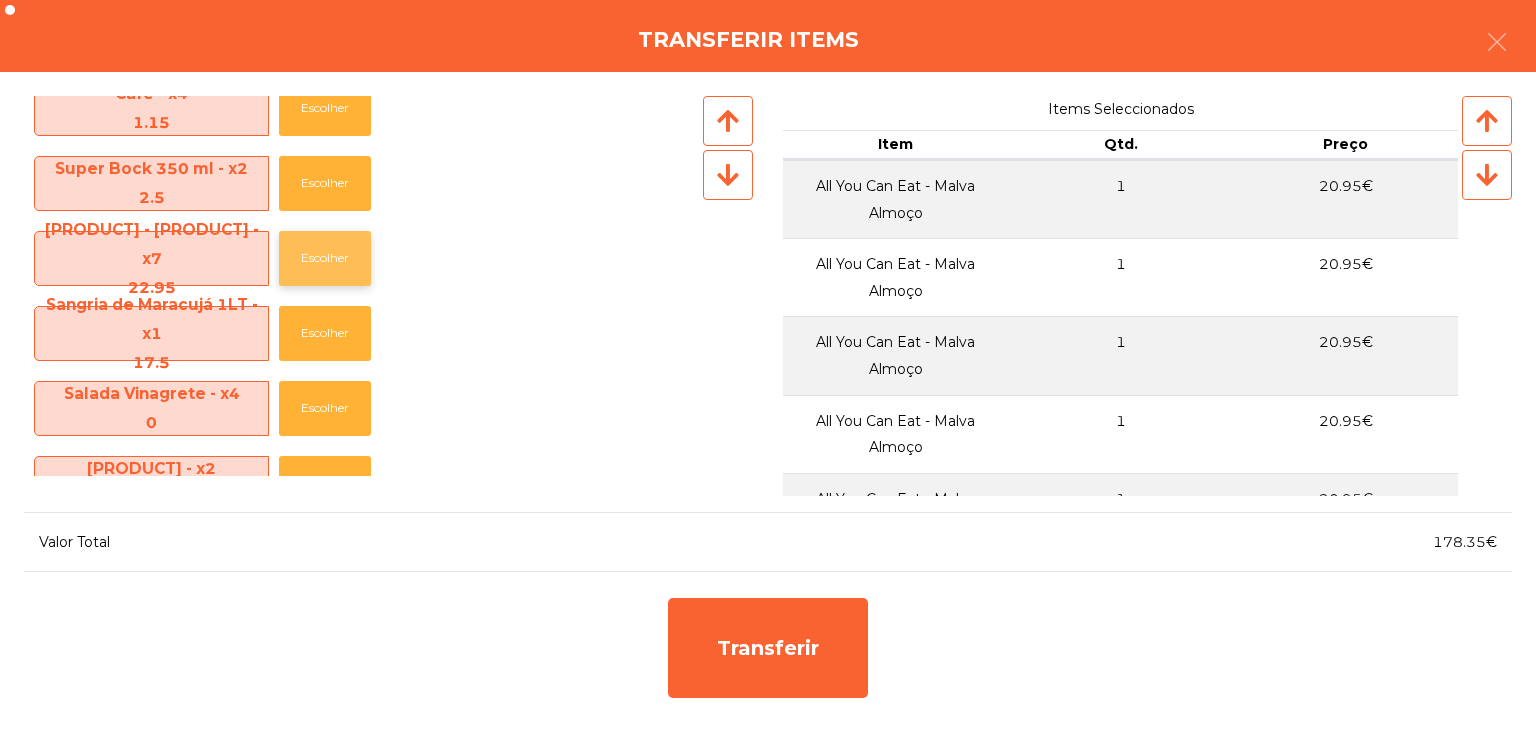 click on "Escolher" 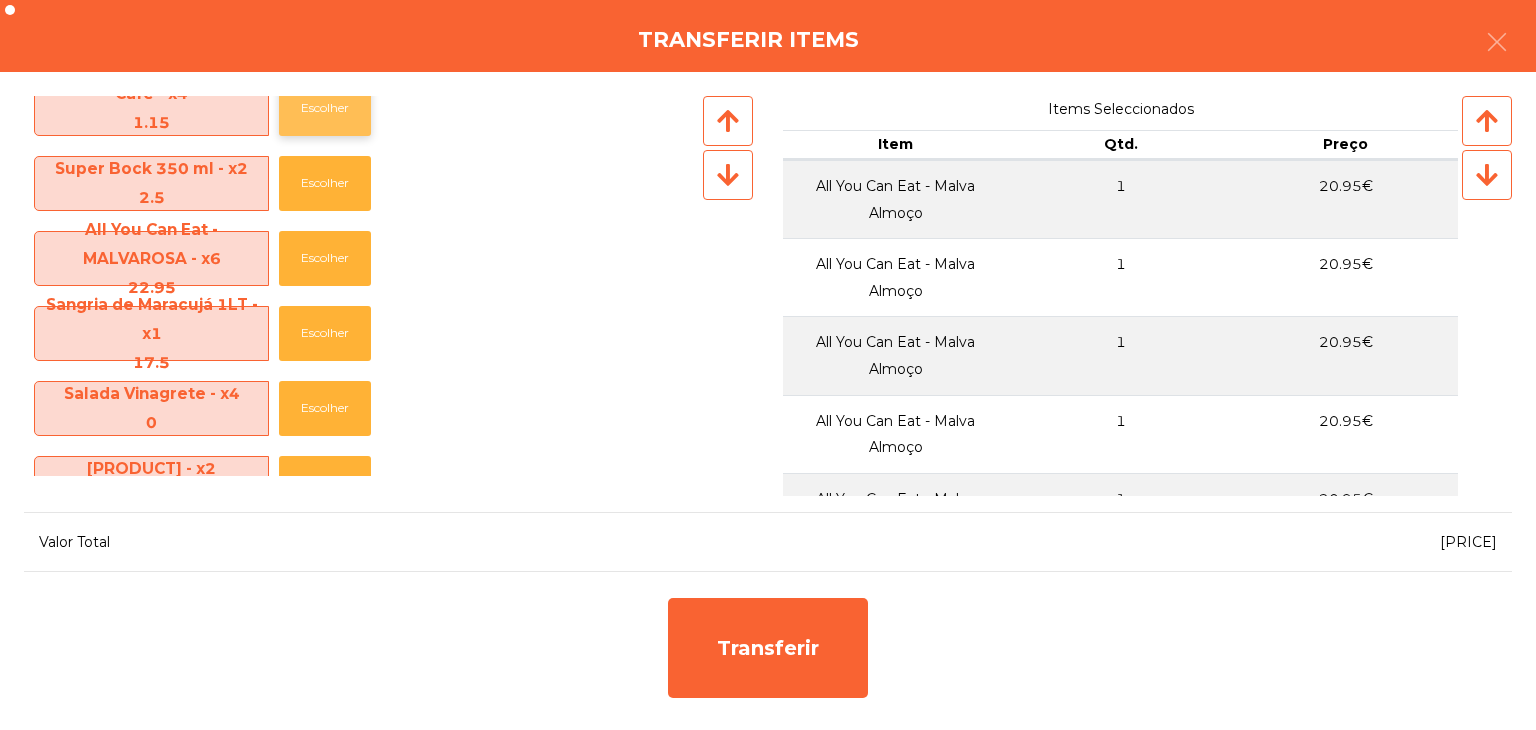 click on "Escolher" 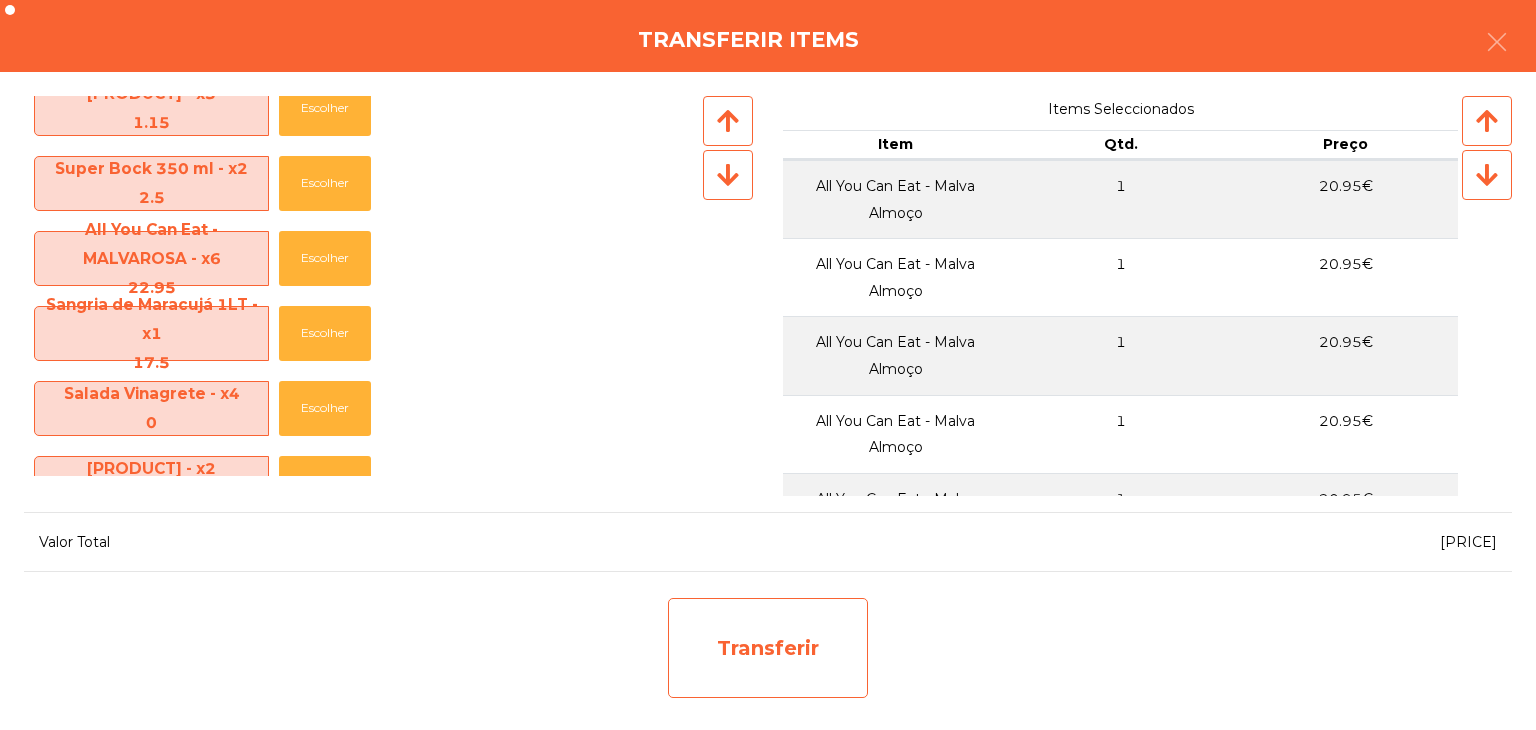 click on "Transferir" 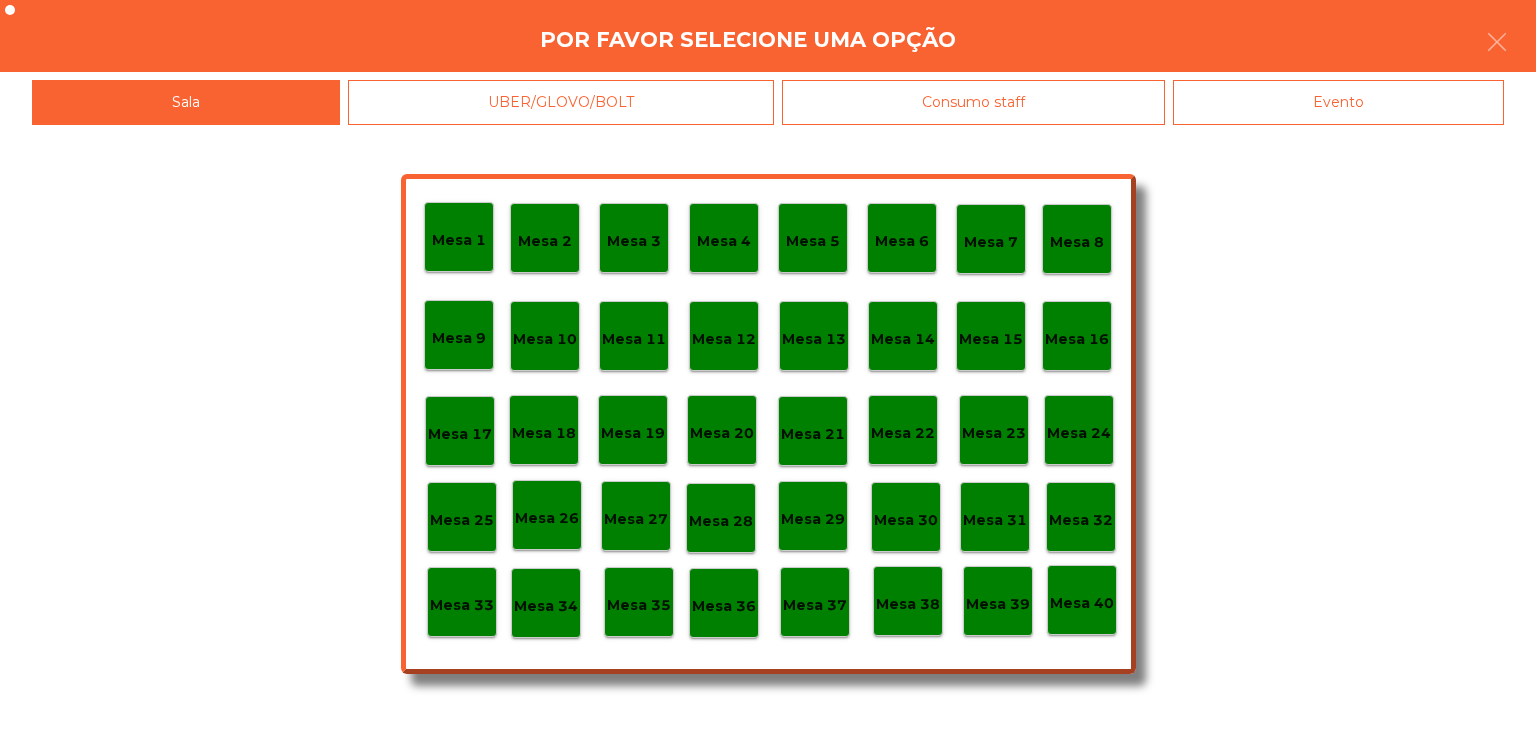 click on "Mesa 30" 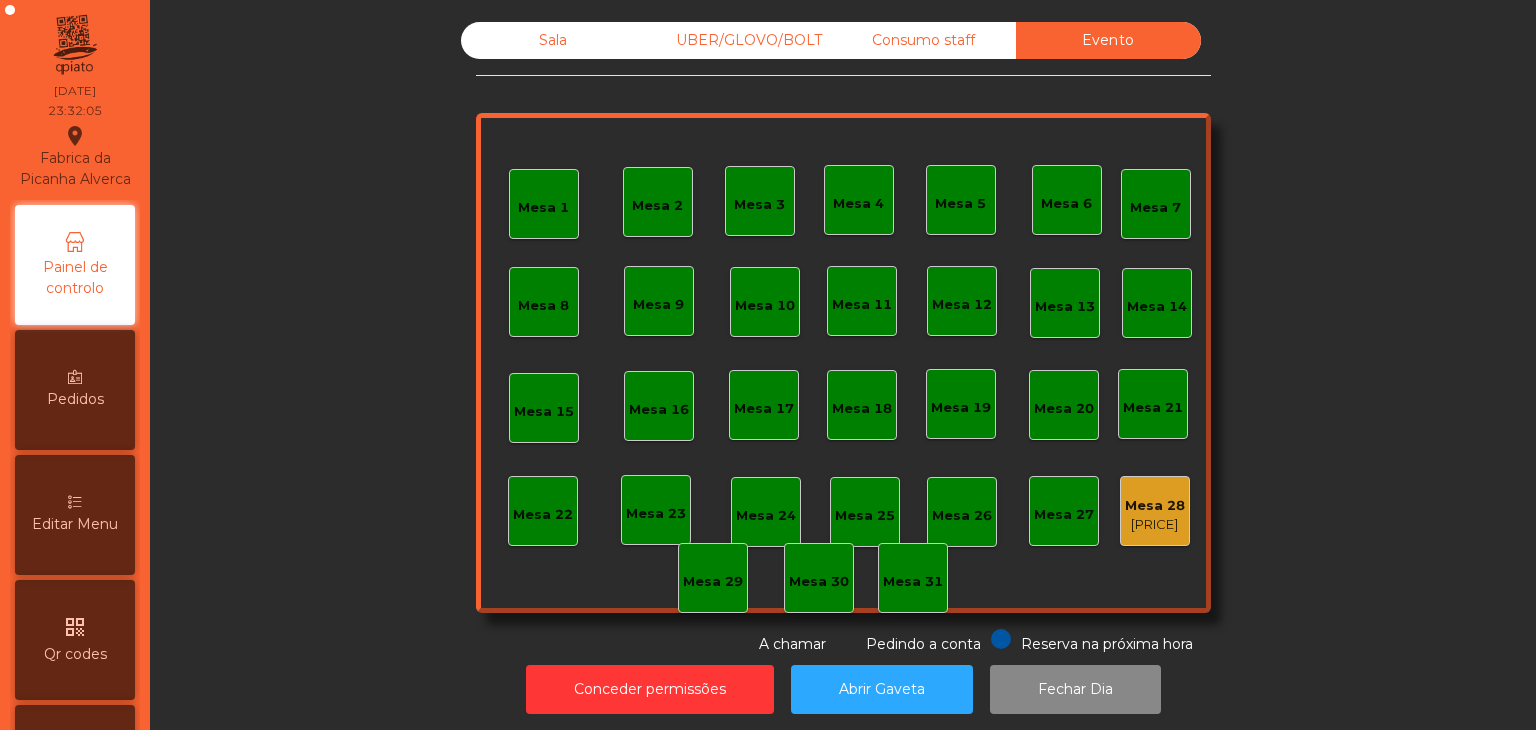 click on "Mesa 1   Mesa 2   Mesa 3   Mesa 4   Mesa 5   Mesa 6   Mesa 7   Mesa 8   Mesa 9   Mesa 10   Mesa 11   Mesa 12   Mesa 13   Mesa 14   Mesa 15   Mesa 16   Mesa 17   Mesa 18   Mesa 19   Mesa 20   Mesa 21   Mesa 22   Mesa 23   Mesa 24   Mesa 25   Mesa 26   Mesa 27   Mesa 28   223.83 €   Mesa 29   Mesa 30   Mesa 31" 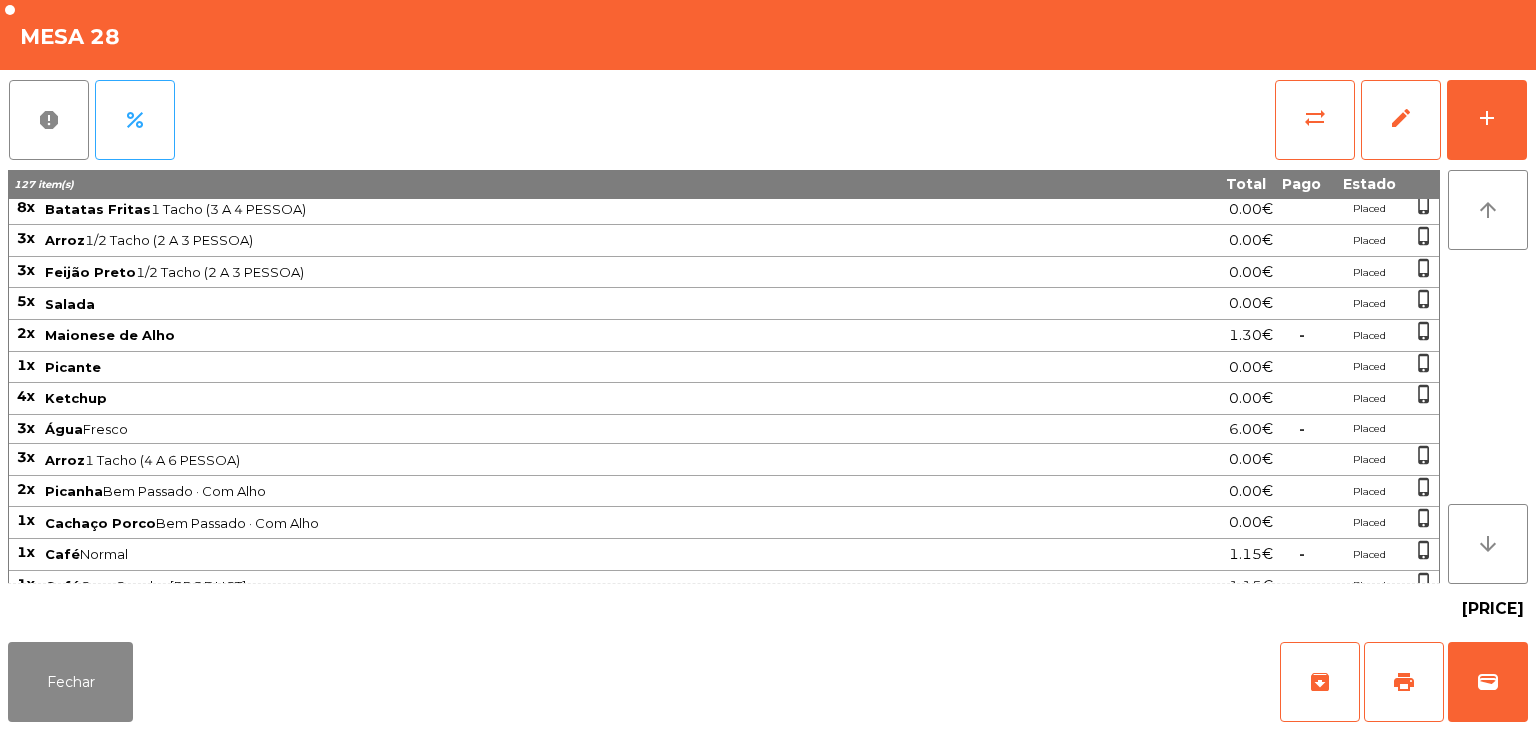 scroll, scrollTop: 1128, scrollLeft: 0, axis: vertical 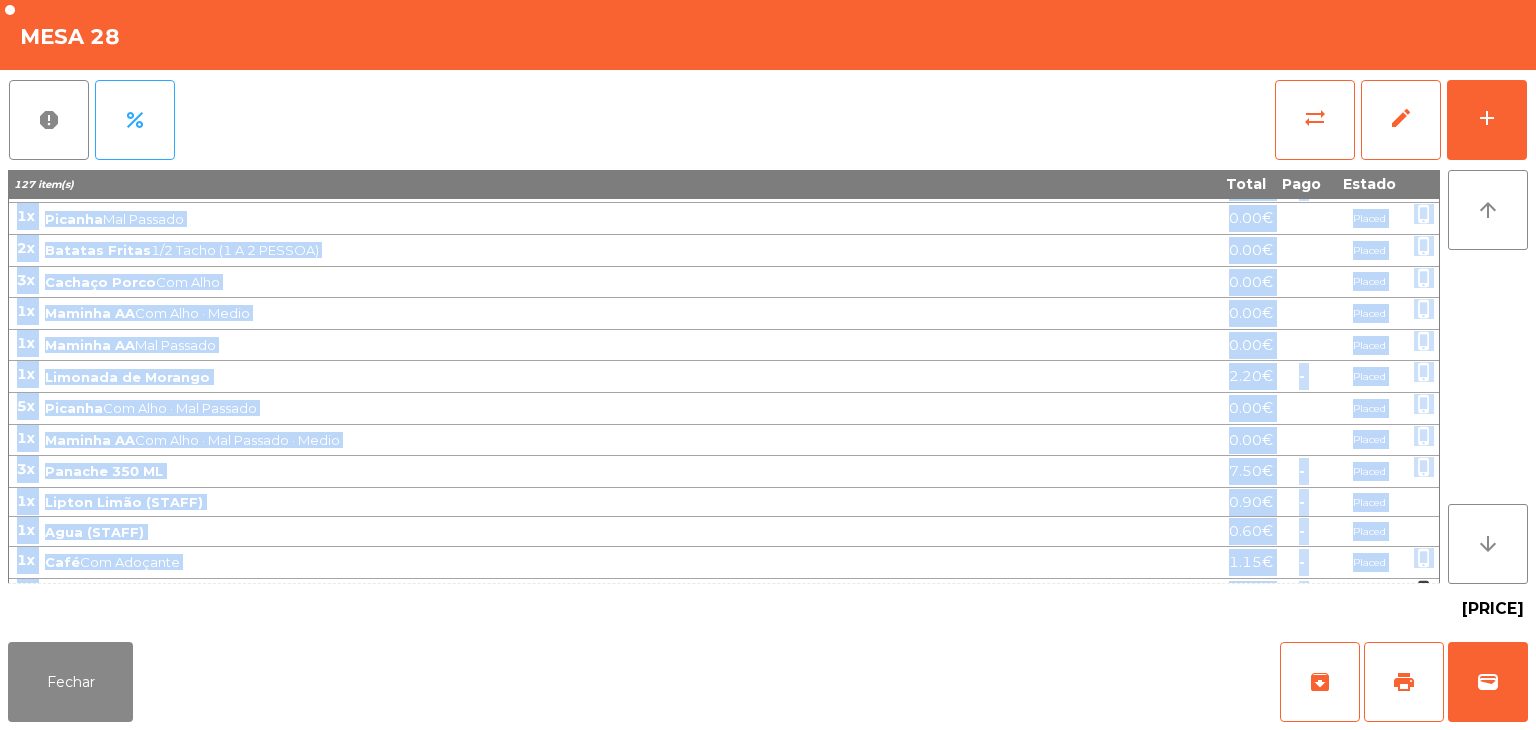 click on "1x Cola (STAFF) 1.13€  -  Placed 2x Maminha AA  Bem Passado  0.00€ Placed  phone_iphone  5x Picanha  Bem Passado  0.00€ Placed  phone_iphone  5x Picanha  Médio  0.00€ Placed  phone_iphone  5x Picanha  Bem Passado · Com Alho  0.00€ Placed  phone_iphone  7x Salsicha 0.00€ Placed  phone_iphone  2x Limonada 4.40€  -  Placed  phone_iphone  1x Lipton Pessego  Fresco  2.80€  -  Placed  phone_iphone  2x Coca-Cola  Fresco  5.60€  -  Placed  phone_iphone  4x Super Bock 500 ml 14.00€  -  Placed  phone_iphone  2x Picanha  Com Alho · Médio  0.00€ Placed  phone_iphone  8x Batatas Fritas  1 Tacho (3 A 4 PESSOA)  0.00€ Placed  phone_iphone  3x Arroz  1/2 Tacho (2 A 3 PESSOA)  0.00€ Placed  phone_iphone  3x Feijão Preto  1/2 Tacho (2 A 3 PESSOA)  0.00€ Placed  phone_iphone  5x Salada 0.00€ Placed  phone_iphone  2x Maionese de Alho 1.30€  -  Placed  phone_iphone  1x Picante 0.00€ Placed  phone_iphone  4x Ketchup 0.00€ Placed  phone_iphone  3x Água  Fresco  6.00€  -  Placed 3x Arroz" 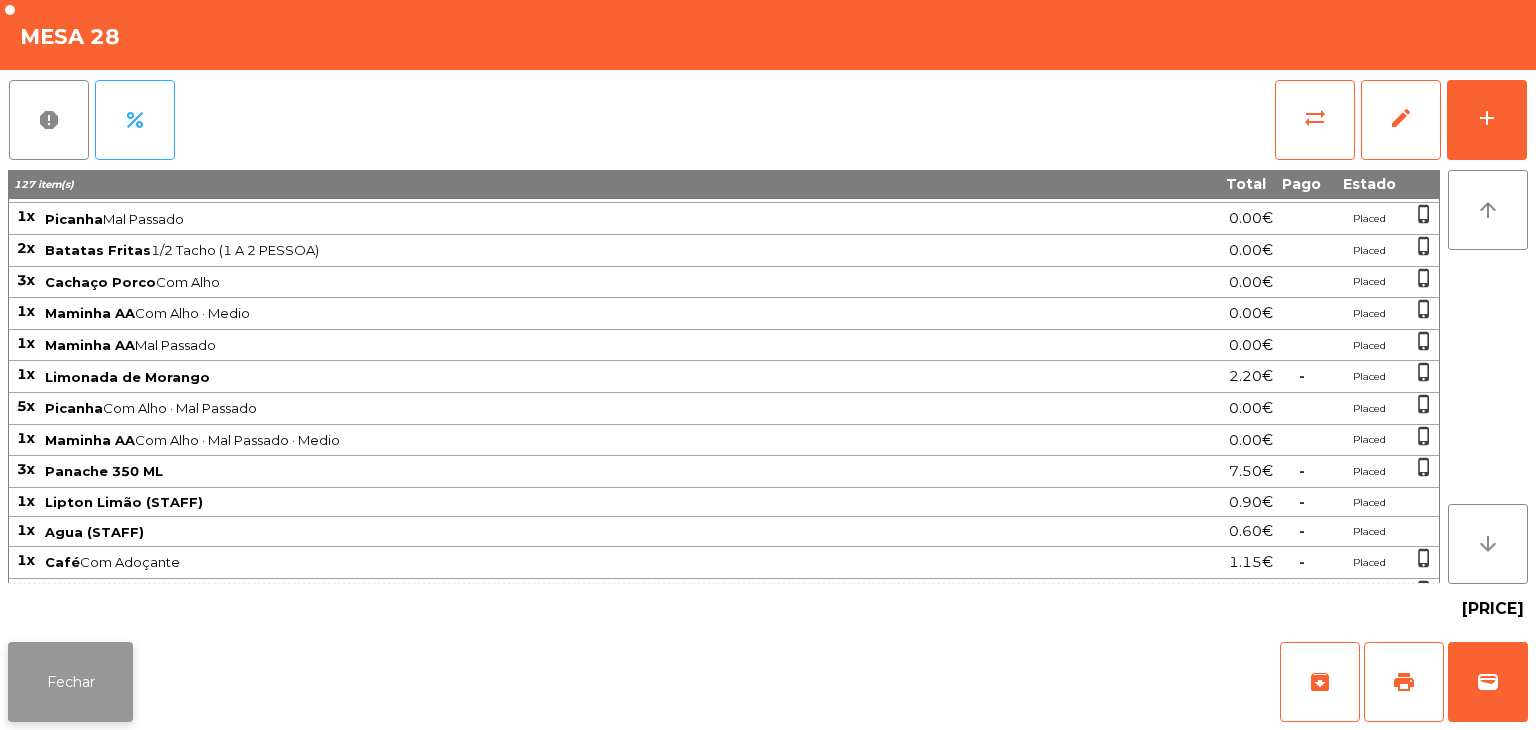 click on "Fechar" 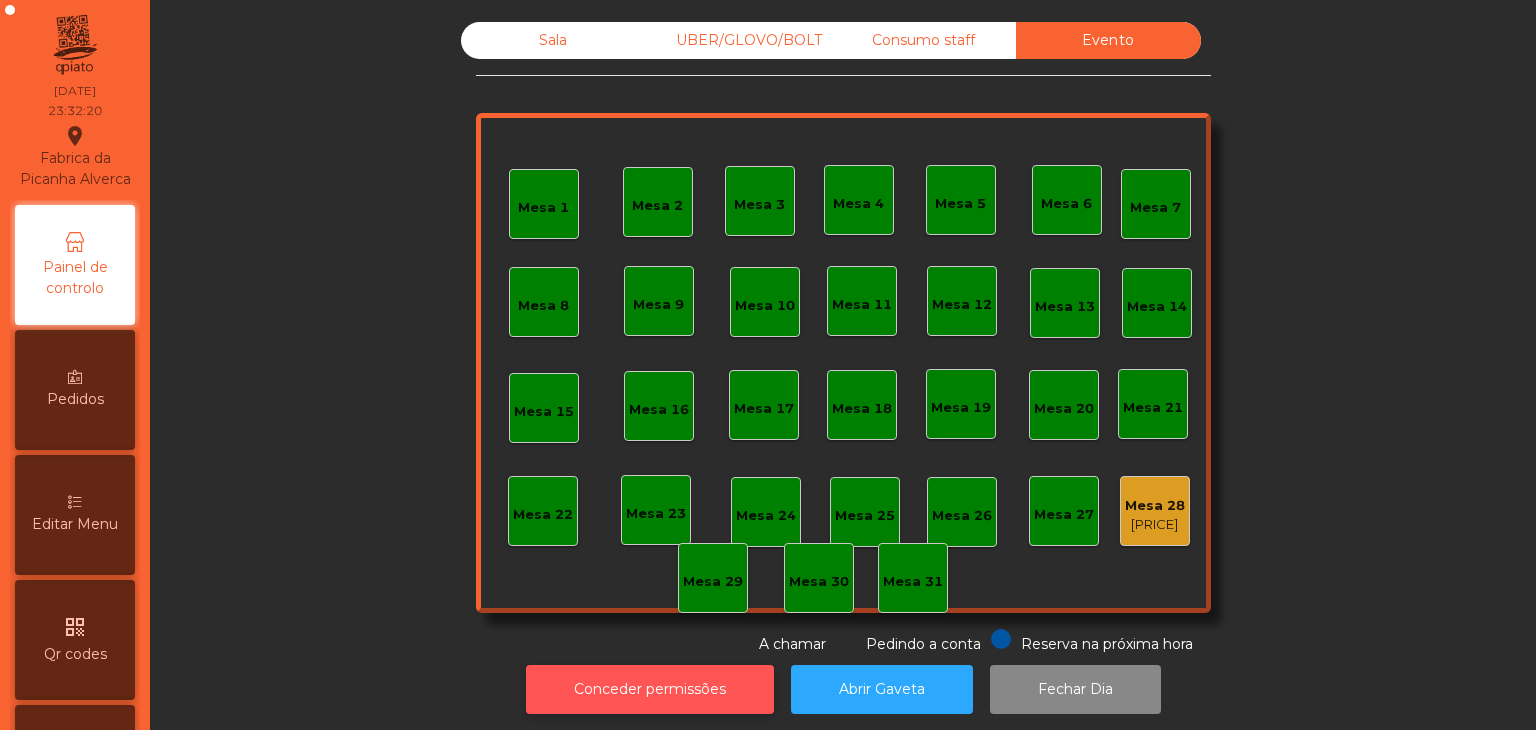 click on "Conceder permissões" 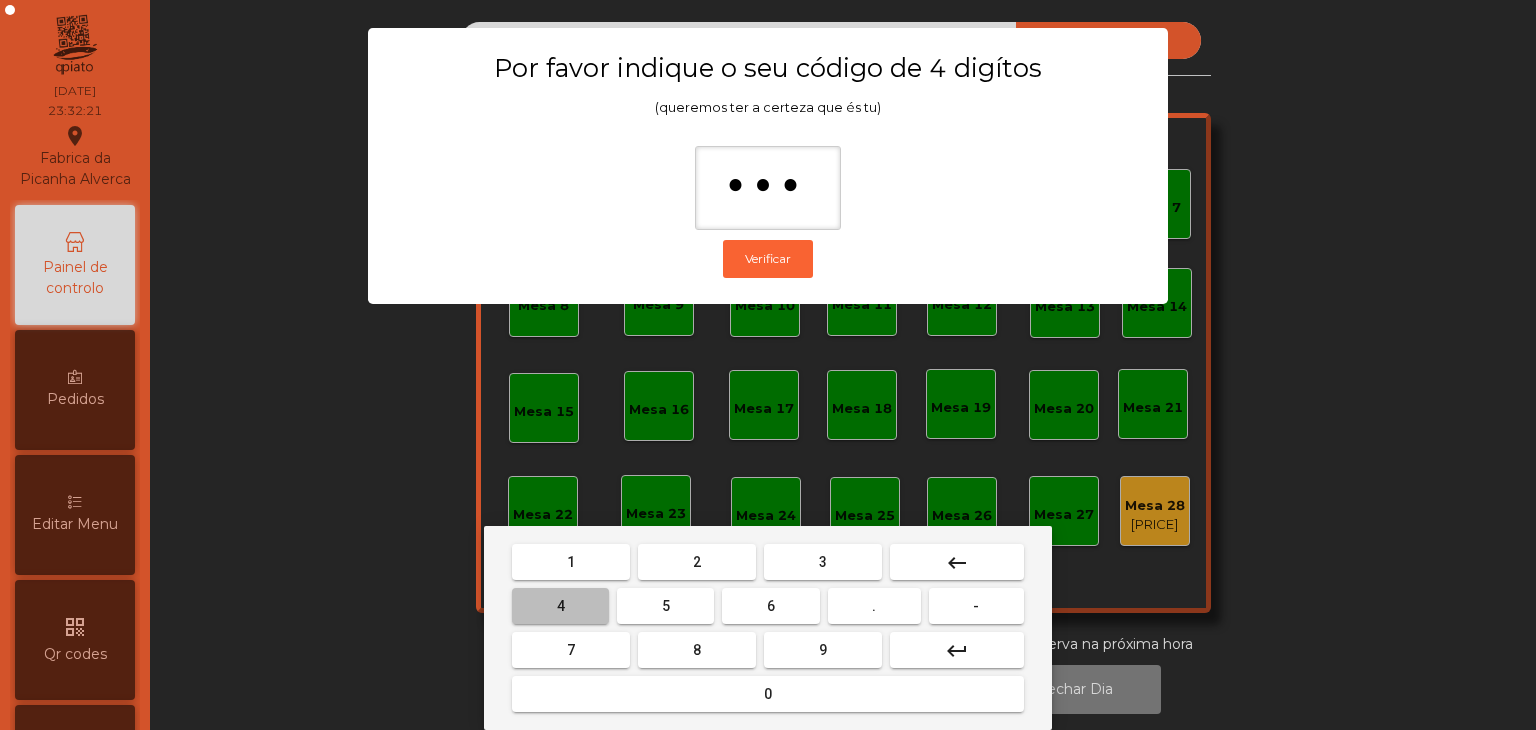type on "****" 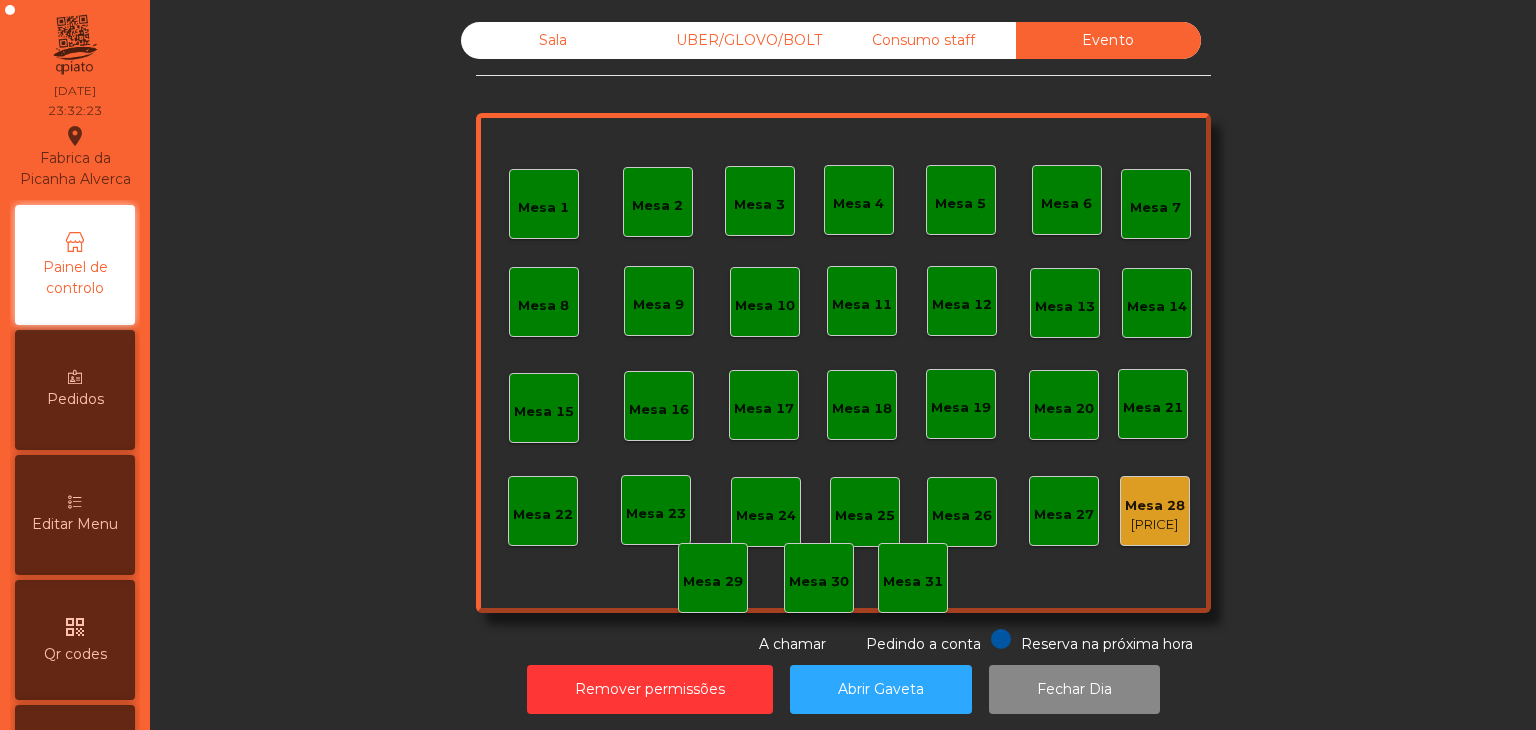 click on "Mesa 28" 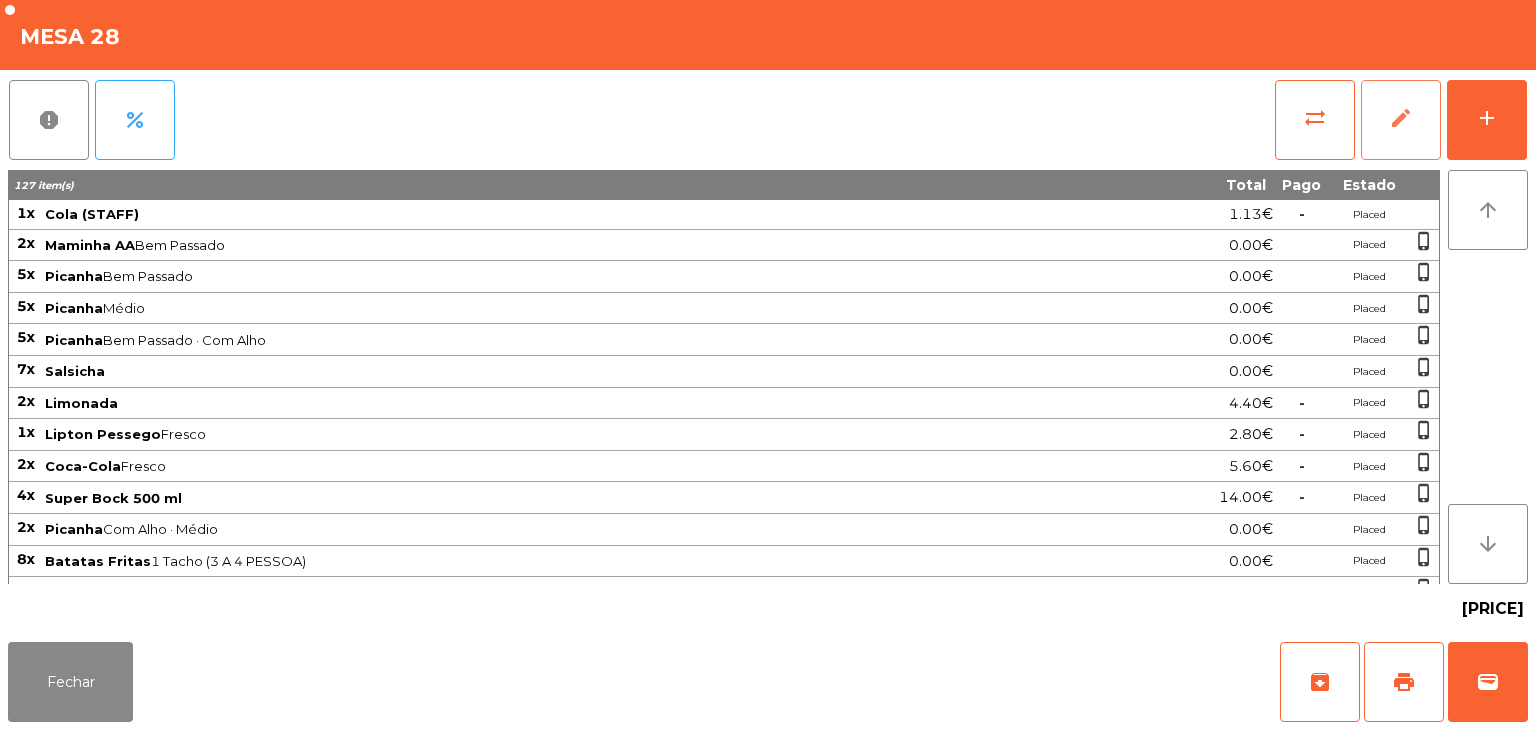 click on "edit" 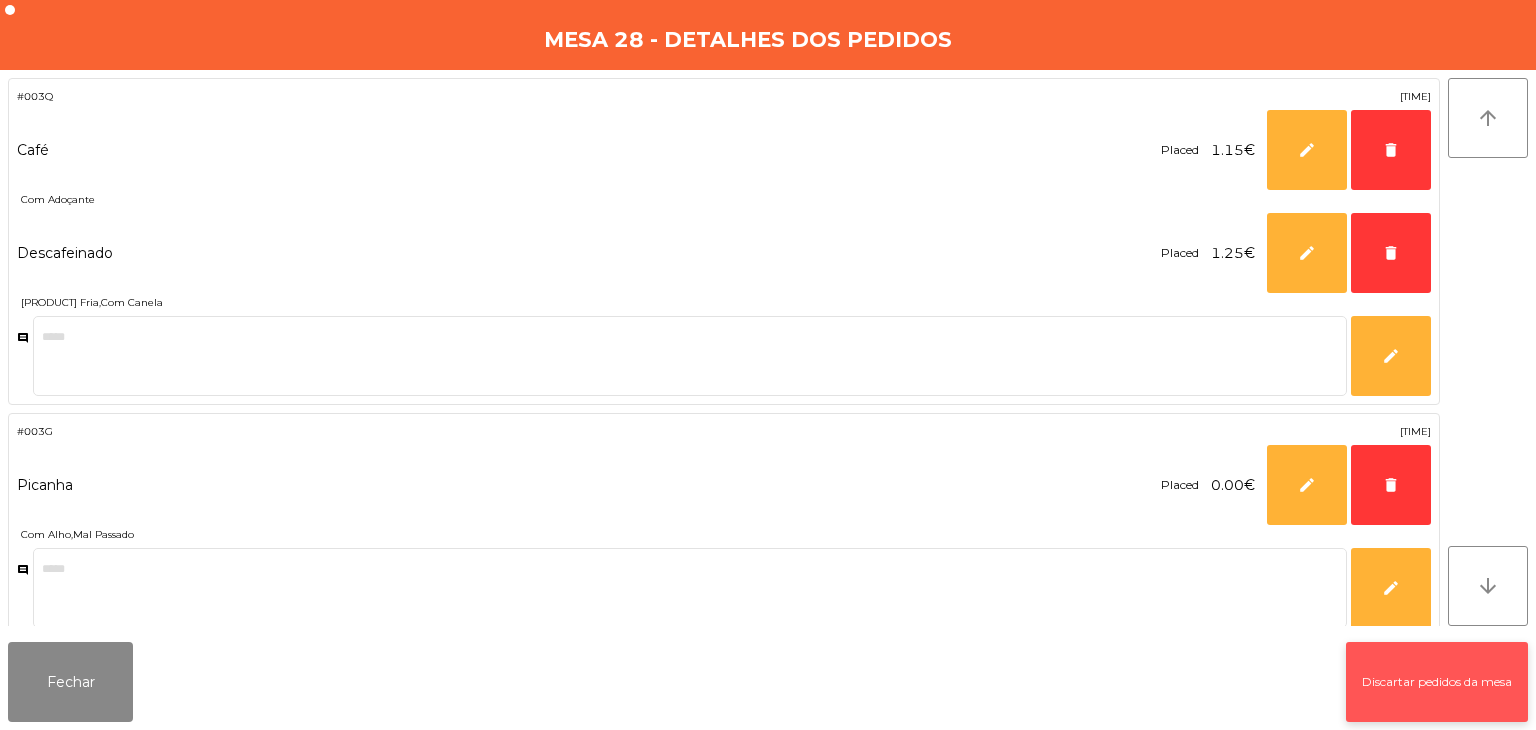click on "Discartar pedidos da mesa" 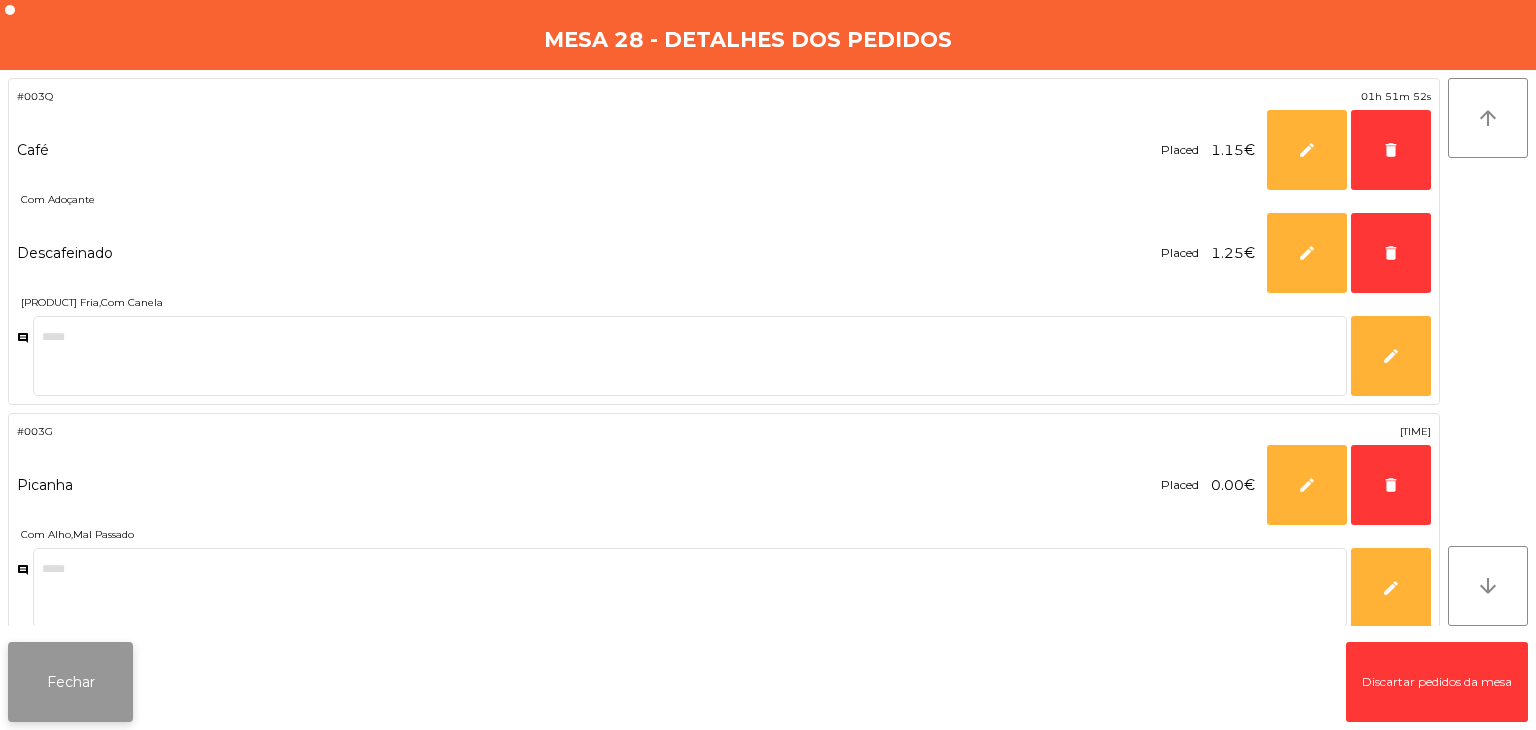 click on "Fechar" 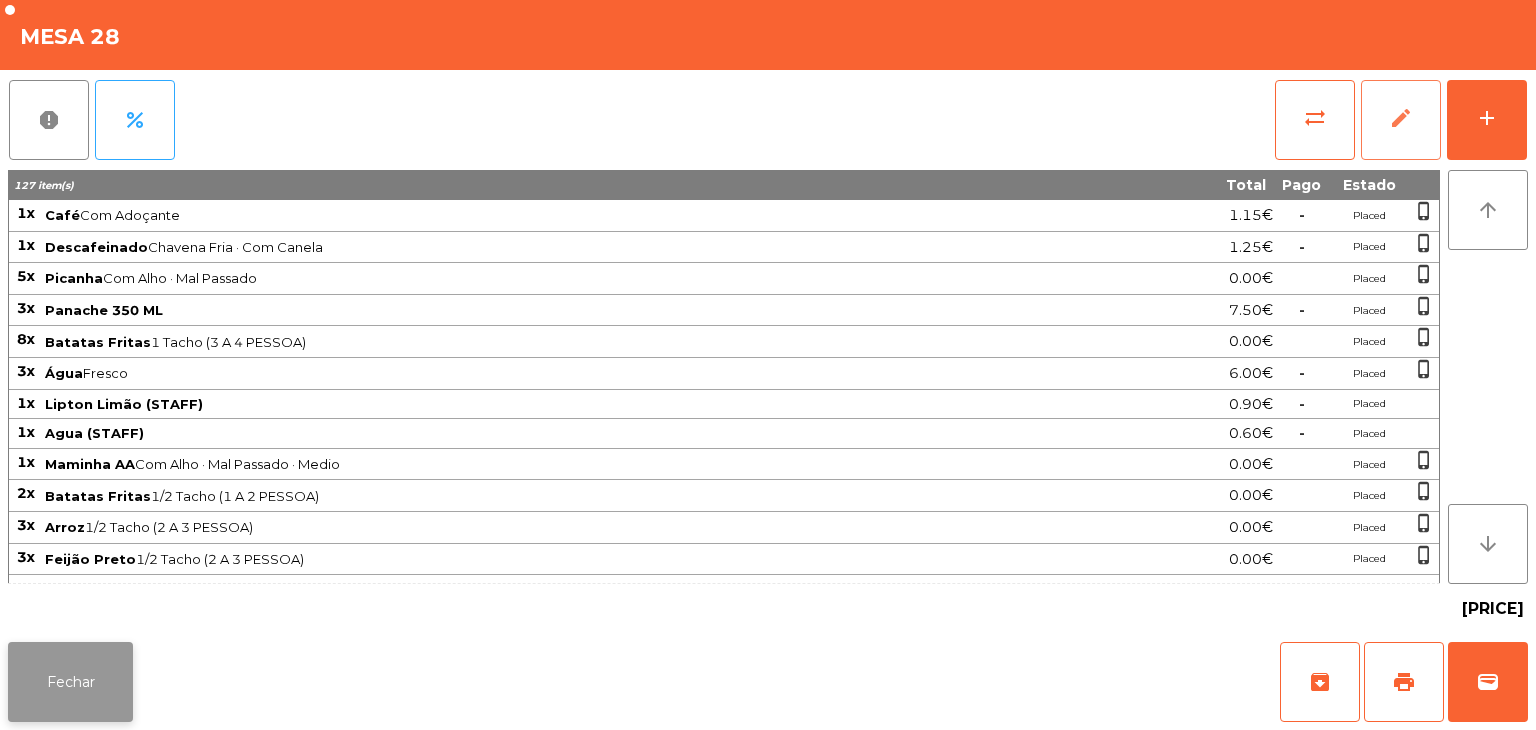 click on "Fechar" 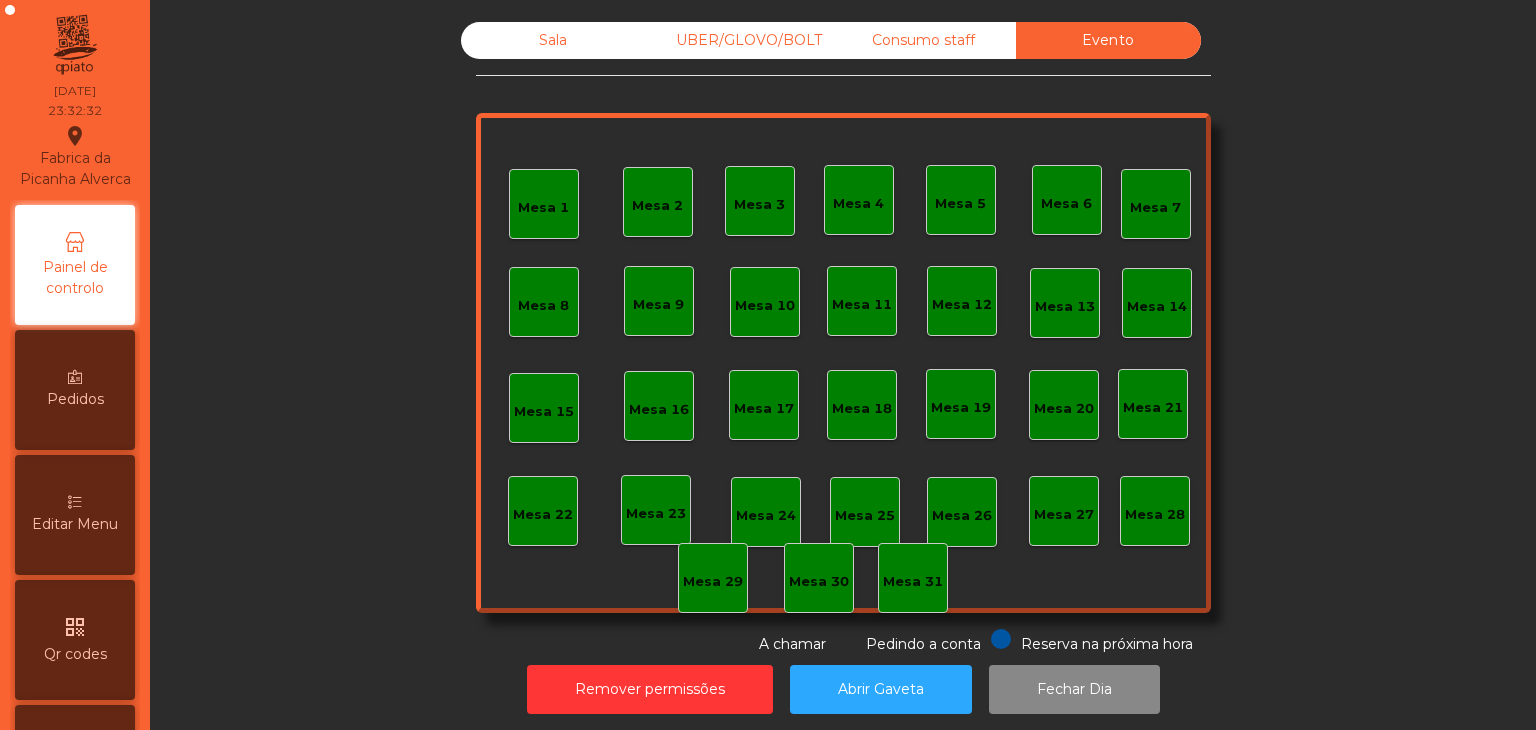 click on "Consumo staff" 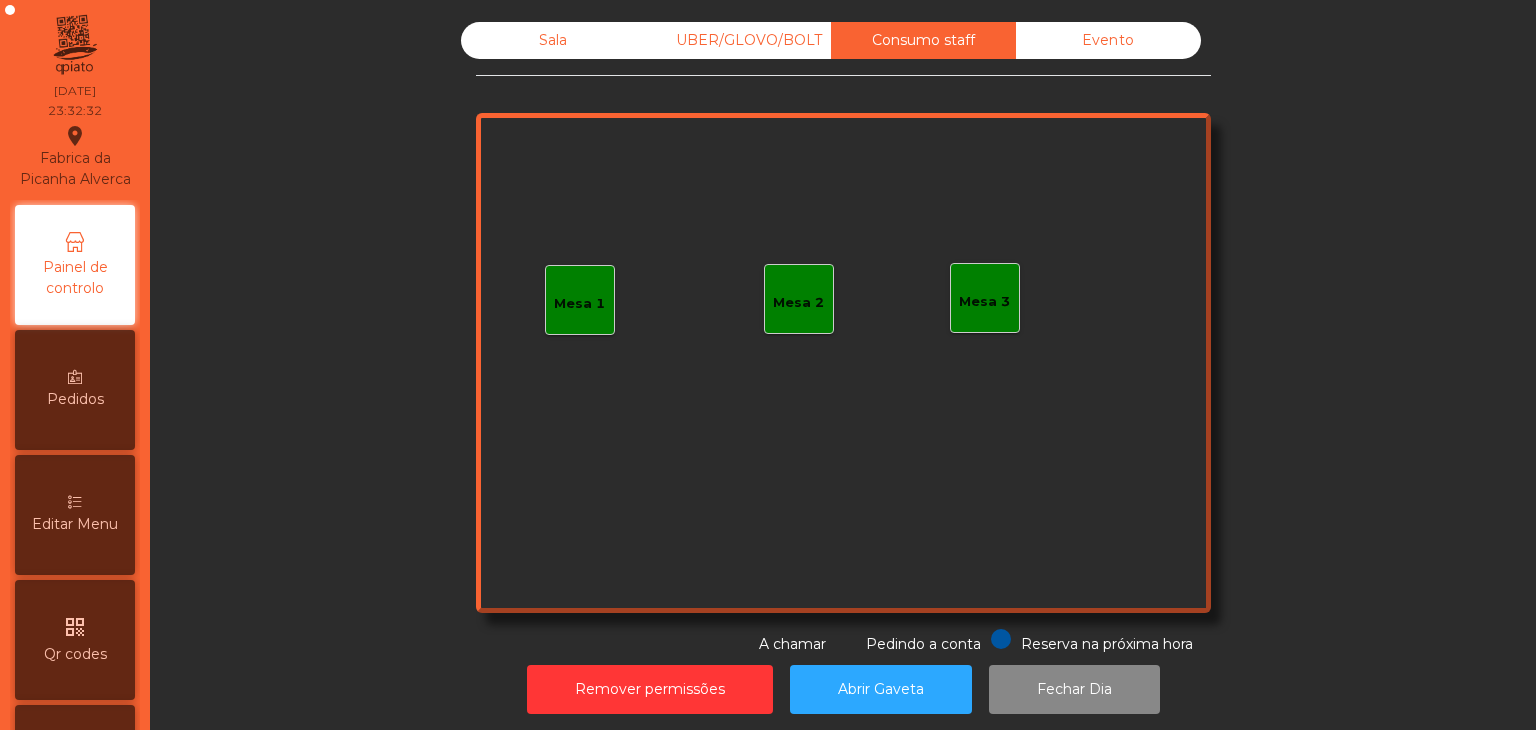 drag, startPoint x: 820, startPoint y: 51, endPoint x: 734, endPoint y: 46, distance: 86.145226 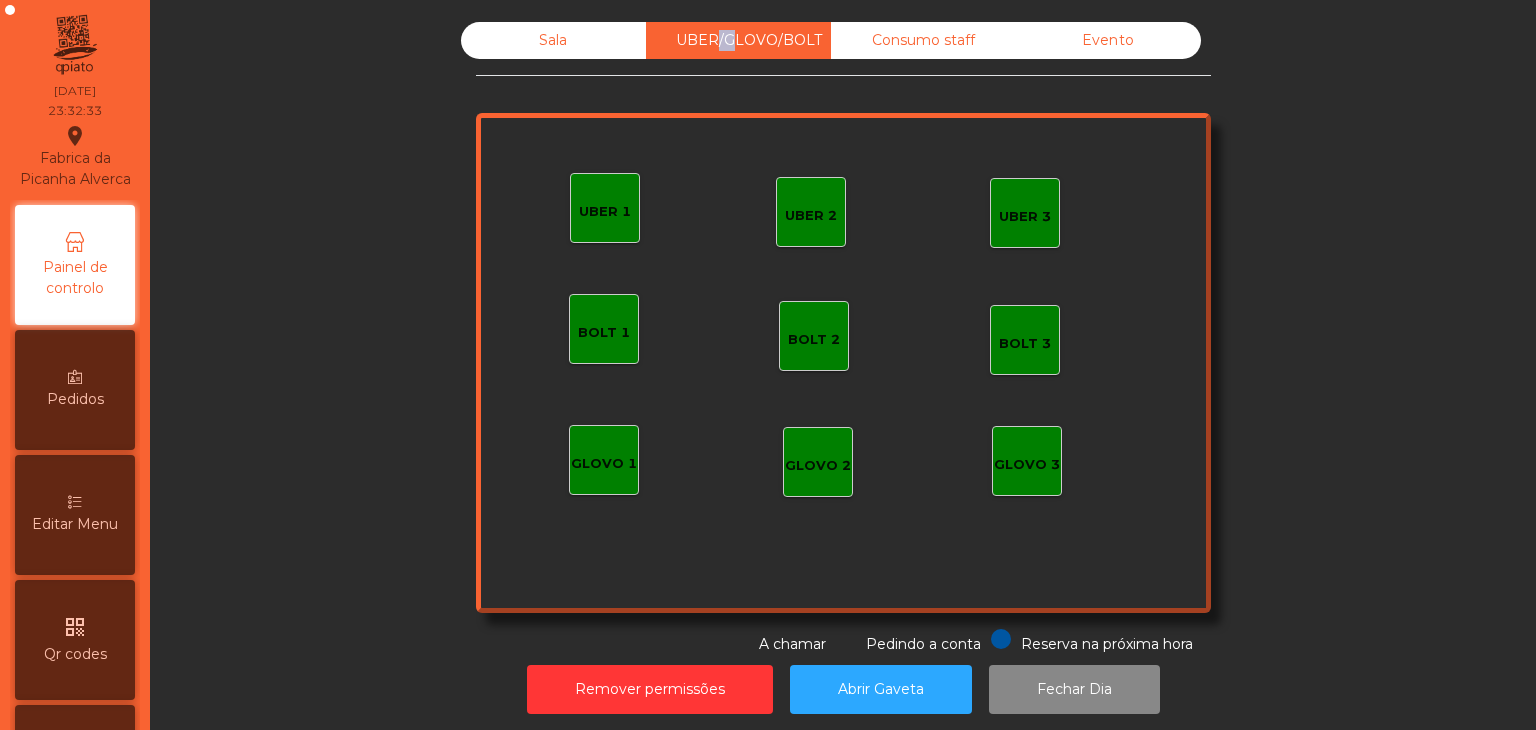 click on "UBER/GLOVO/BOLT" 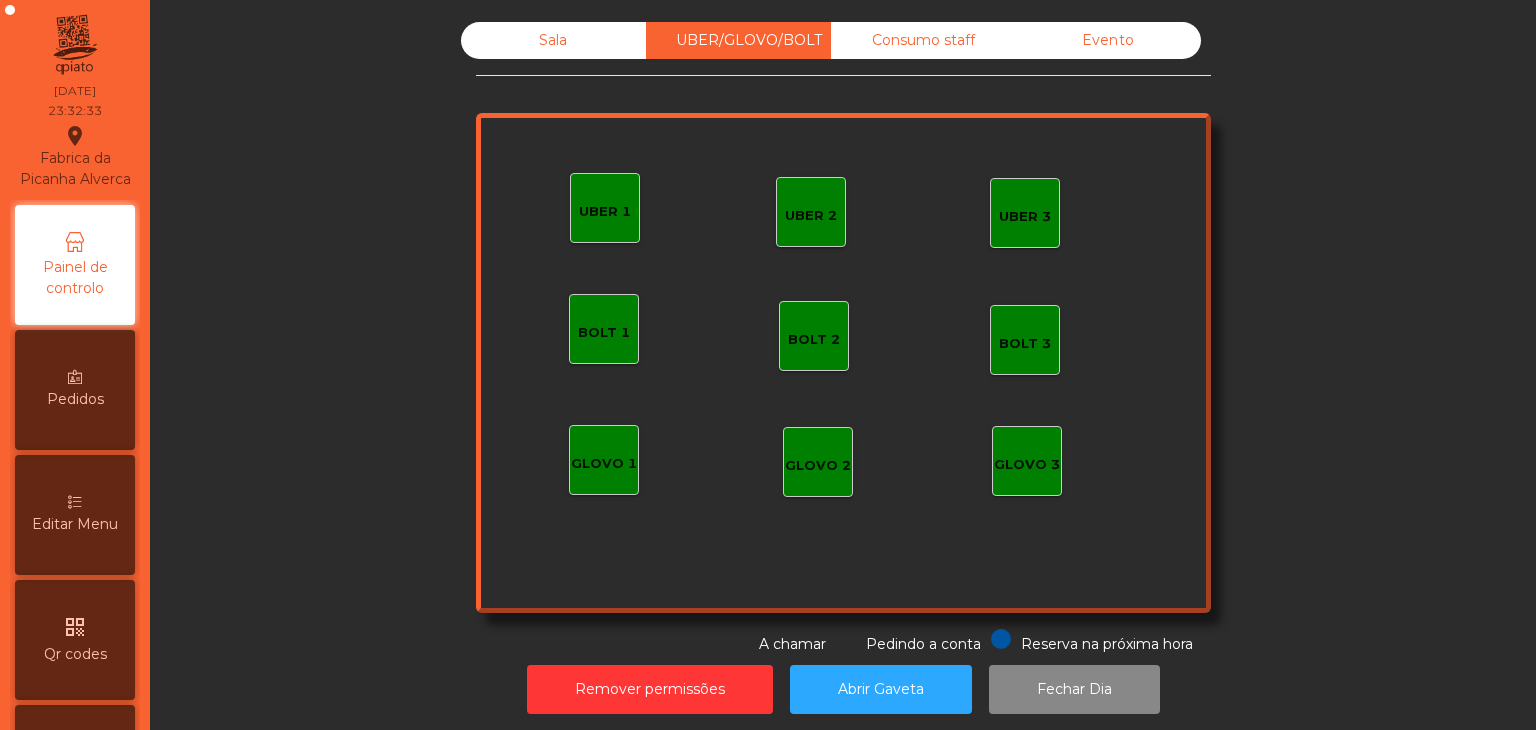 click on "Sala" 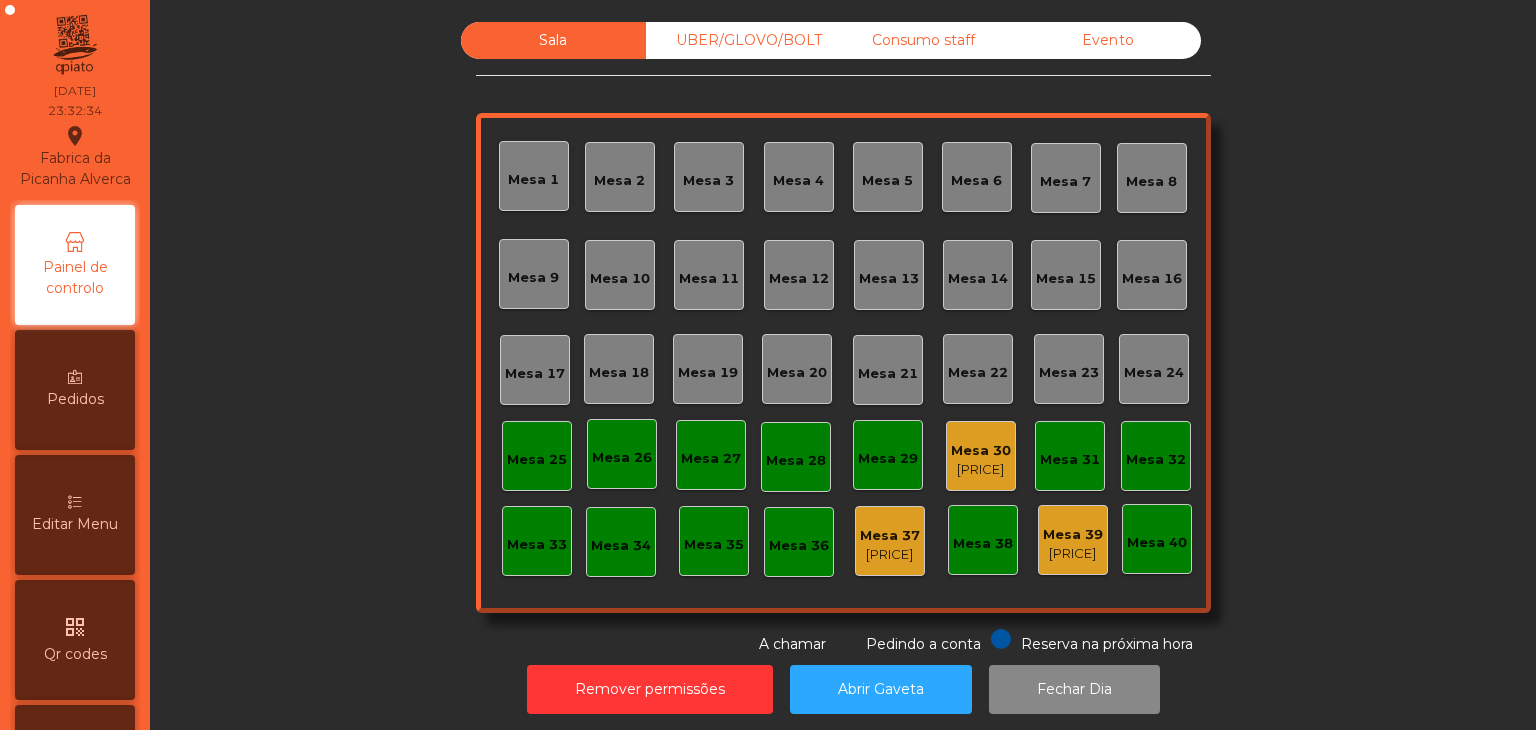 click on "Mesa 30" 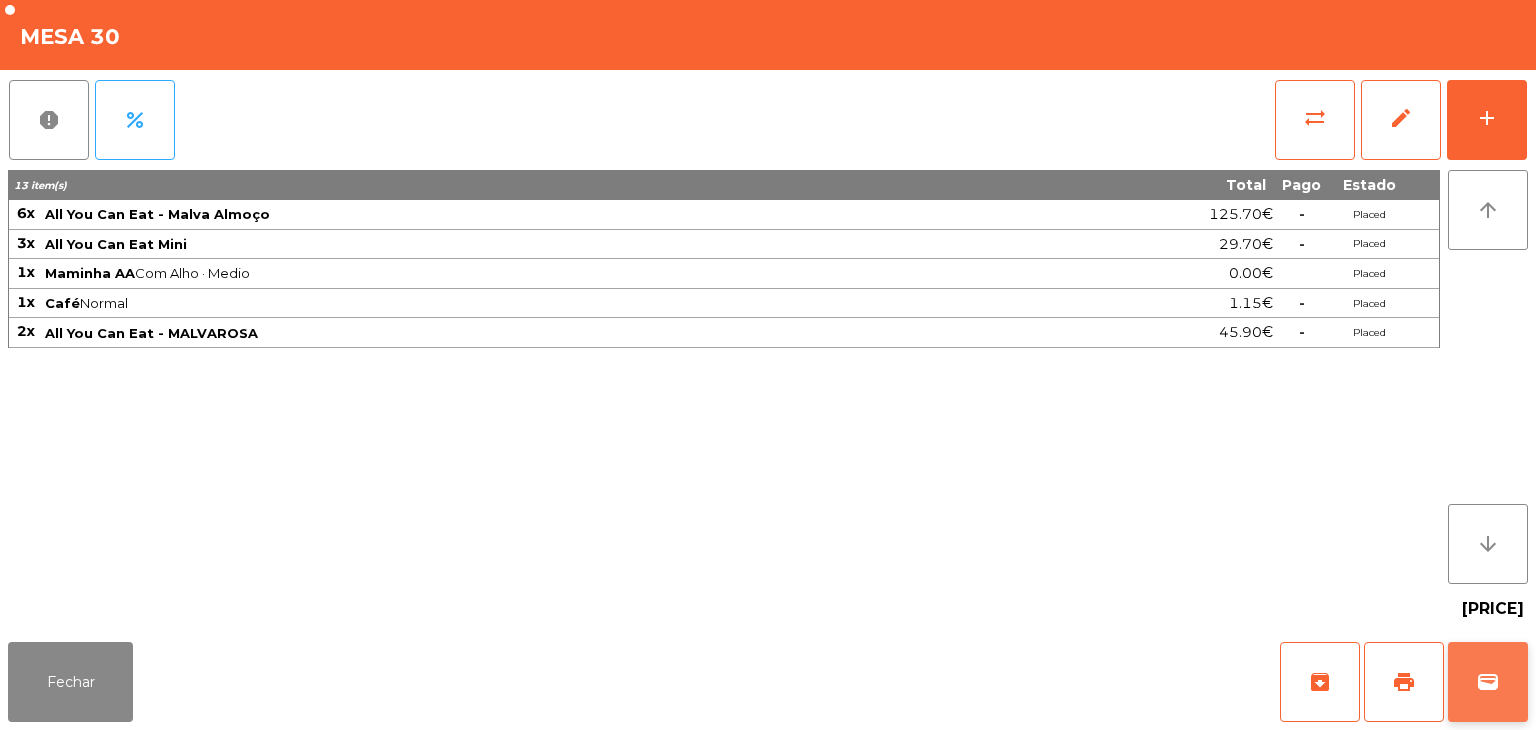 click on "wallet" 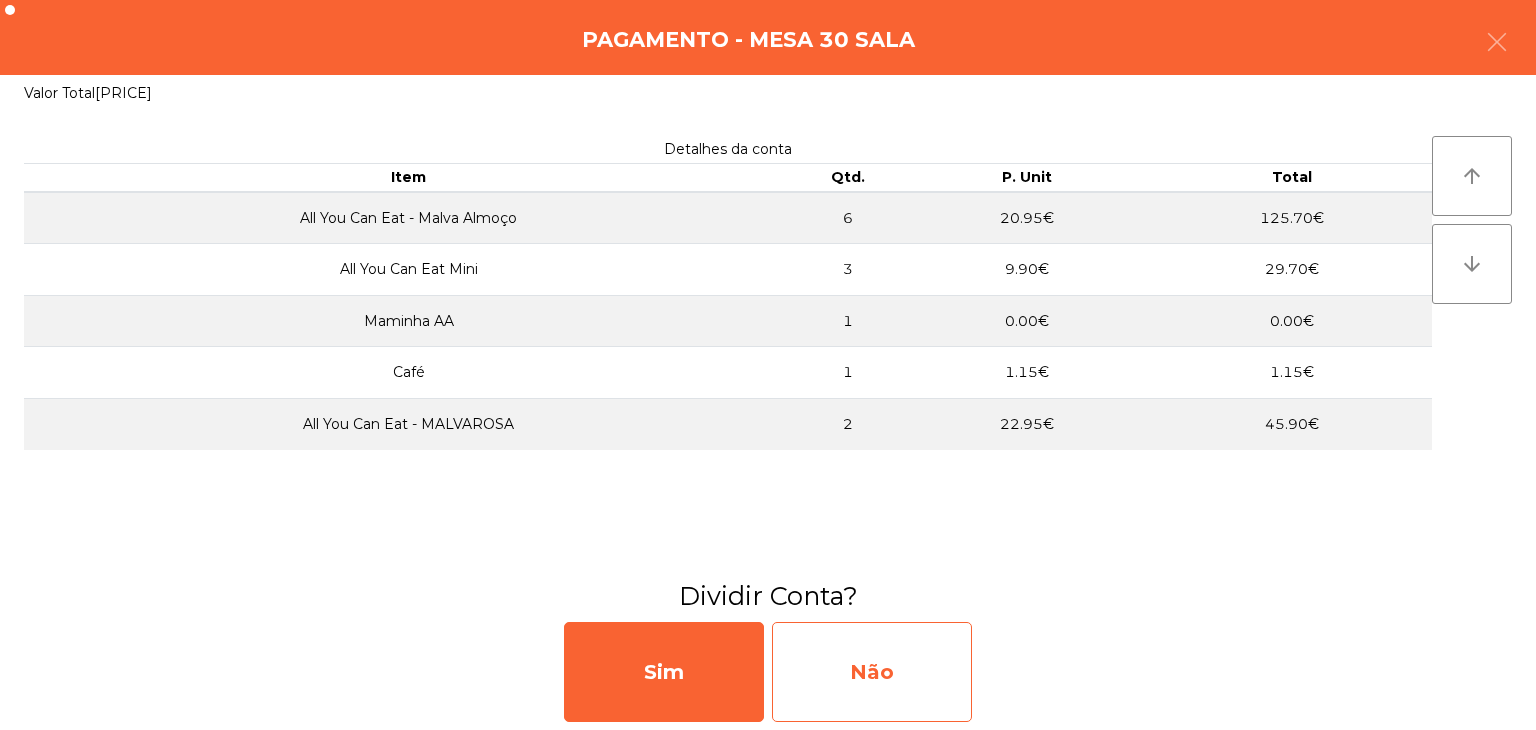 click on "Não" 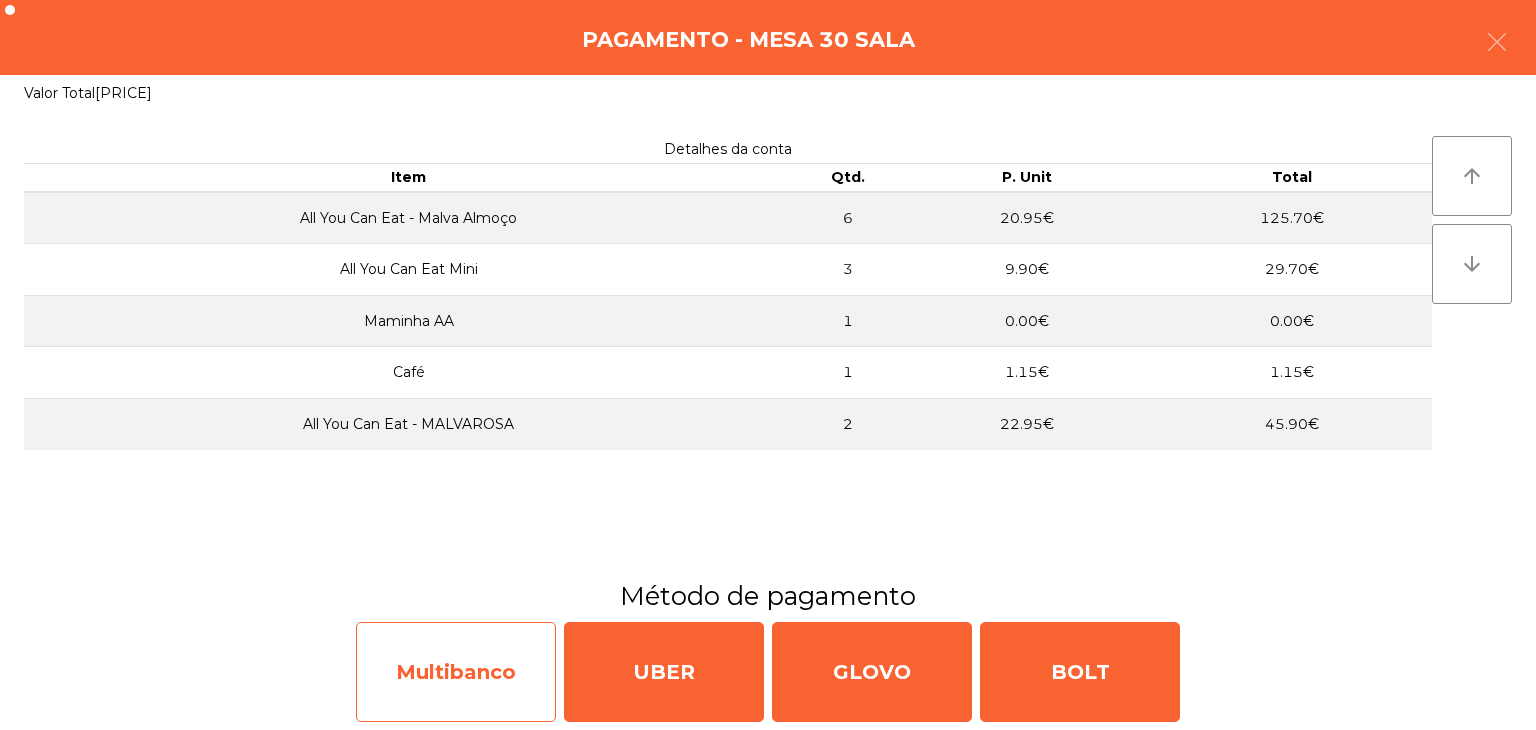 click on "Multibanco" 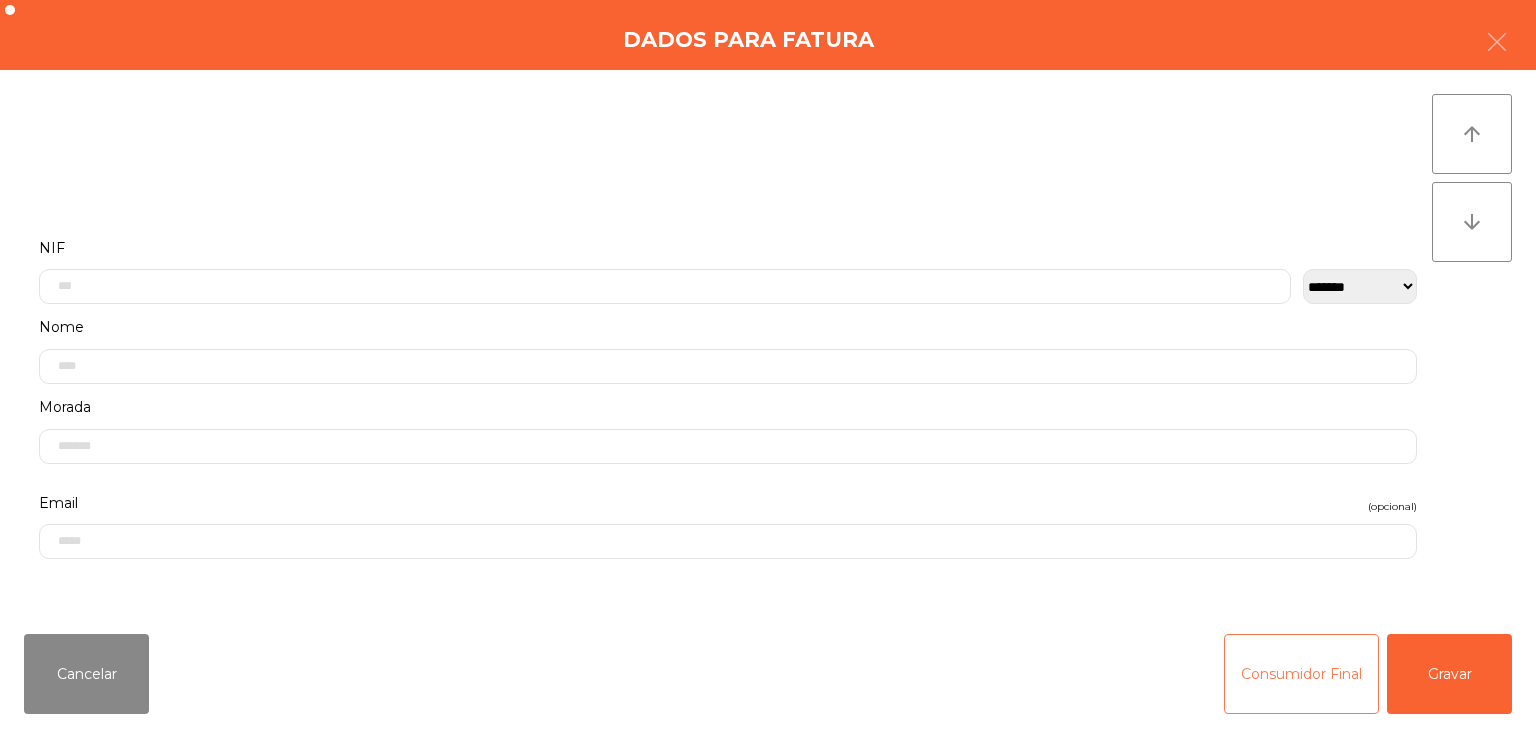 click on "Consumidor Final" 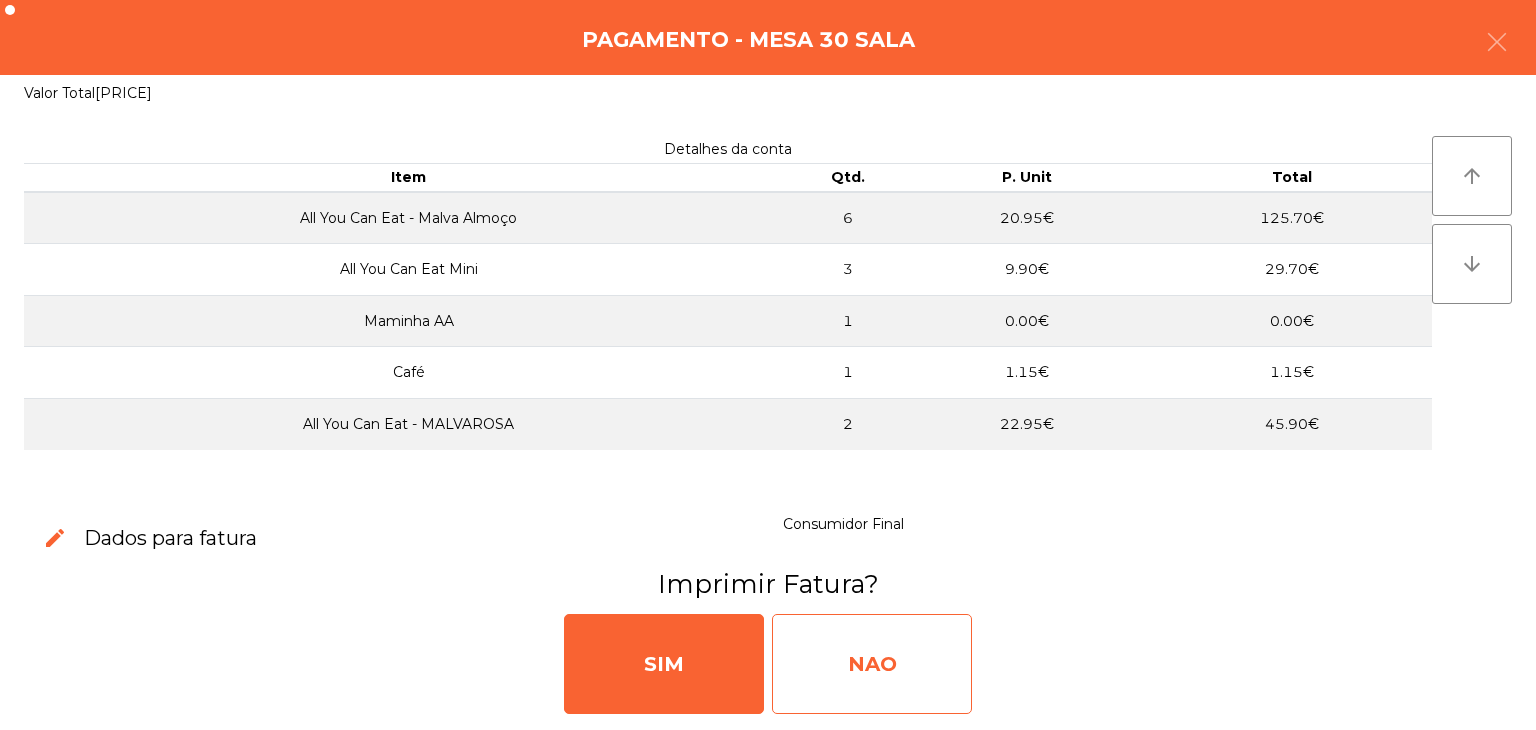 click on "NAO" 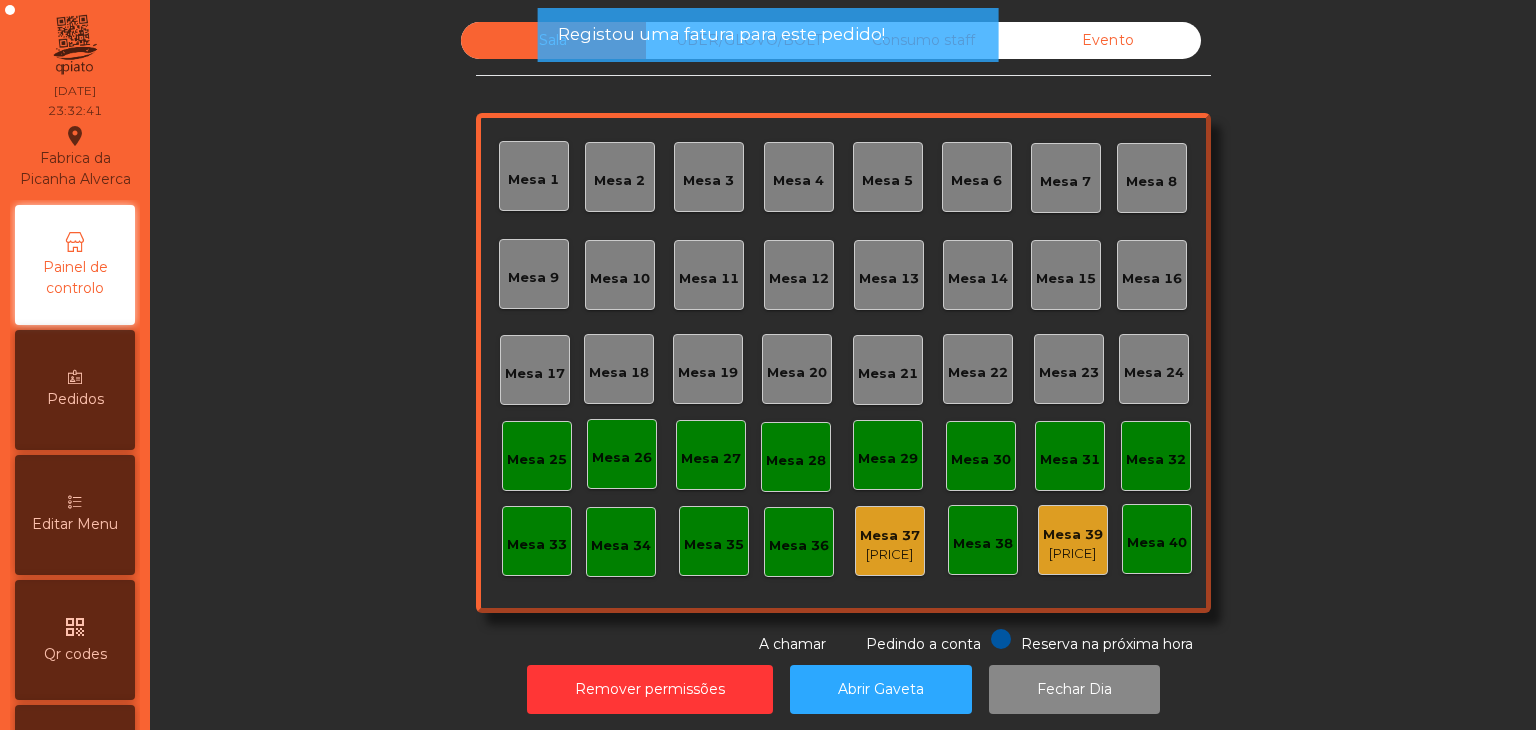 click on "Evento" 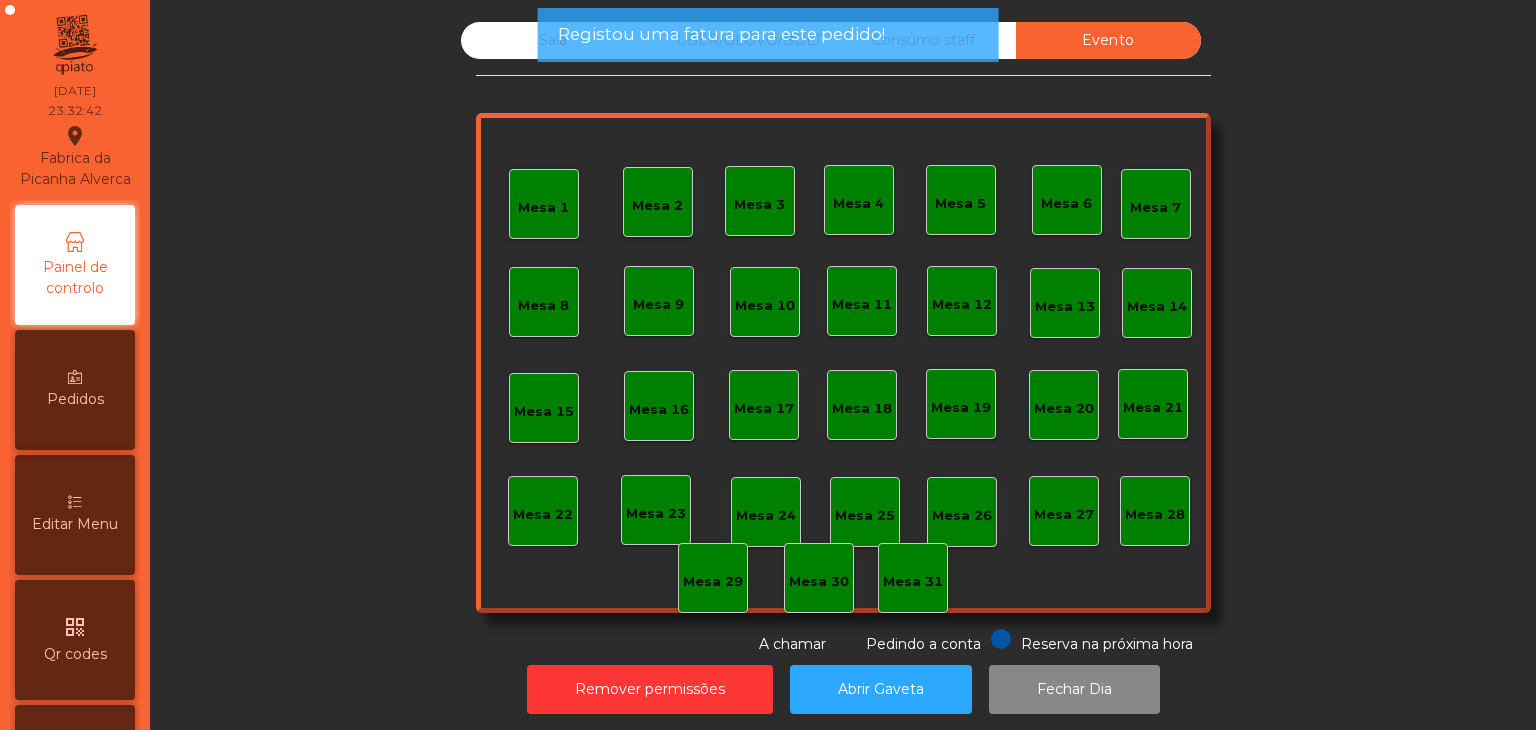 click on "Registou uma fatura para este pedido!" 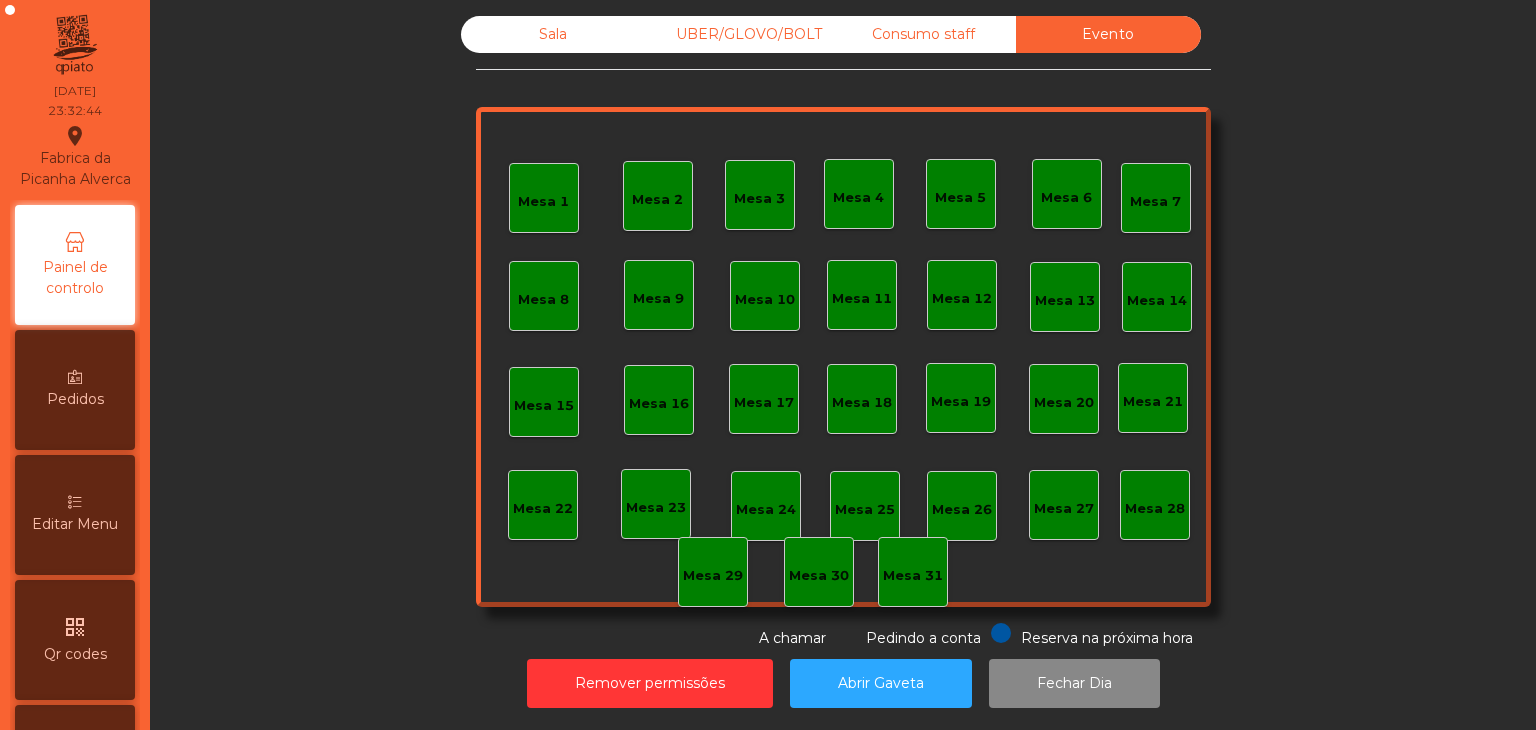 scroll, scrollTop: 20, scrollLeft: 0, axis: vertical 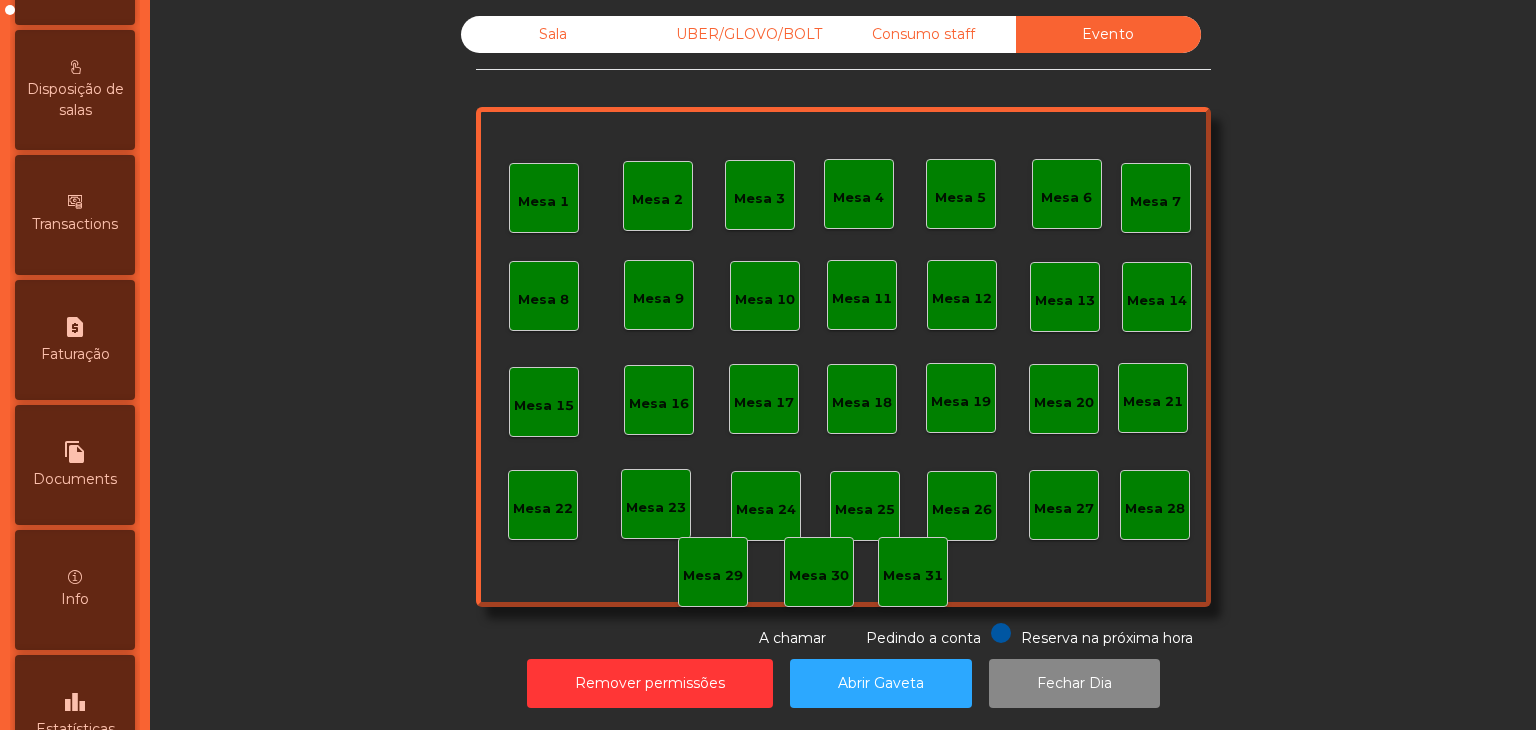 click on "leaderboard  Estatísticas" at bounding box center [75, 715] 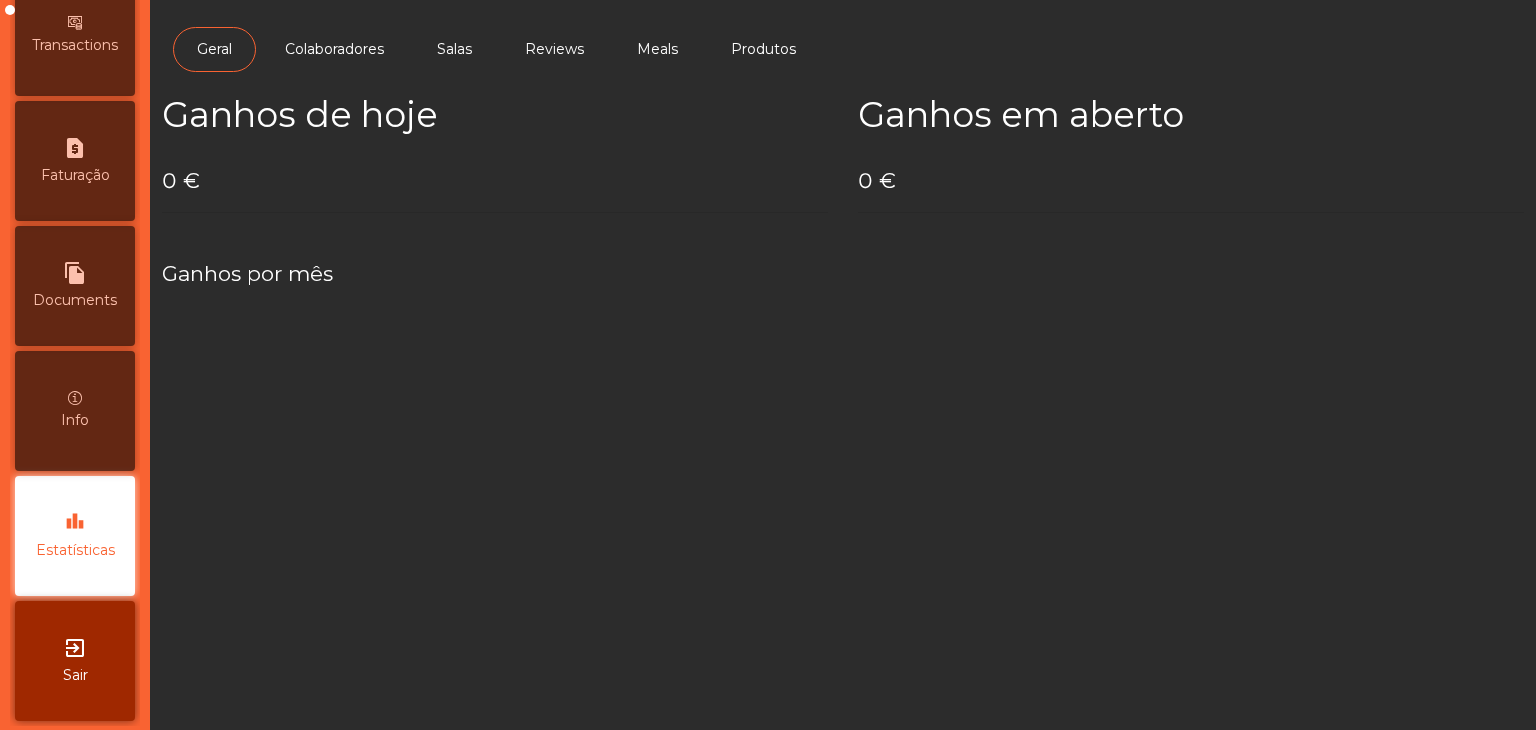 scroll, scrollTop: 1006, scrollLeft: 0, axis: vertical 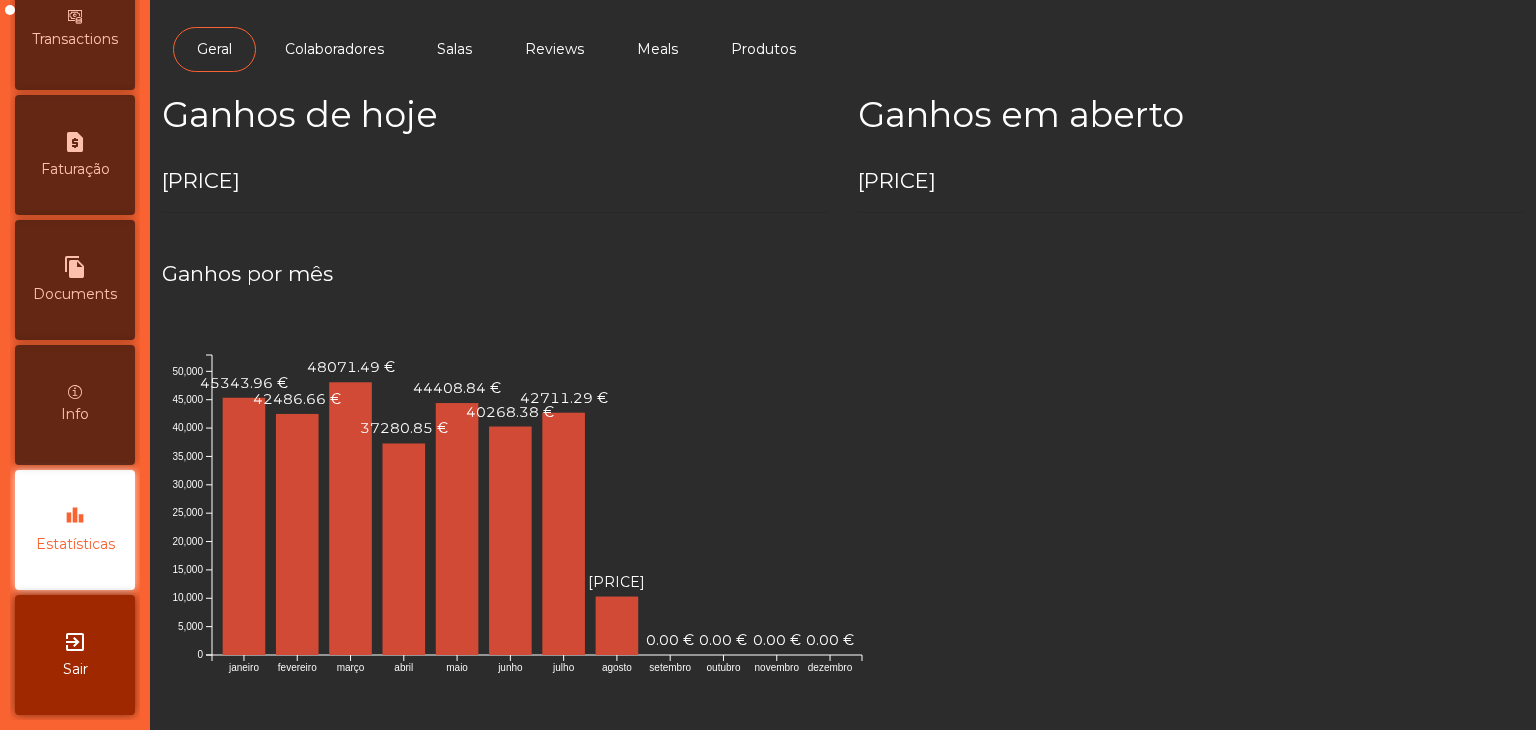 click on "exit_to_app  Sair" at bounding box center [75, 655] 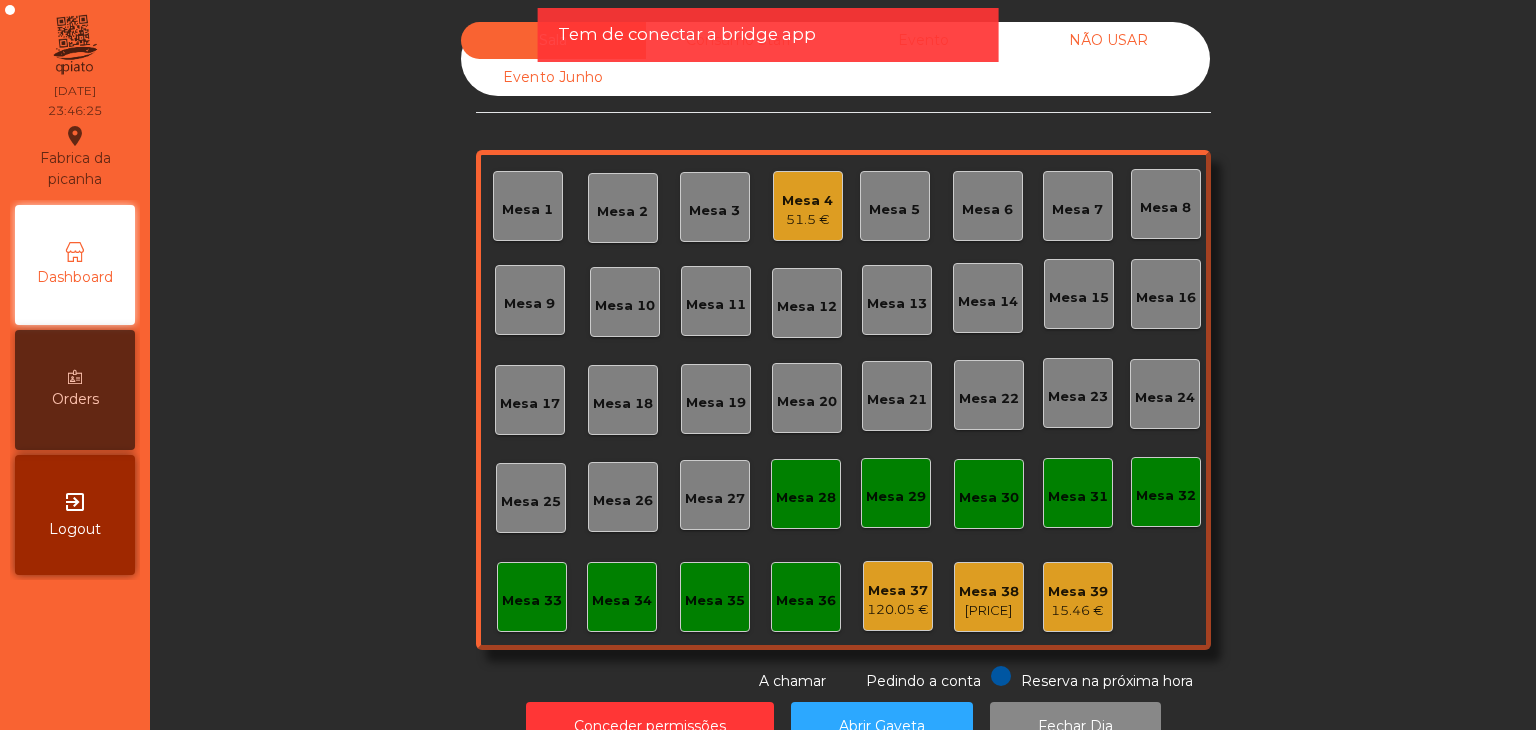 scroll, scrollTop: 0, scrollLeft: 0, axis: both 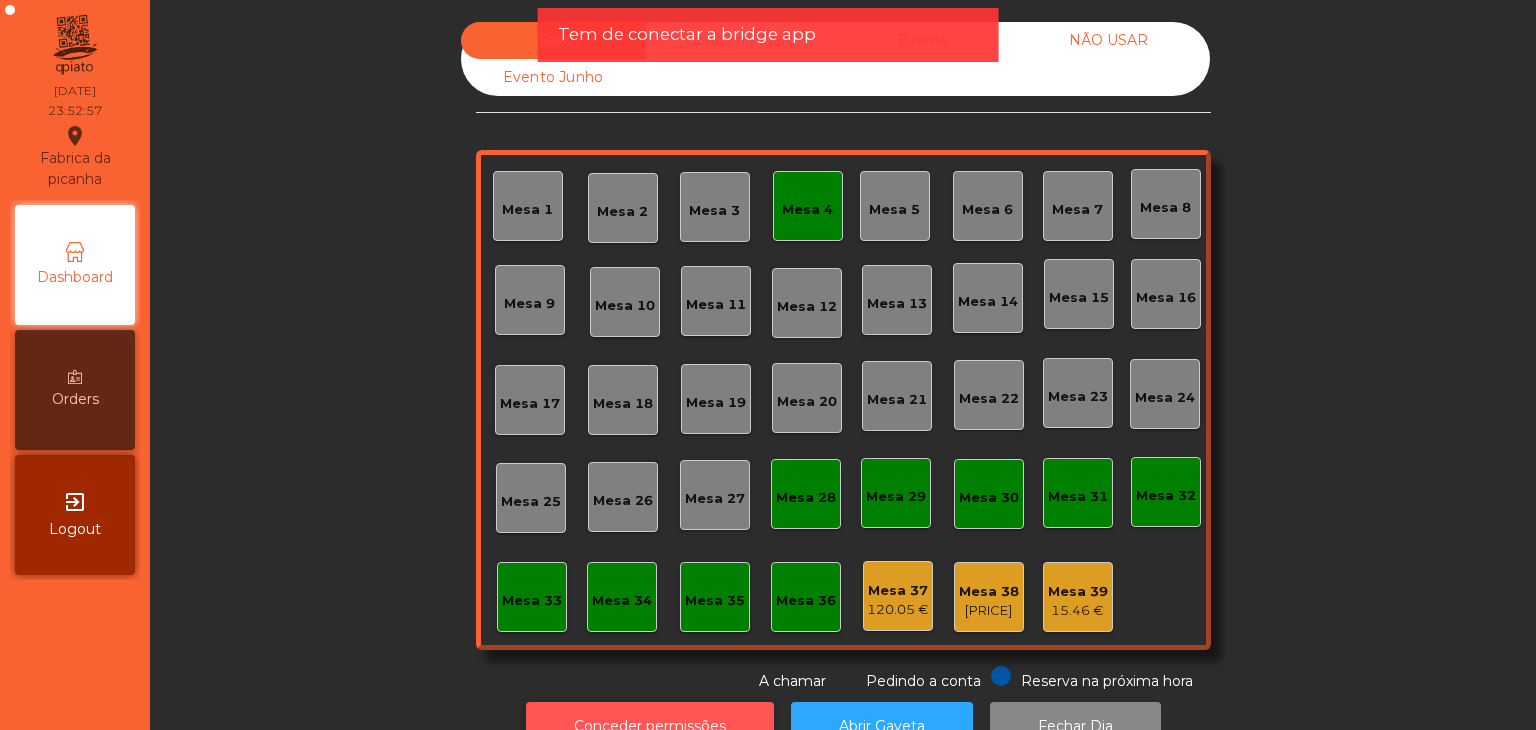 click on "Conceder permissões" 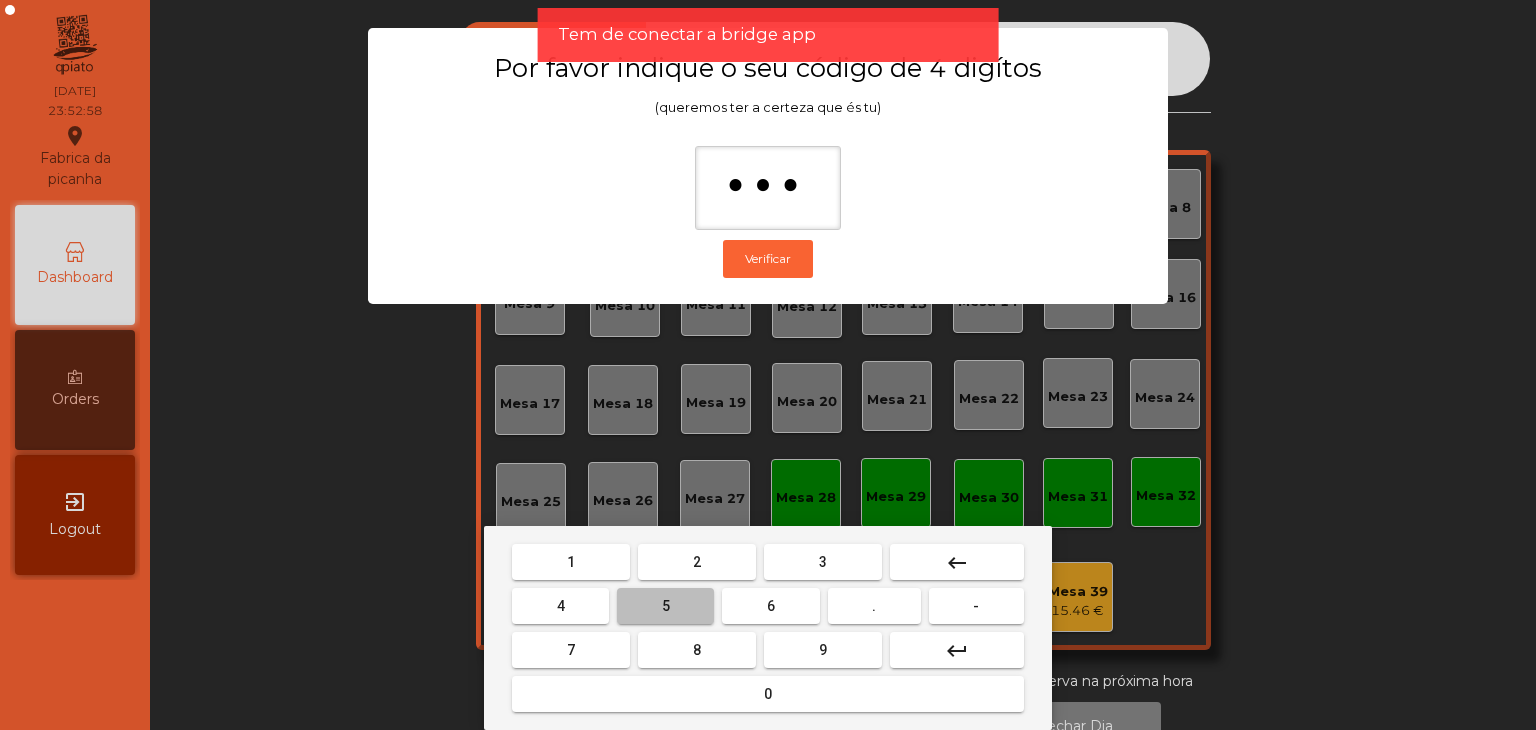 type on "****" 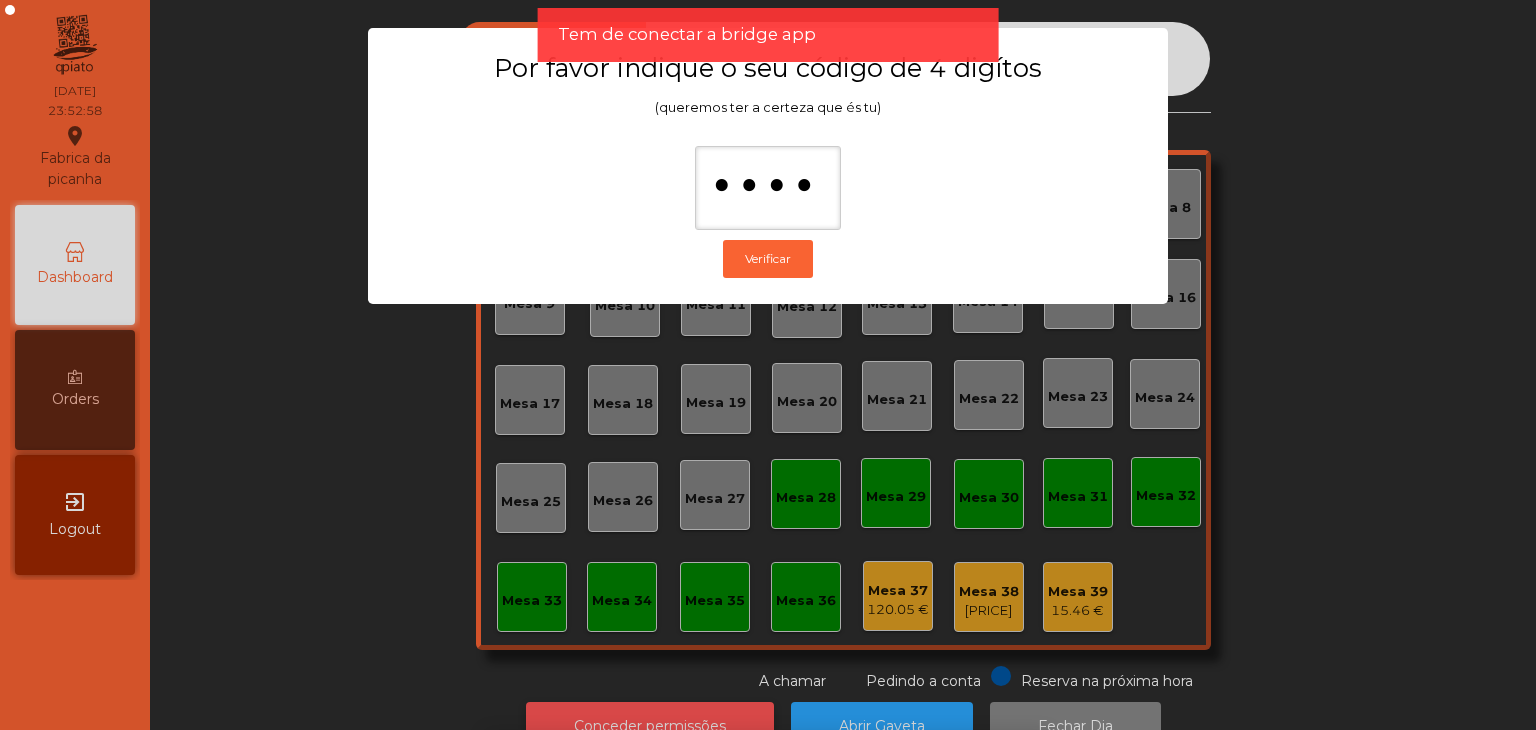 type 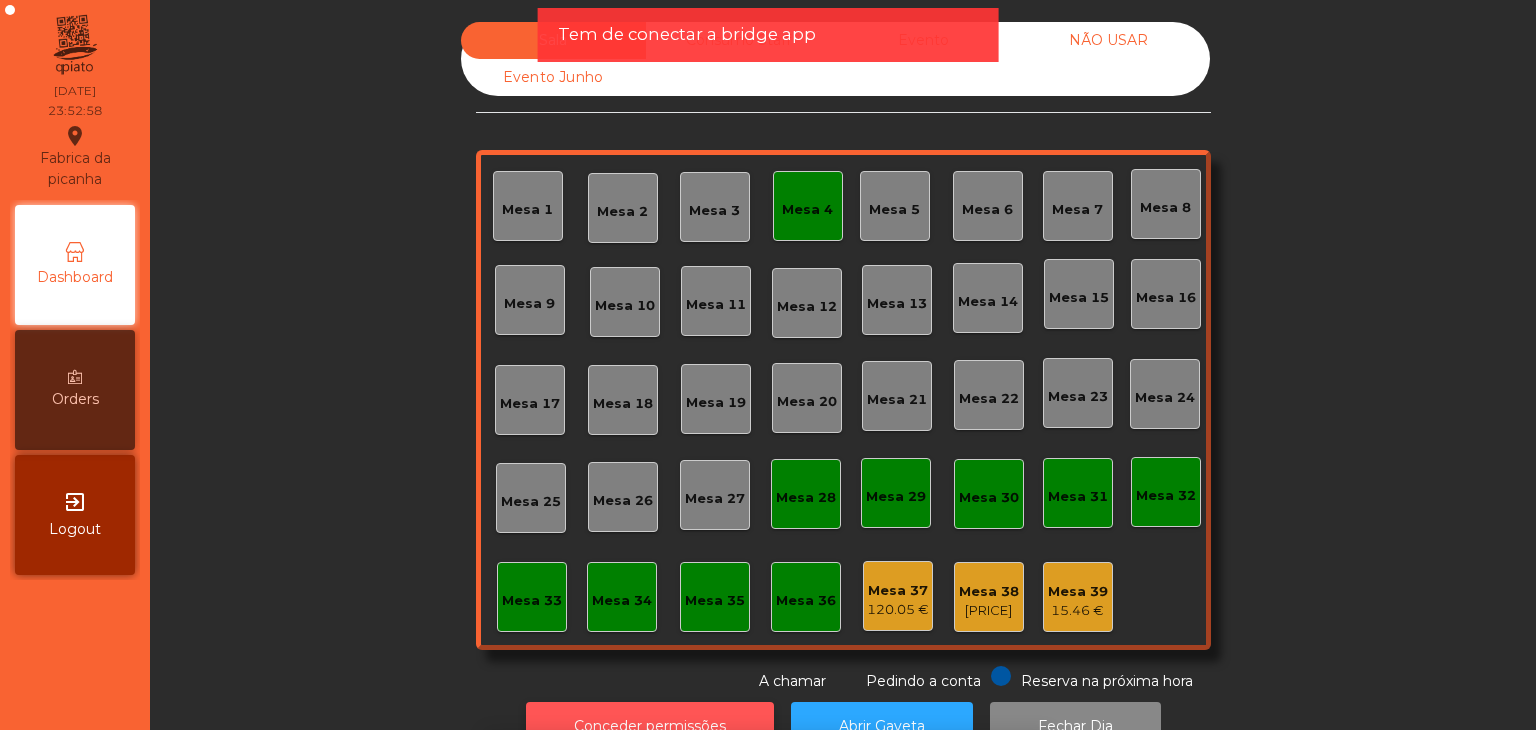 scroll, scrollTop: 36, scrollLeft: 0, axis: vertical 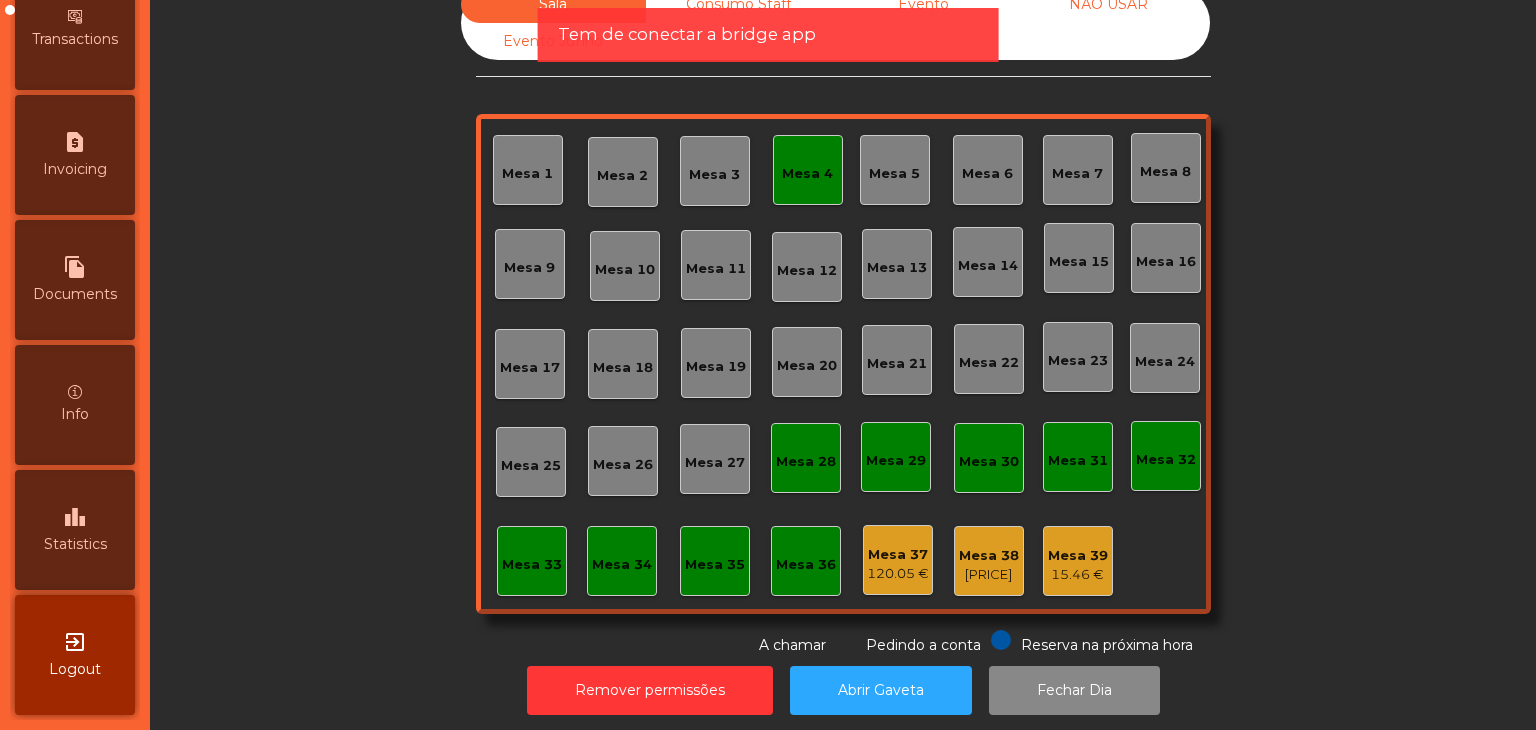 click on "leaderboard  Statistics" at bounding box center (75, 530) 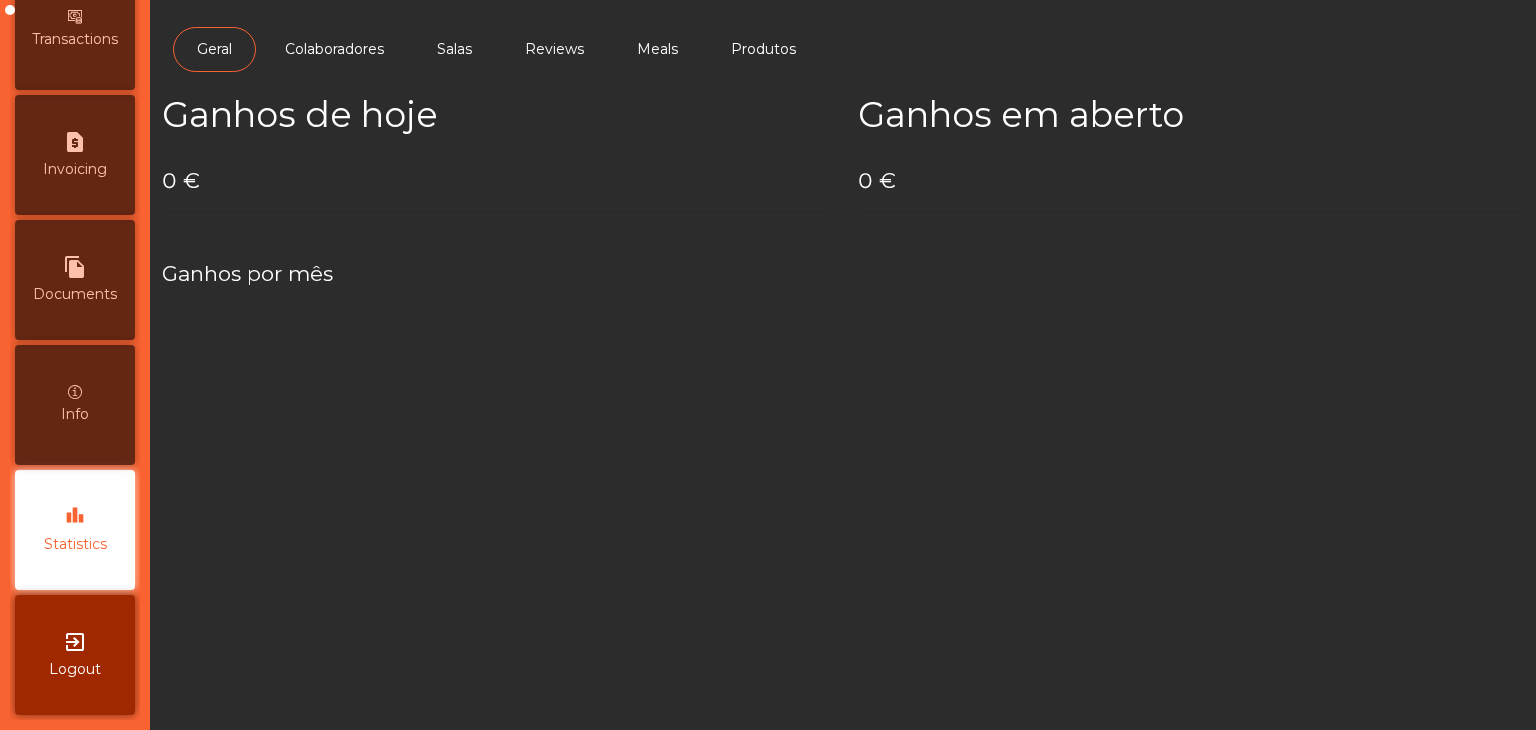 scroll, scrollTop: 0, scrollLeft: 0, axis: both 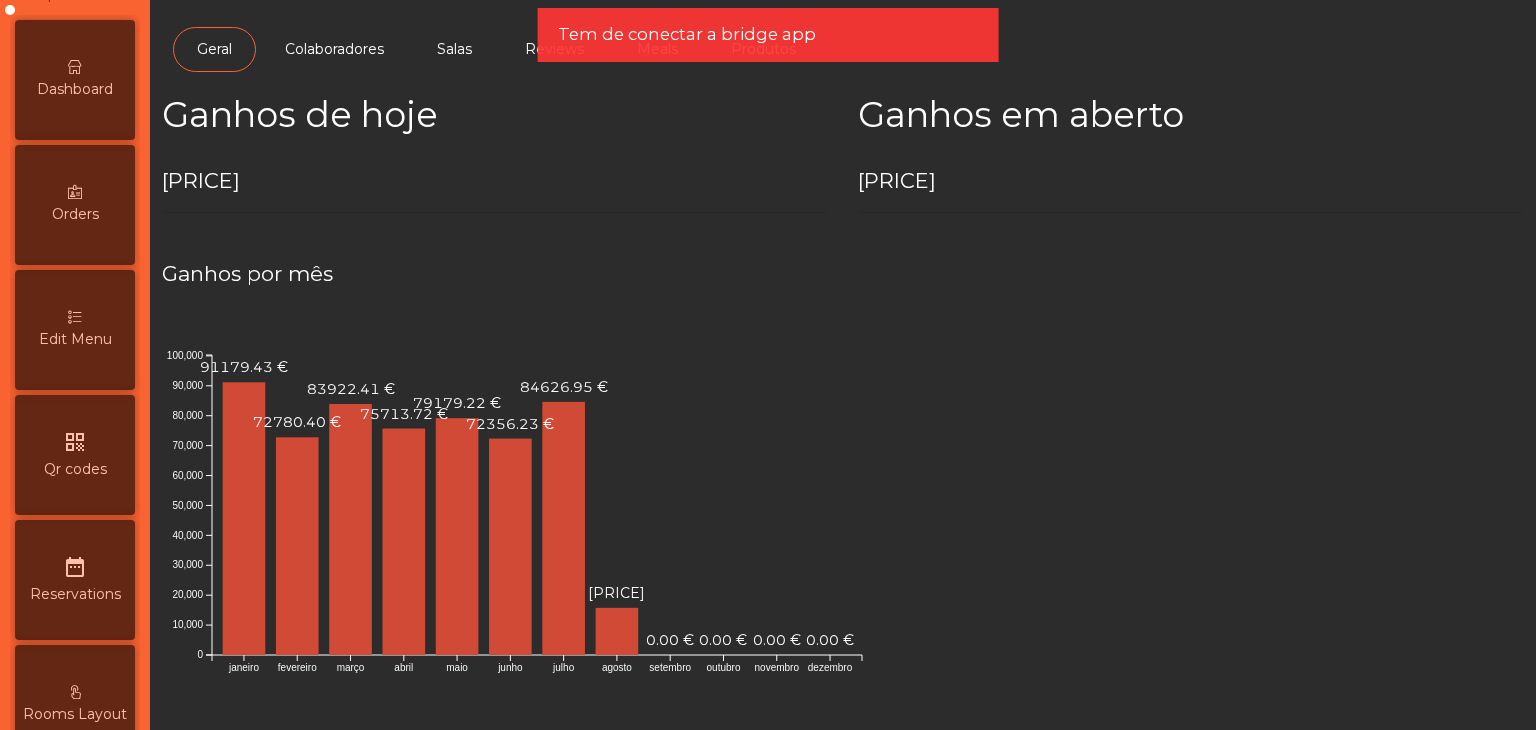 click on "Dashboard" at bounding box center (75, 80) 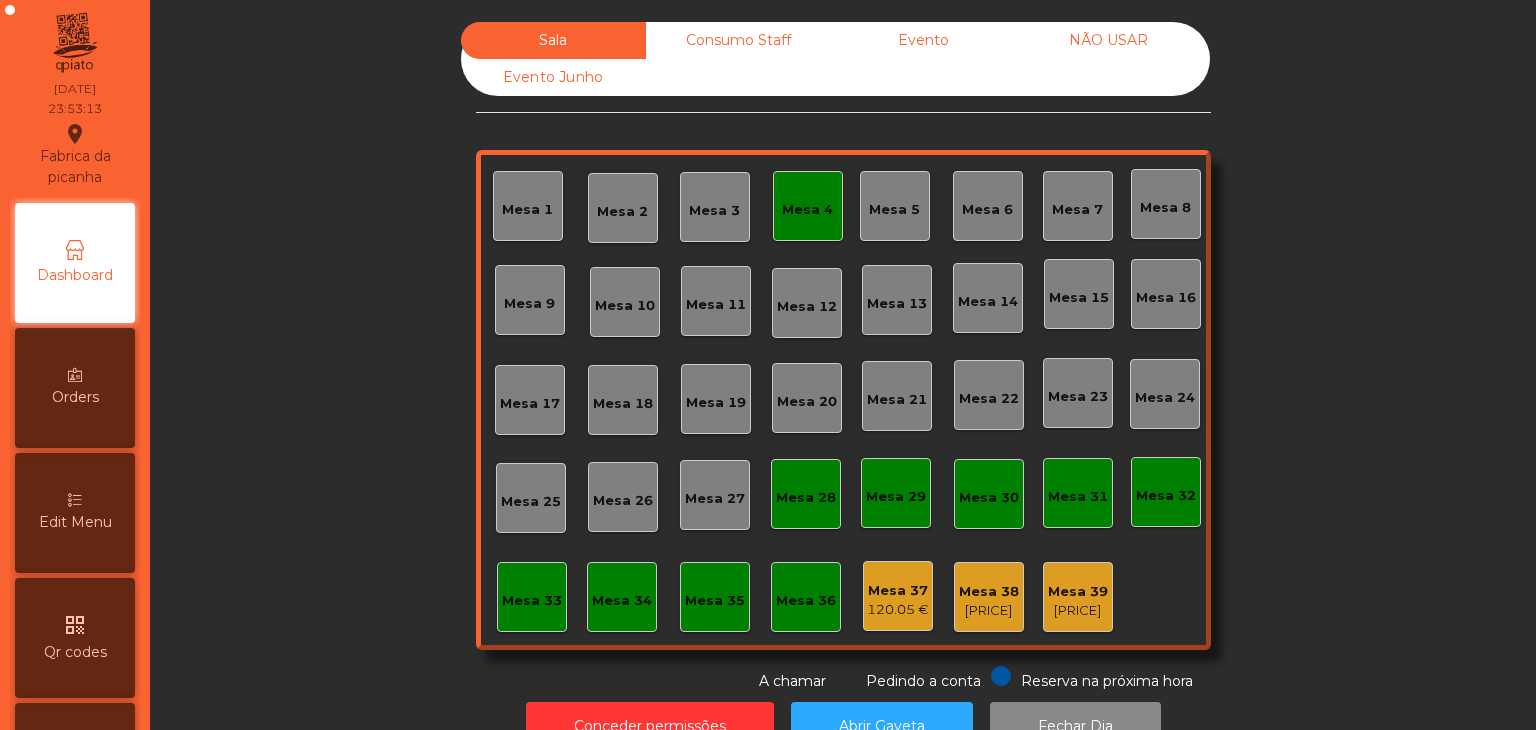 scroll, scrollTop: 0, scrollLeft: 0, axis: both 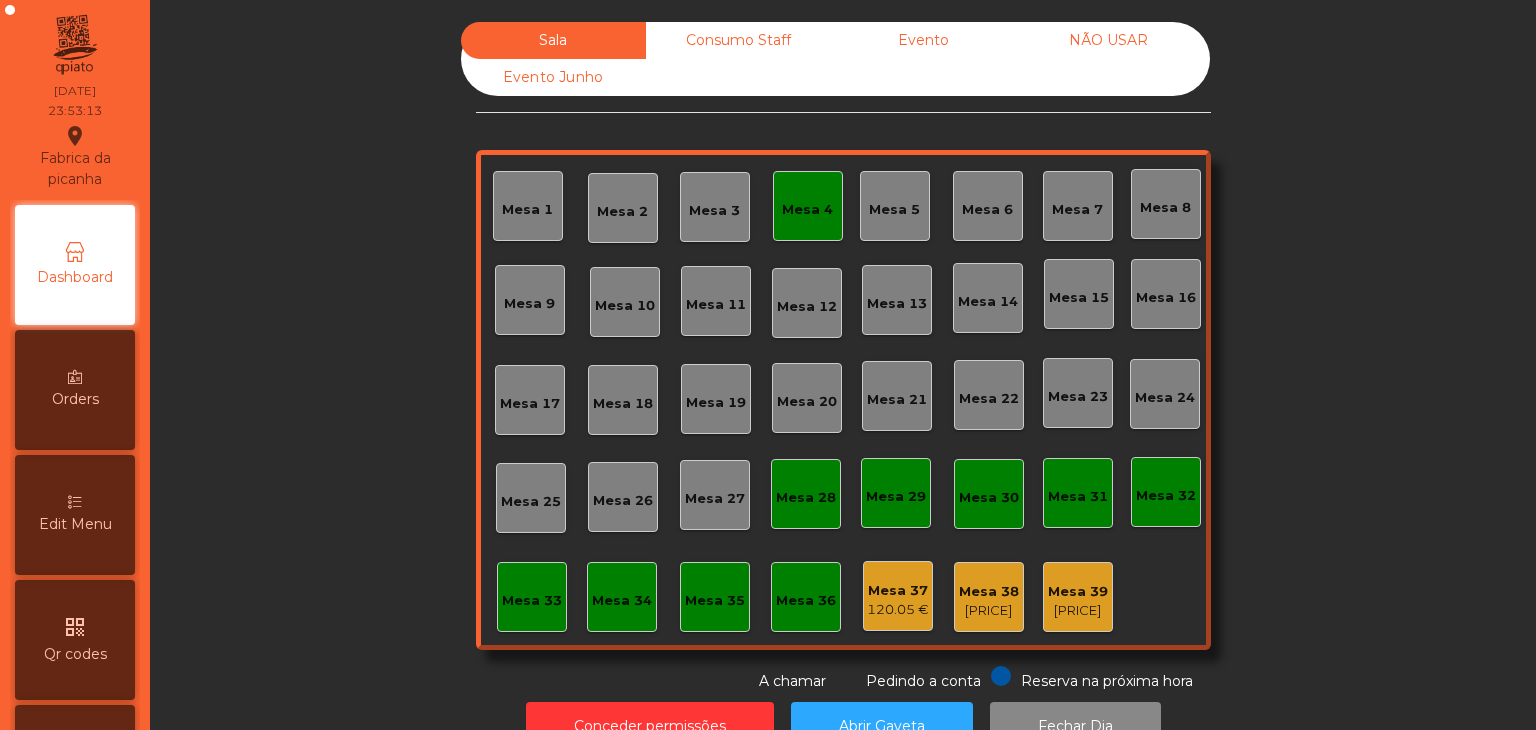 click on "NÃO USAR" 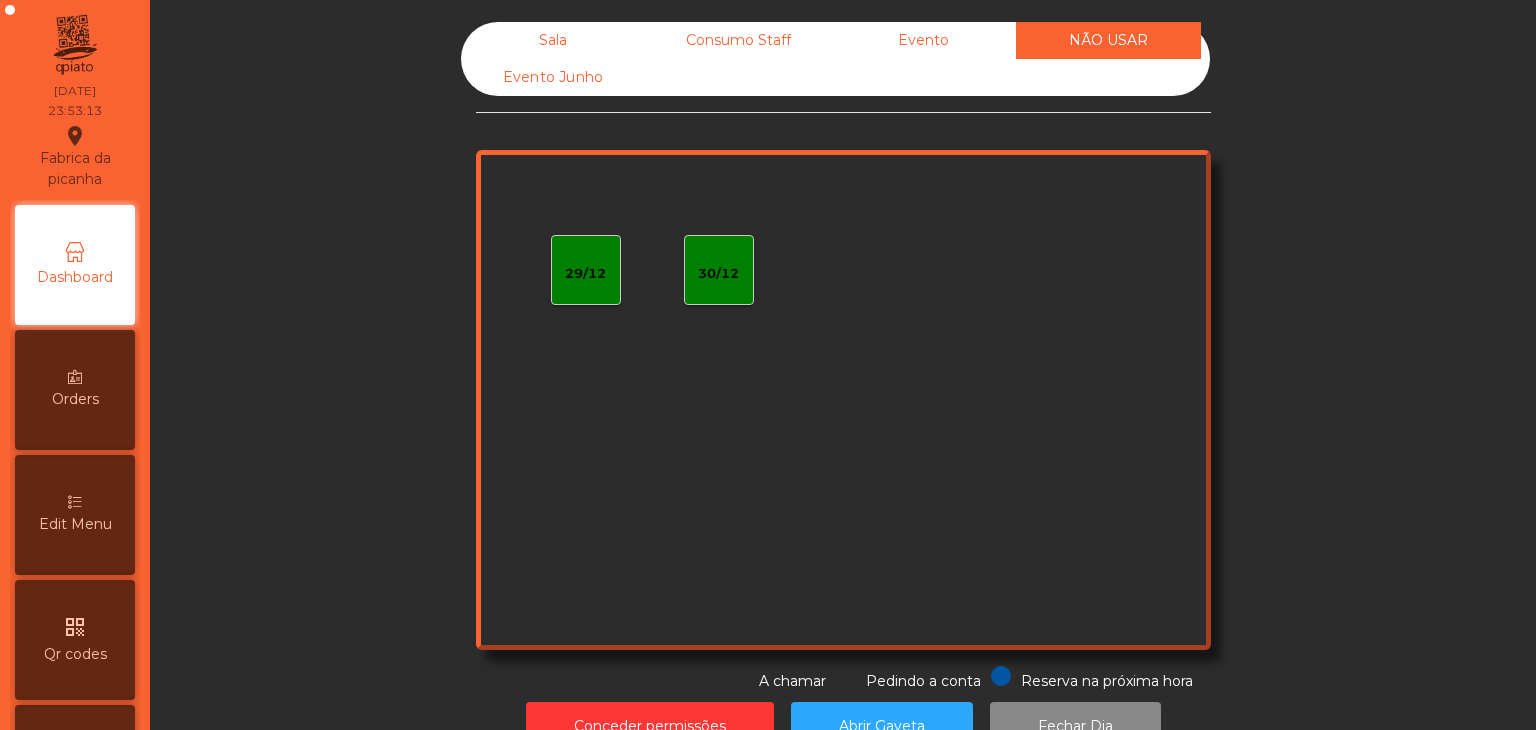 click on "Evento" 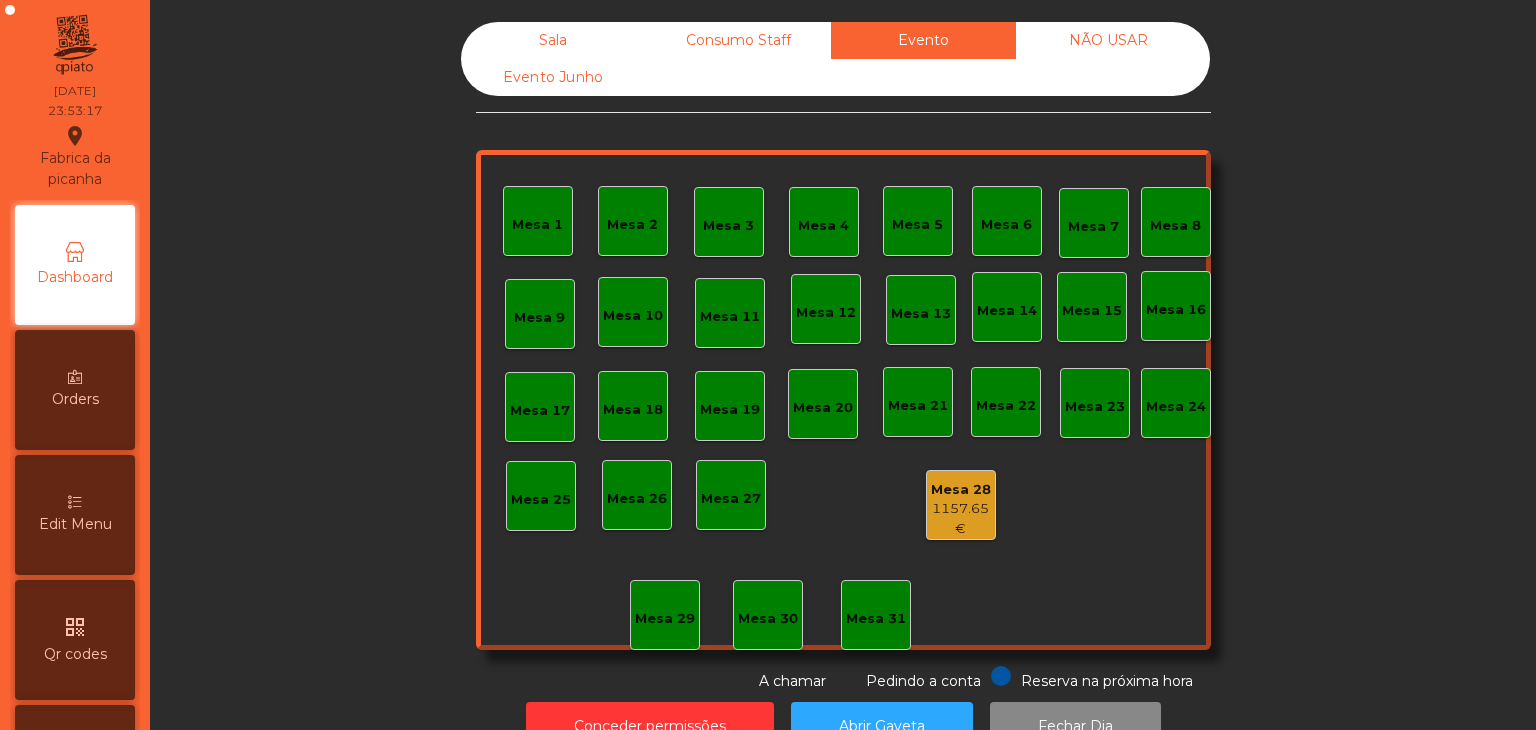 click on "1157.65 €" 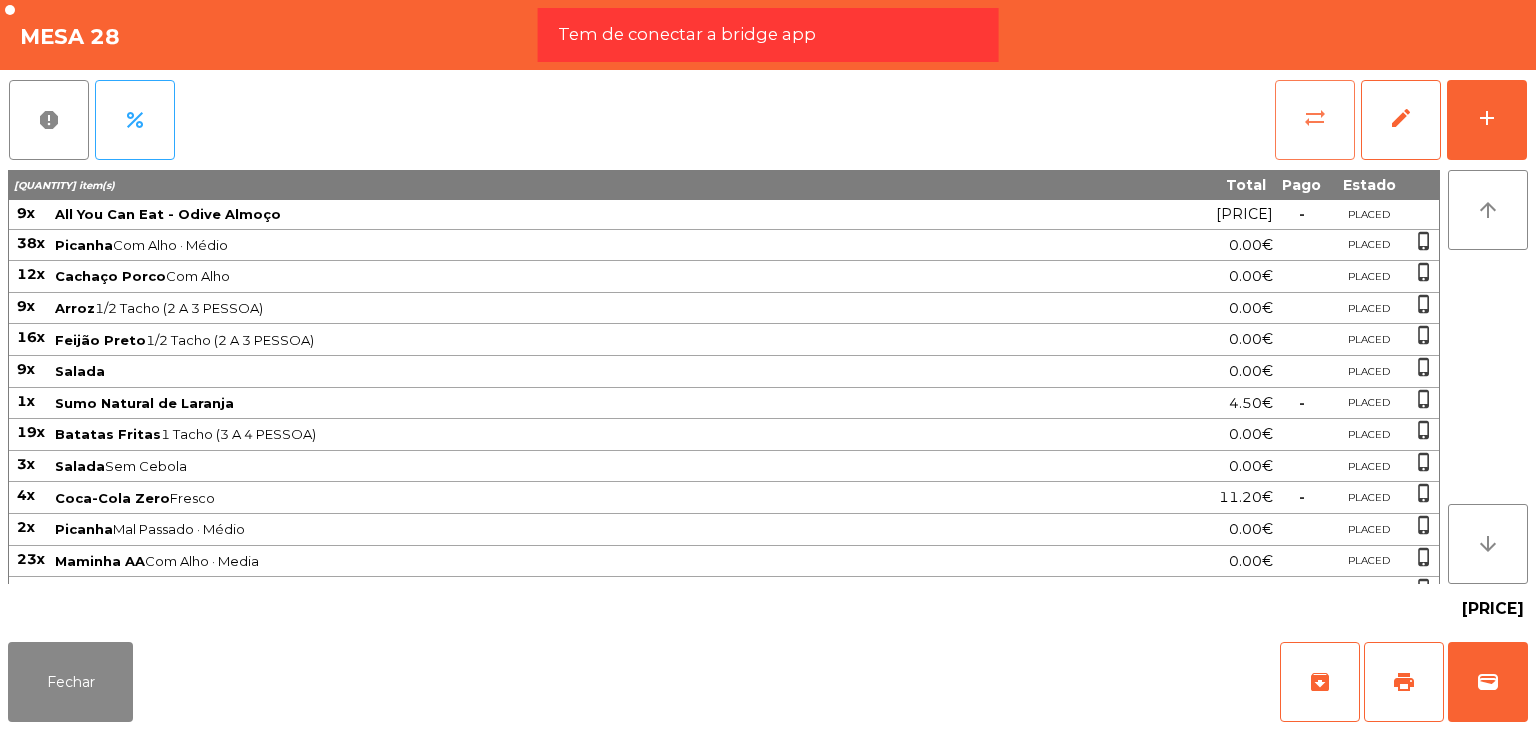 click on "sync_alt" 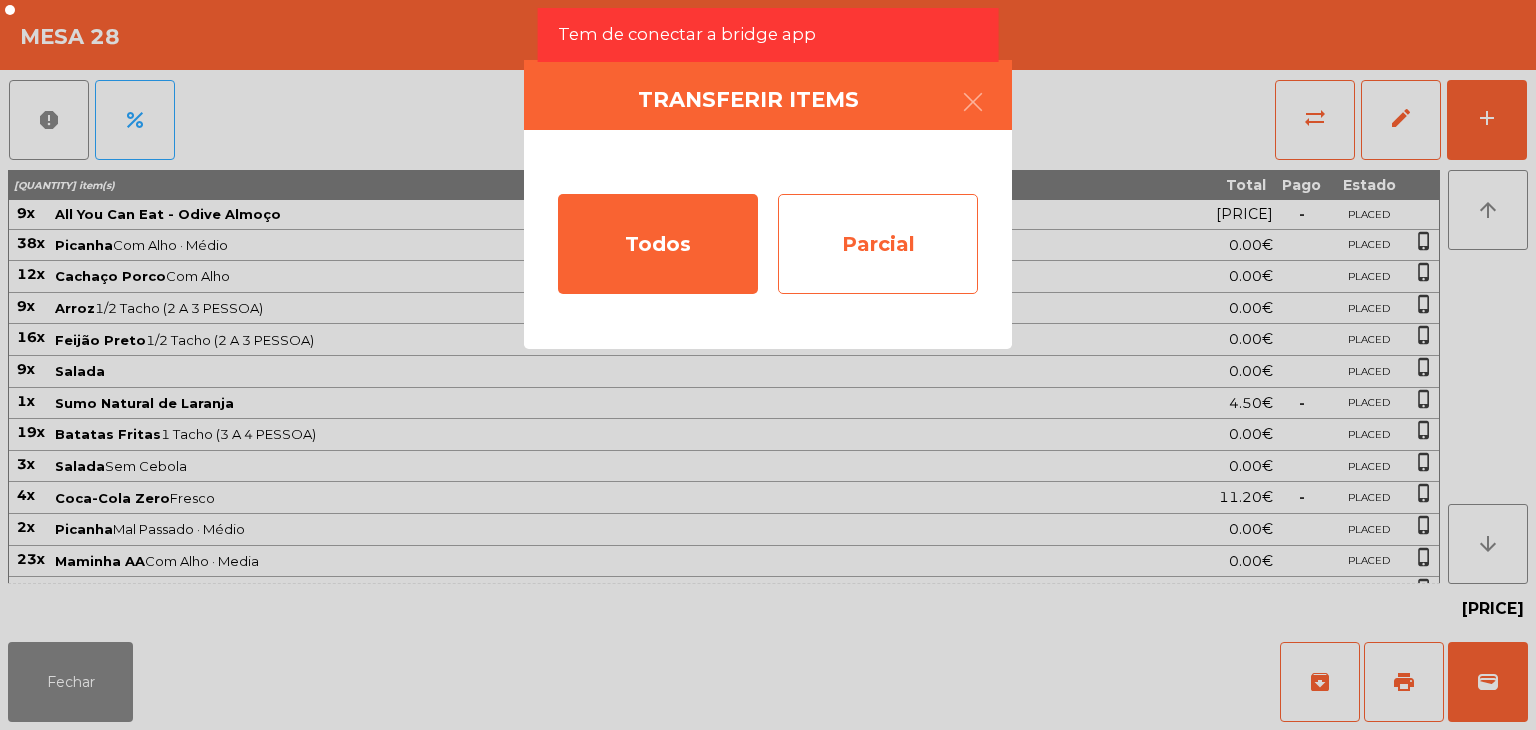 click on "Parcial" 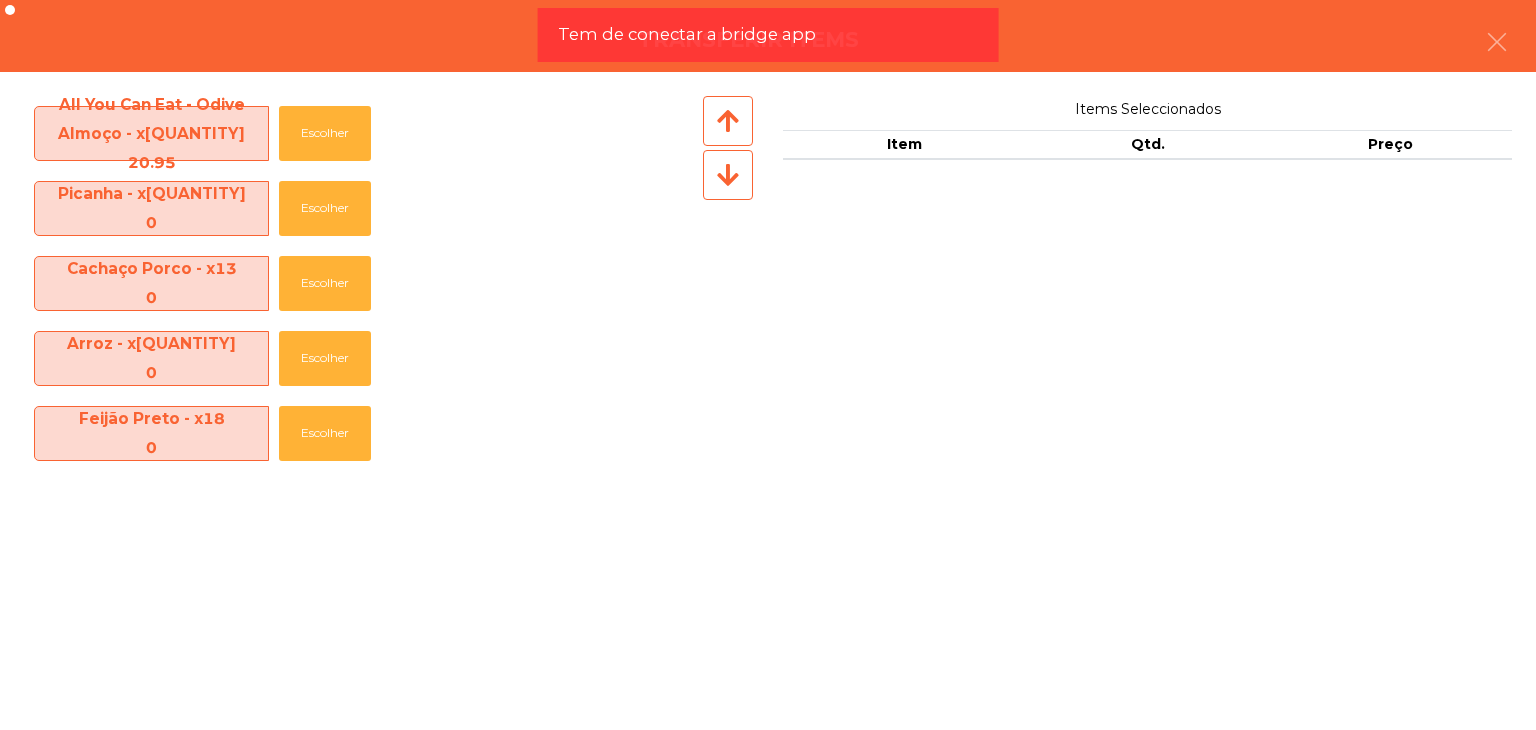 click on "All You Can Eat - Odive Almoço - x9   20.95   Escolher" 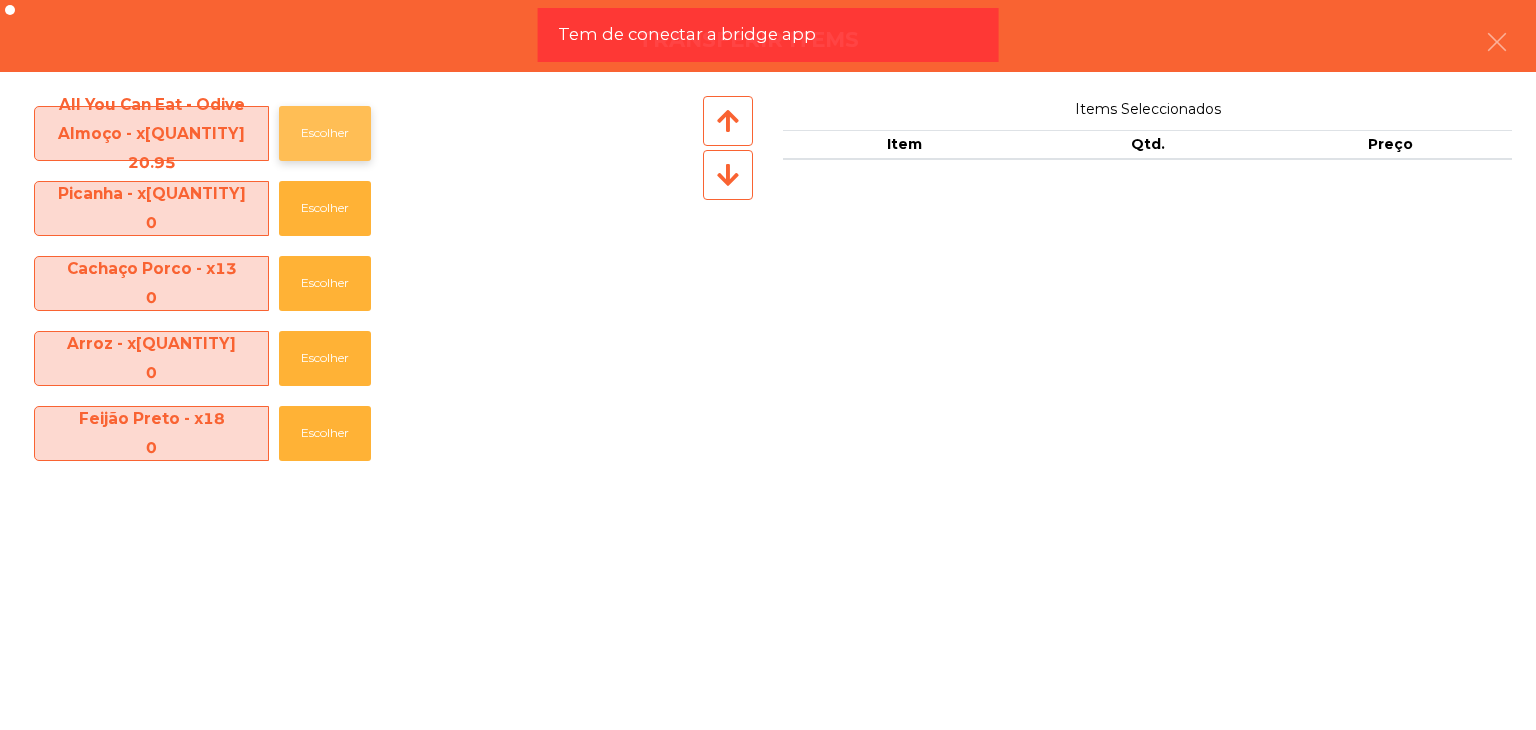 click on "Escolher" 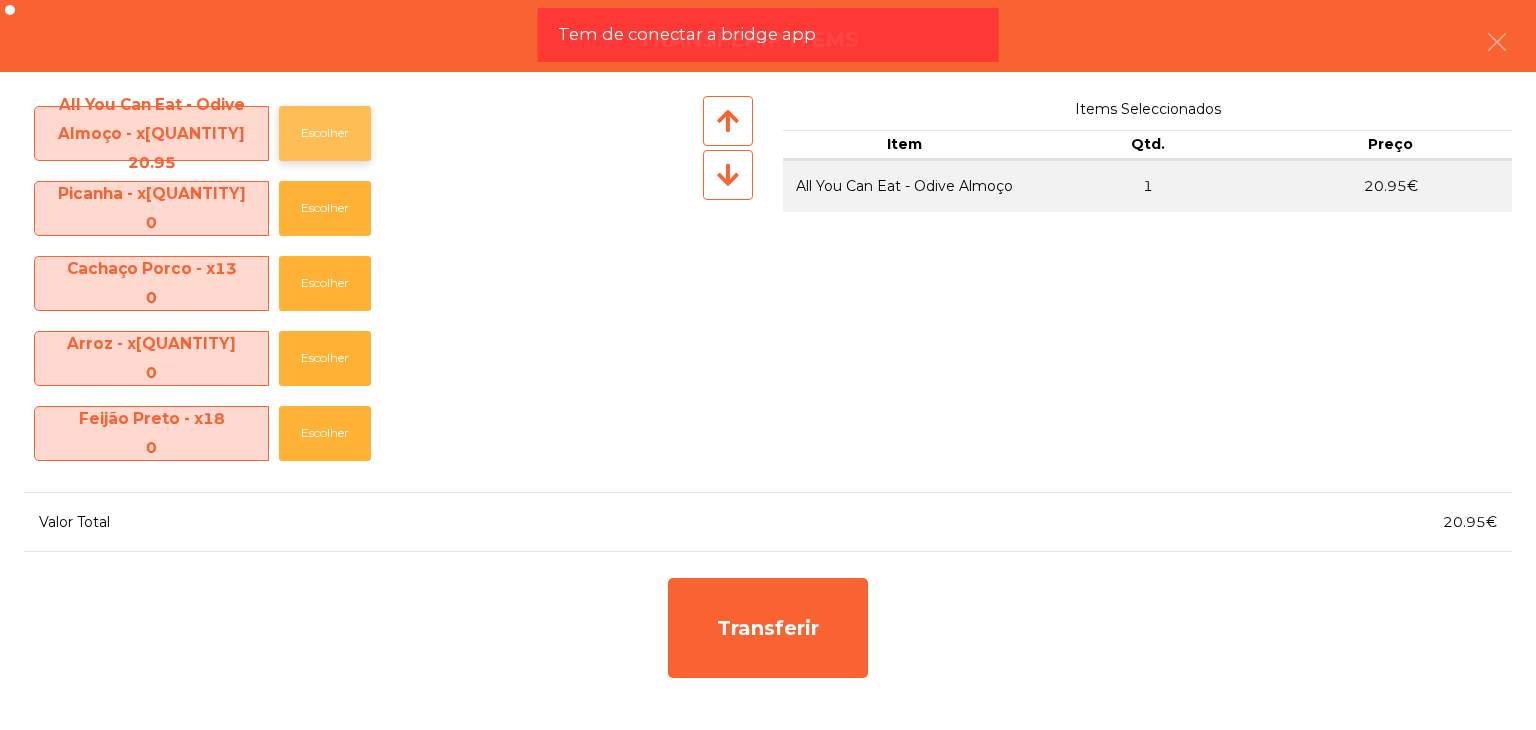 click on "Escolher" 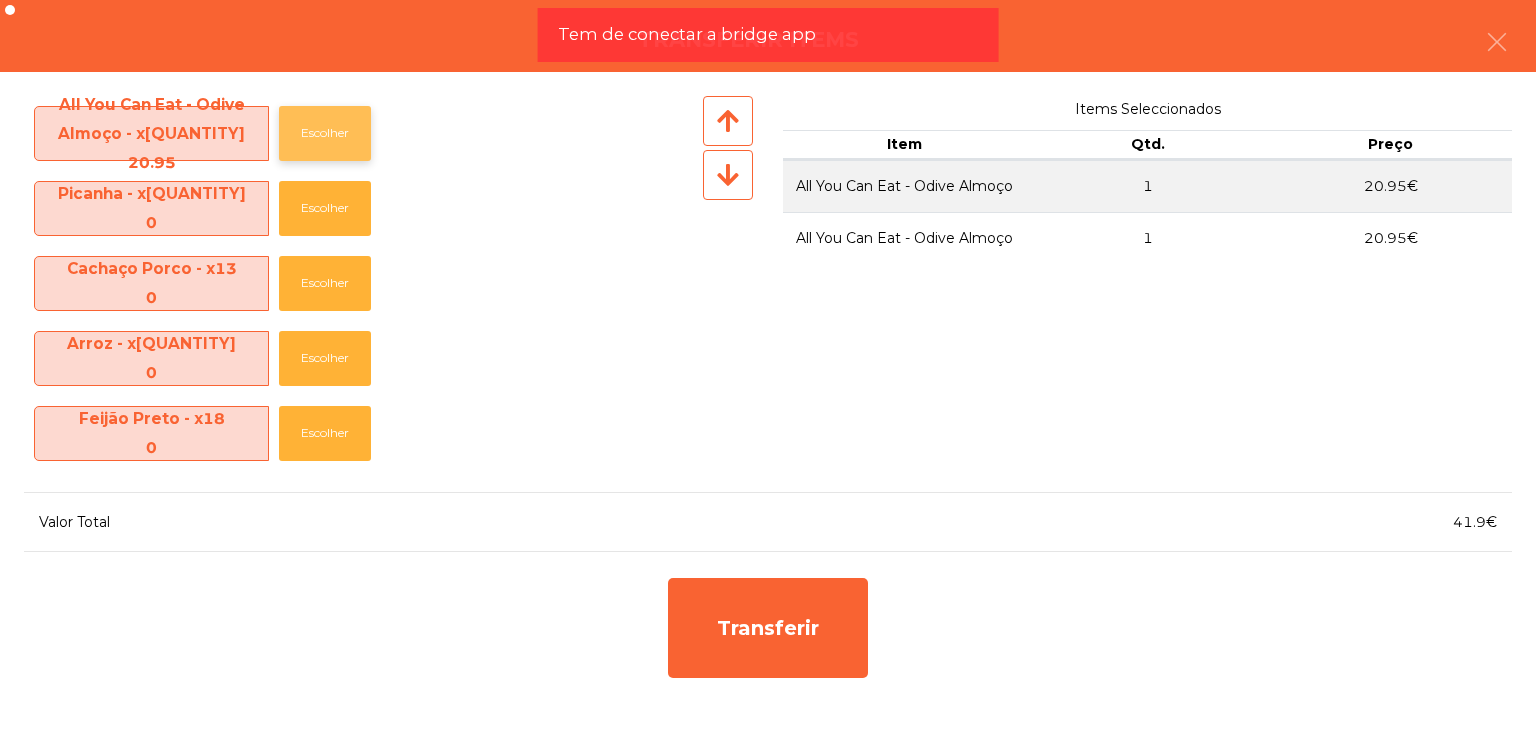 click on "Escolher" 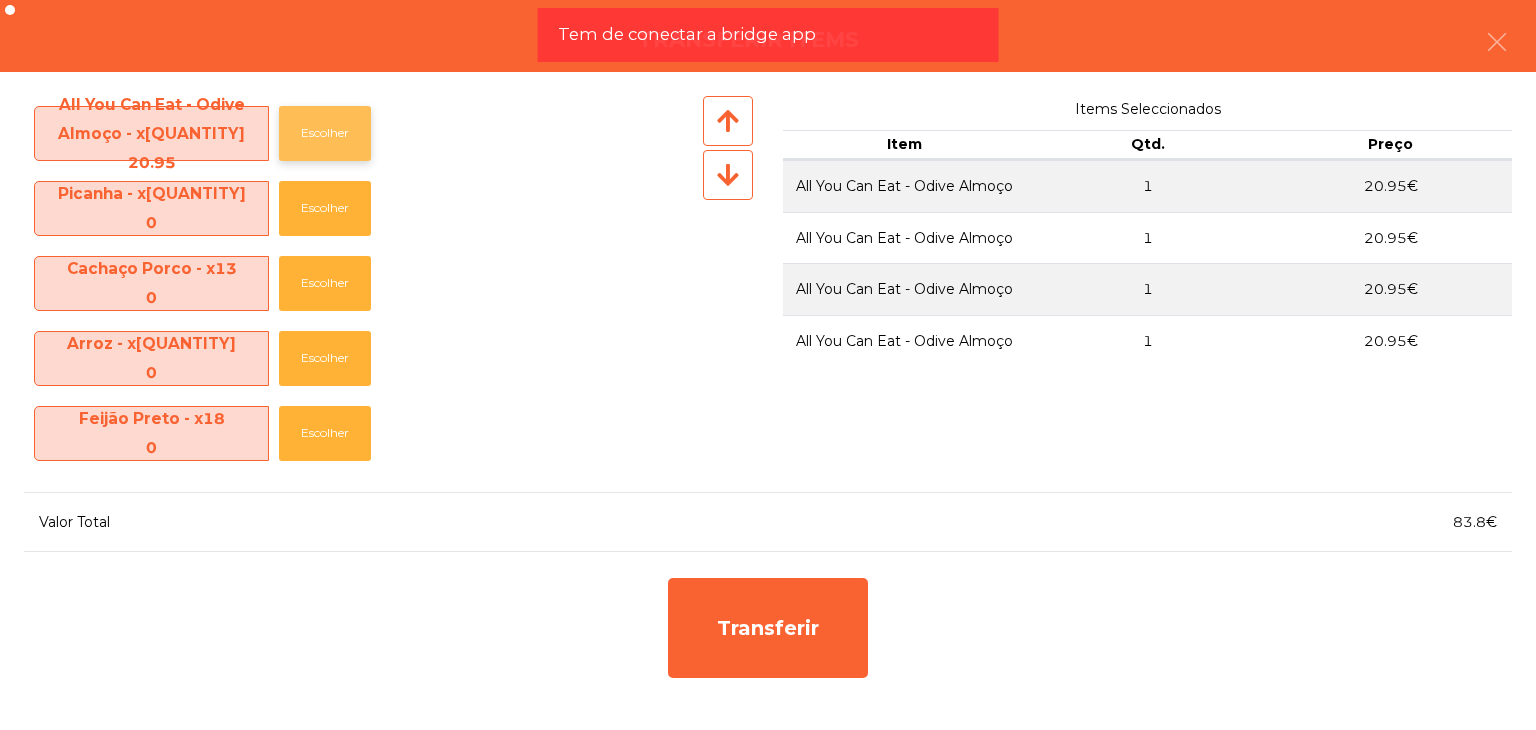 click on "Escolher" 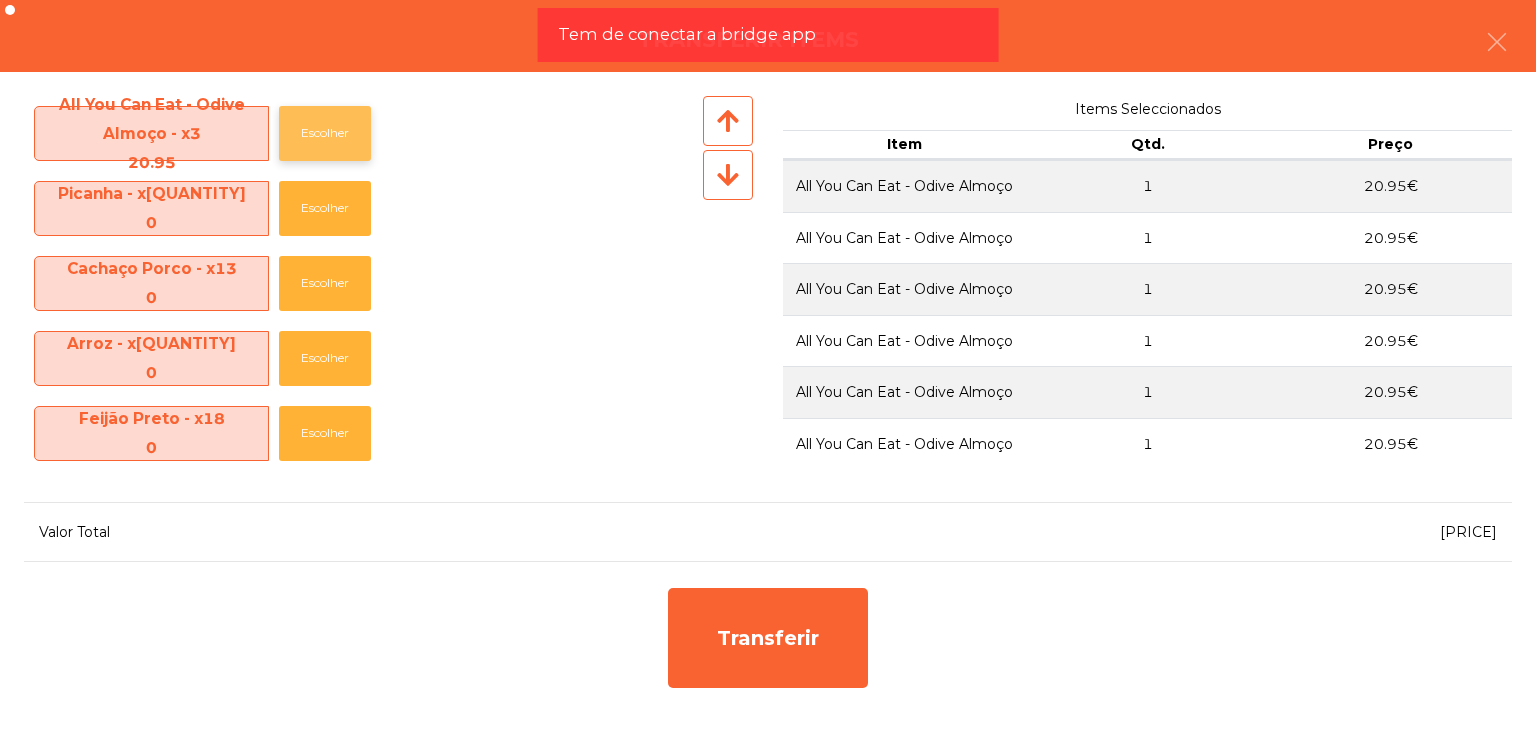 click on "Escolher" 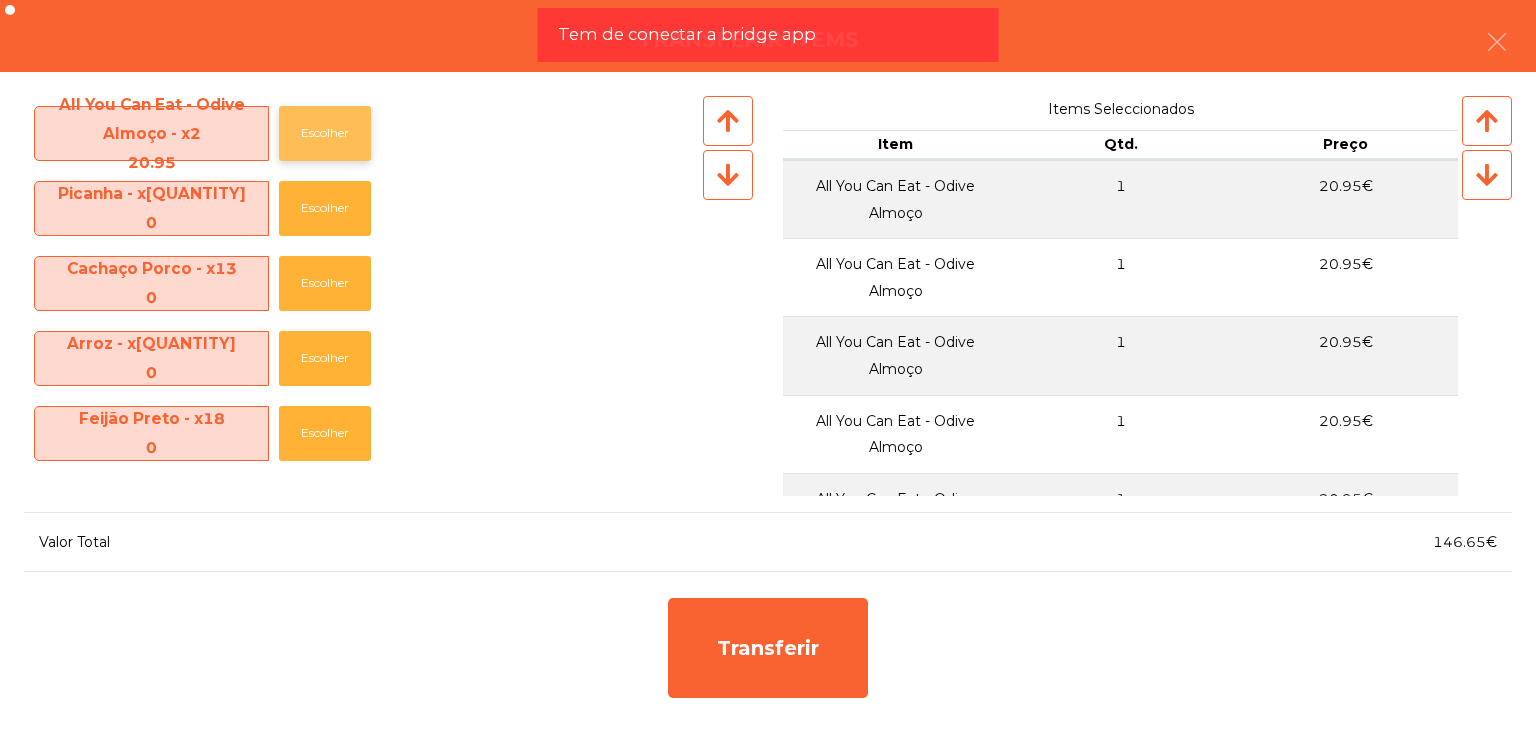 click on "Escolher" 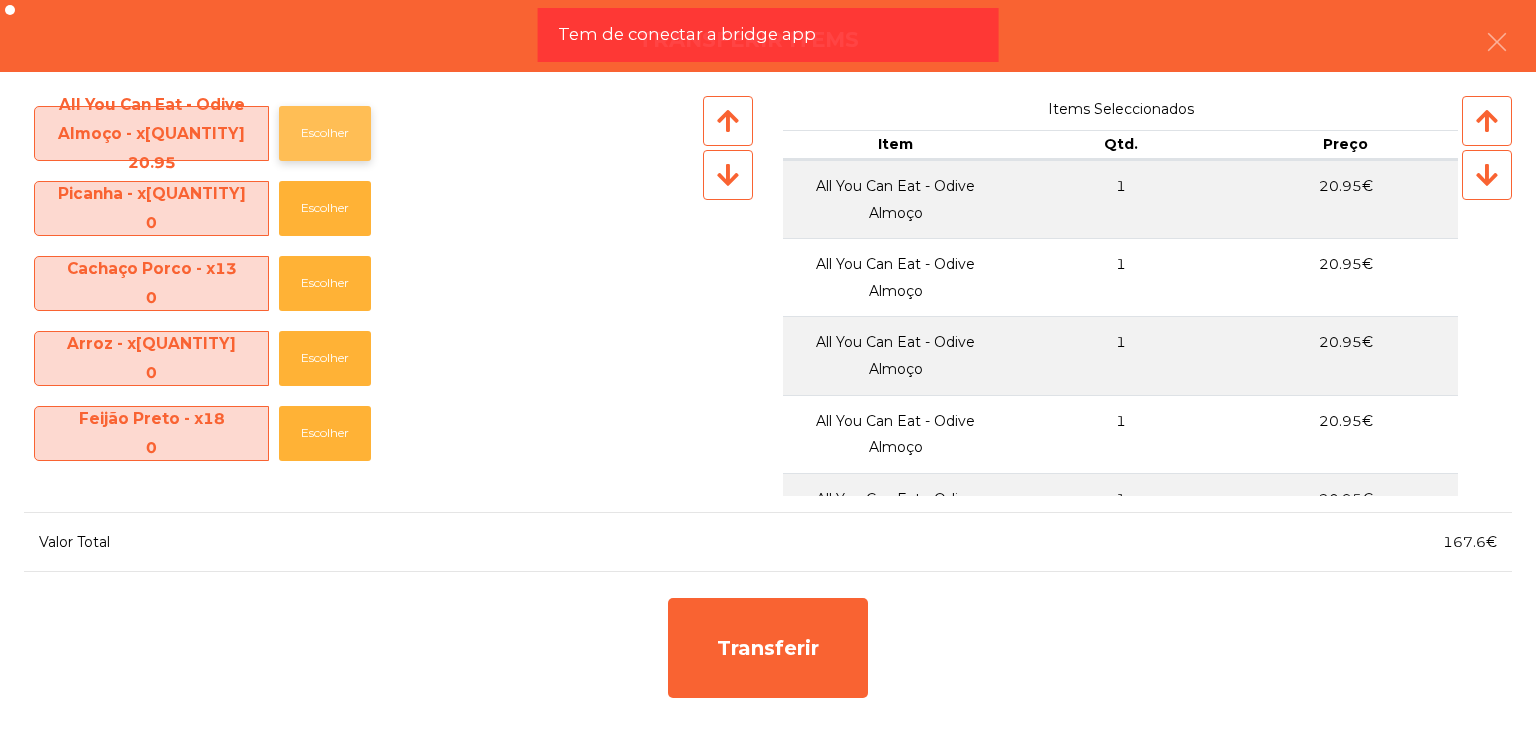click on "Escolher" 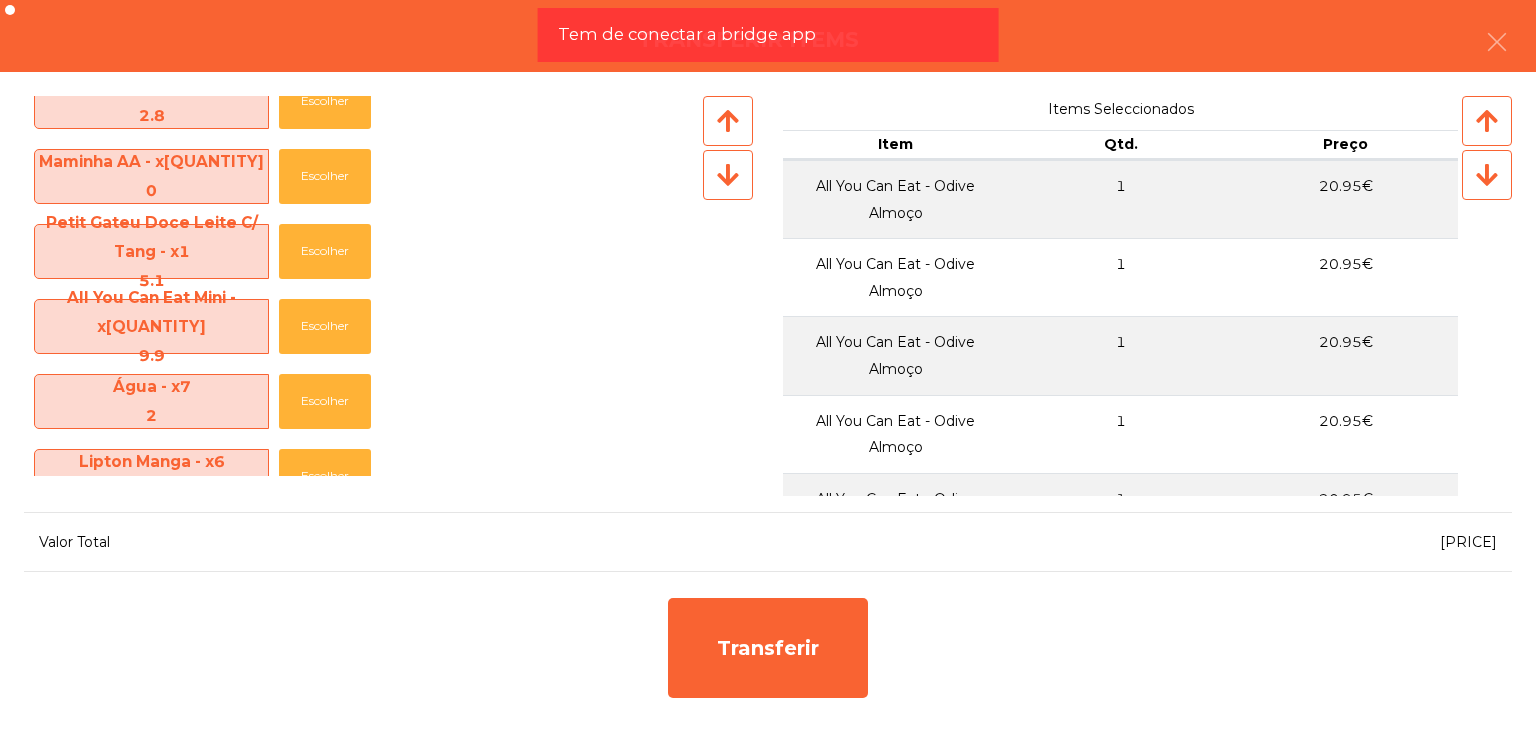 scroll, scrollTop: 600, scrollLeft: 0, axis: vertical 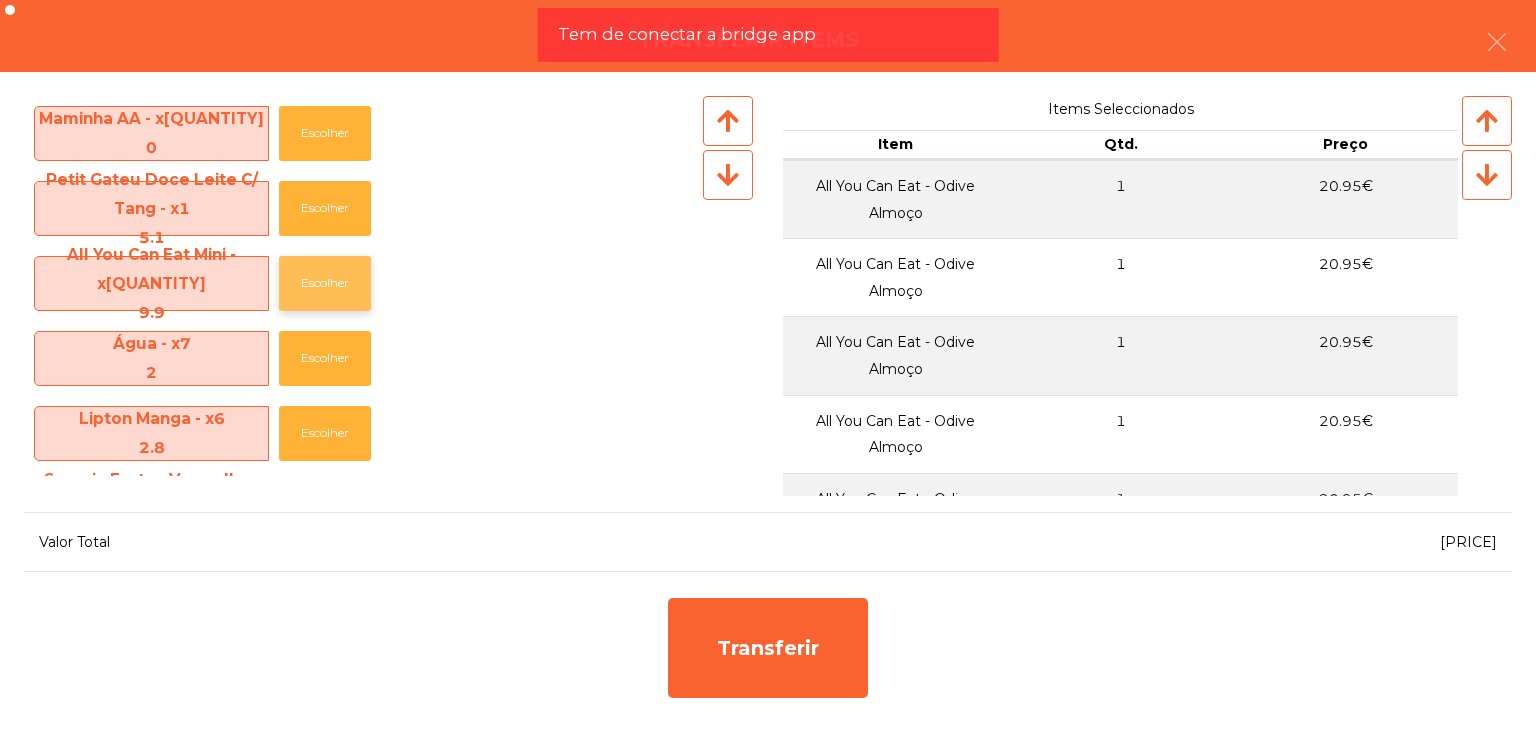 click on "Escolher" 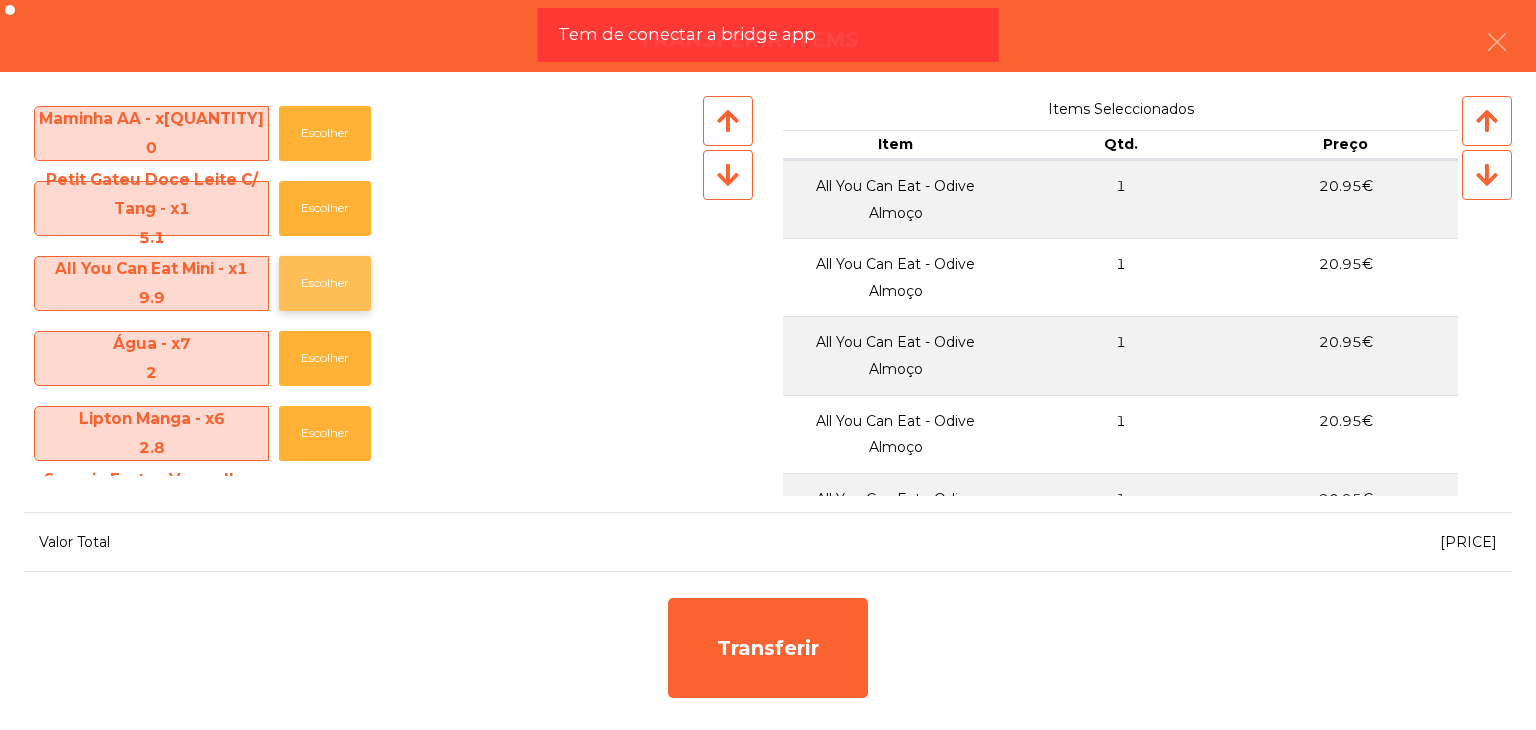 click on "Escolher" 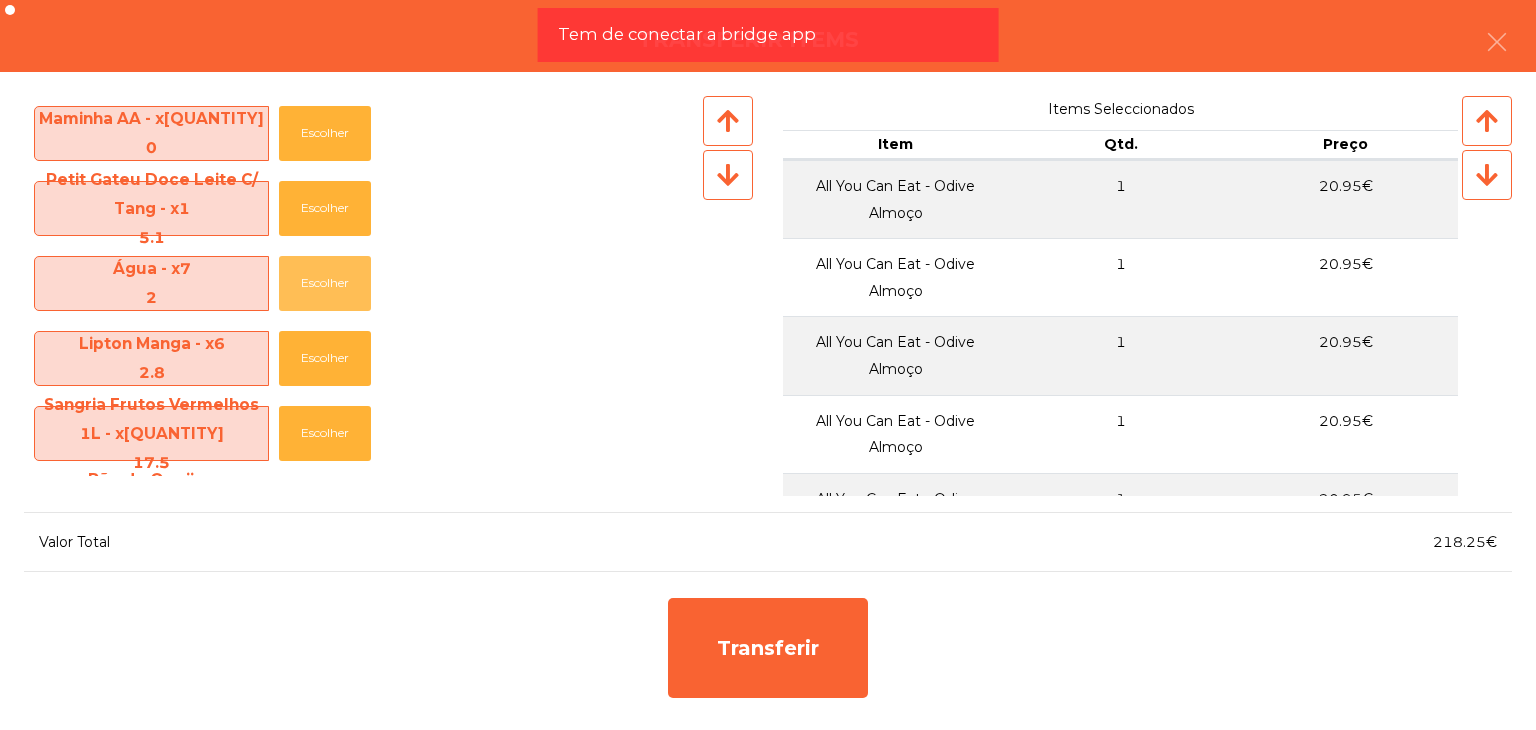 click on "Escolher" 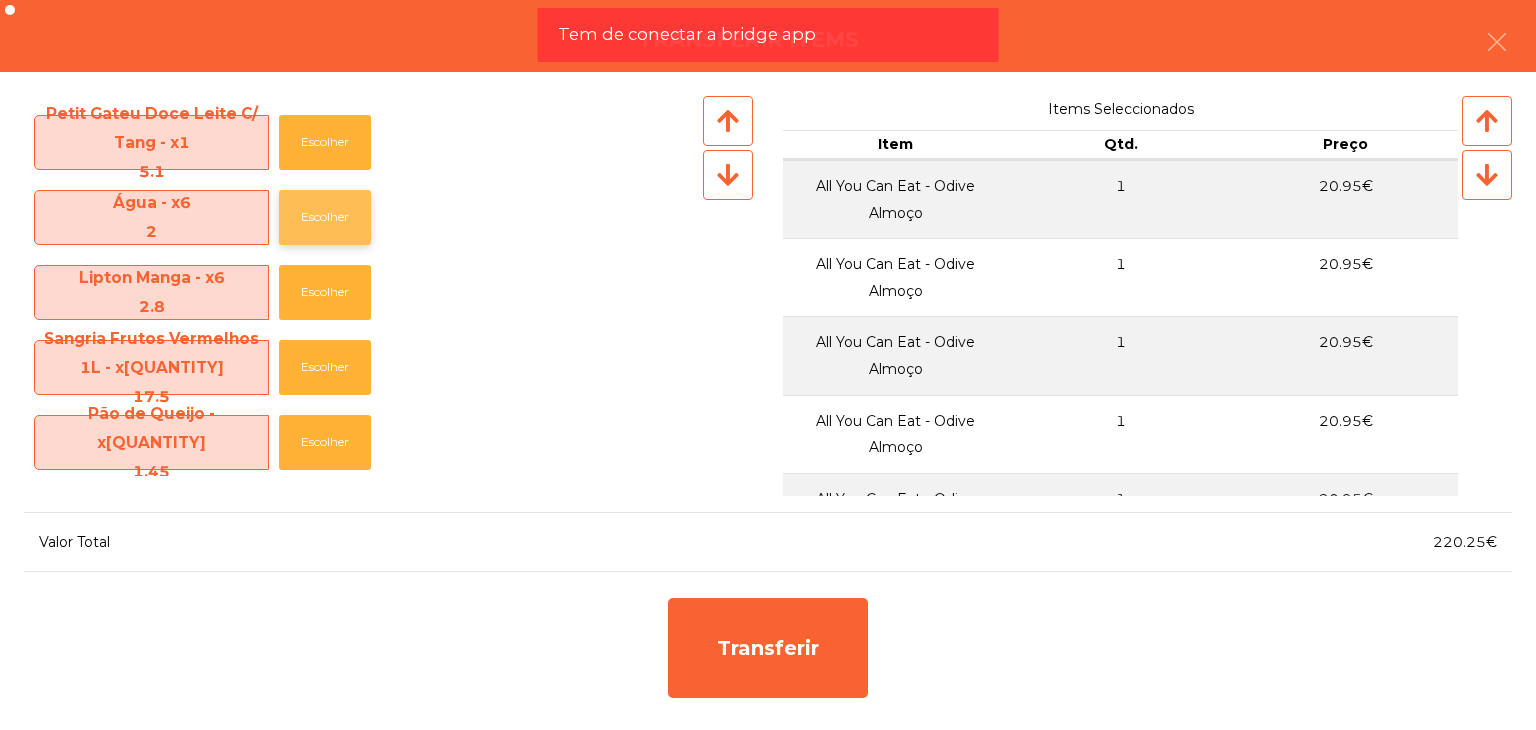 scroll, scrollTop: 700, scrollLeft: 0, axis: vertical 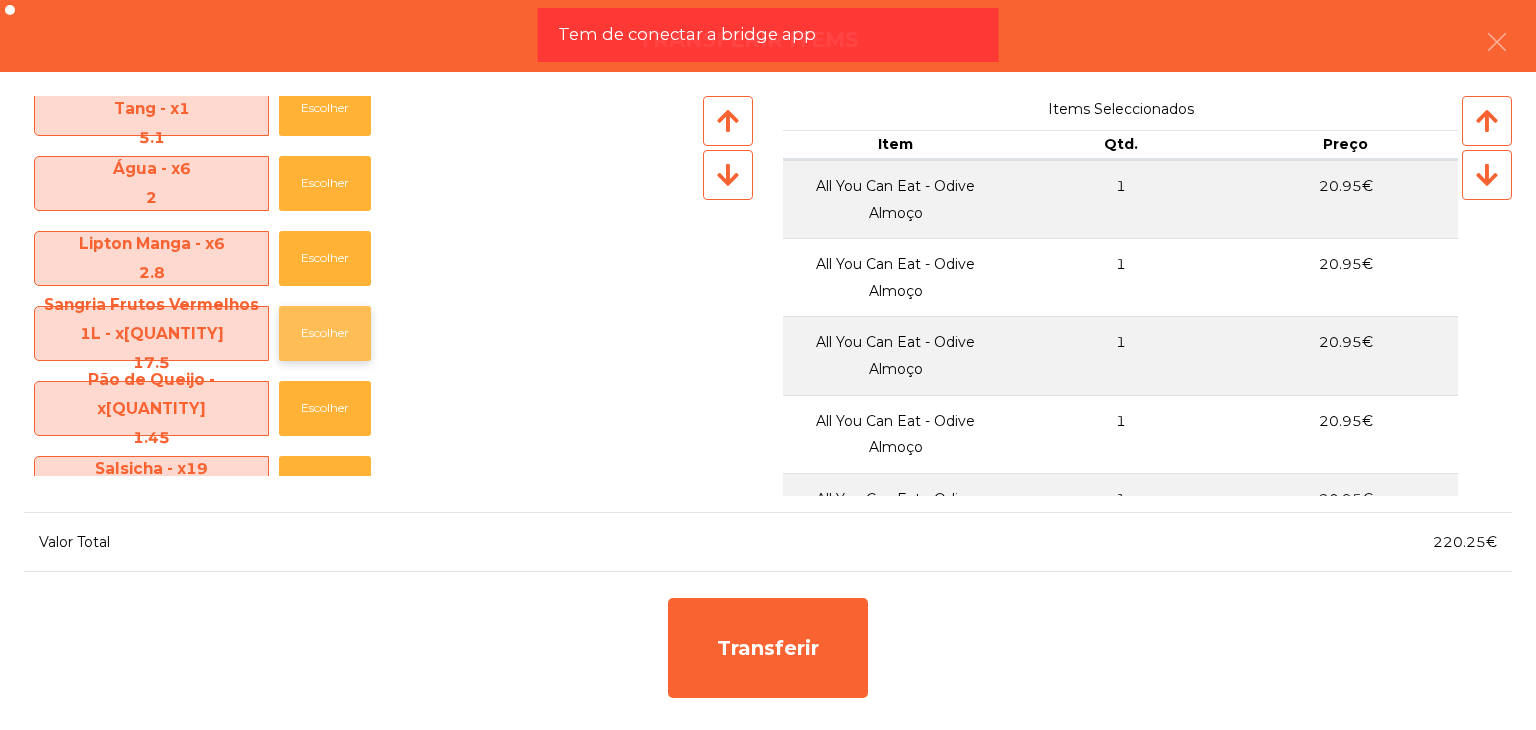 click on "Escolher" 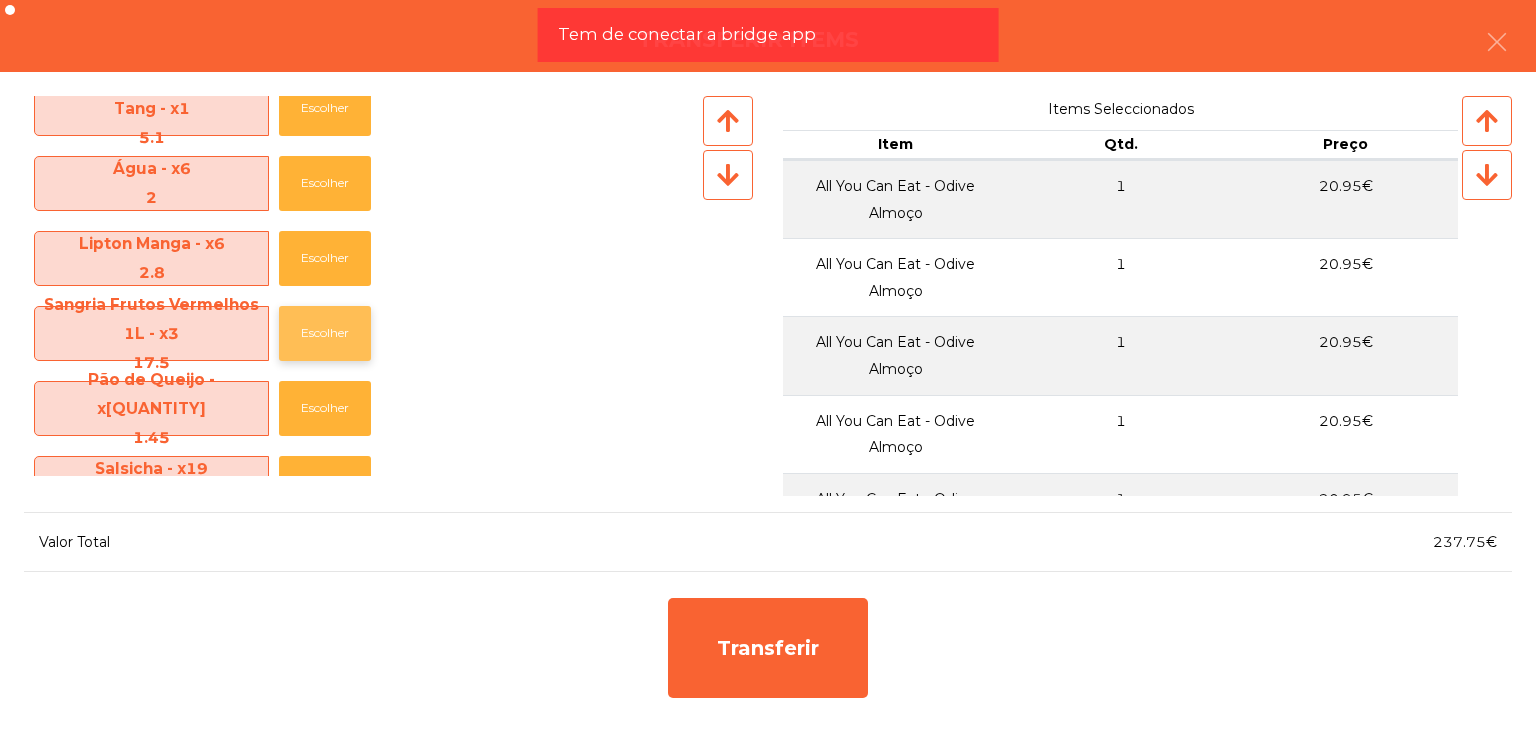 click on "Escolher" 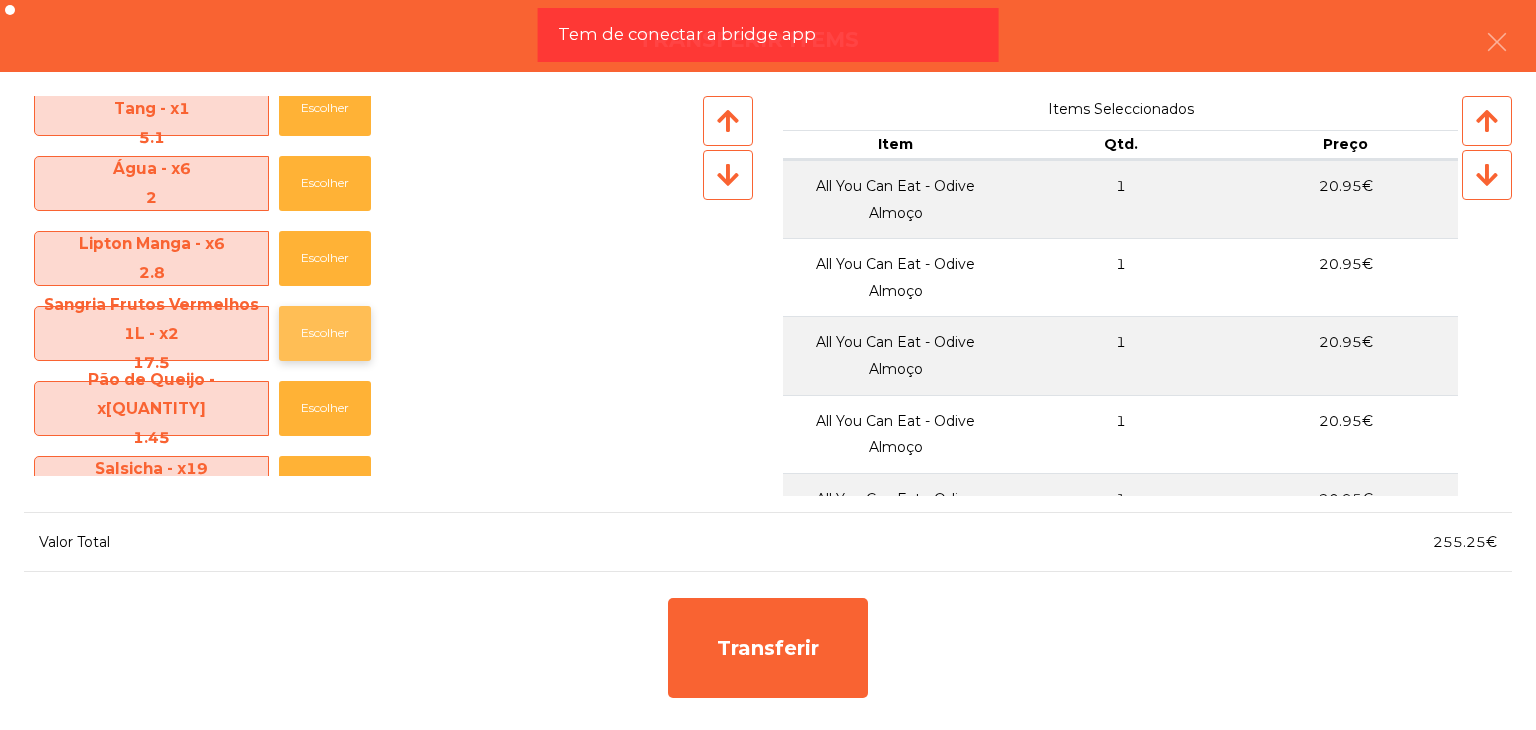 click on "Escolher" 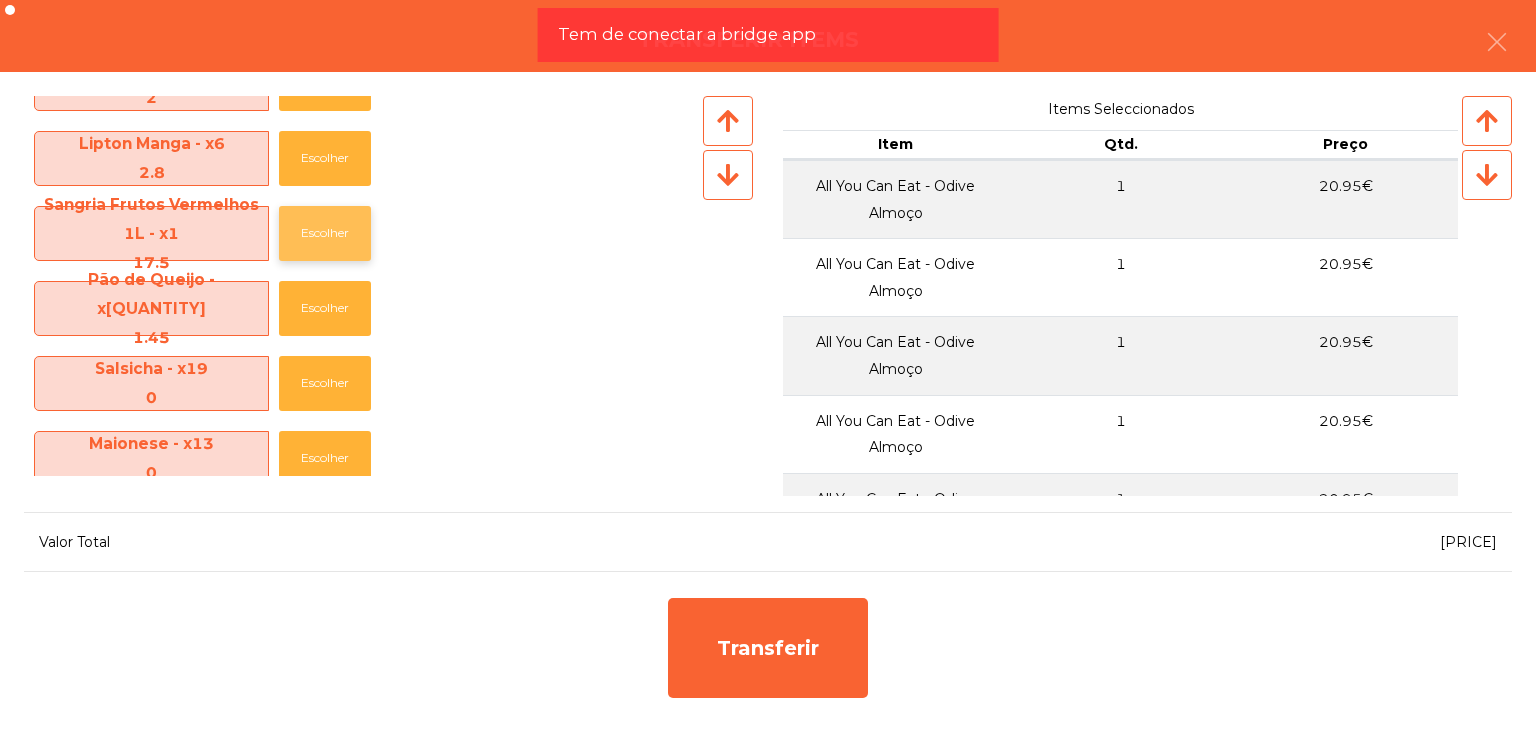 click on "Escolher" 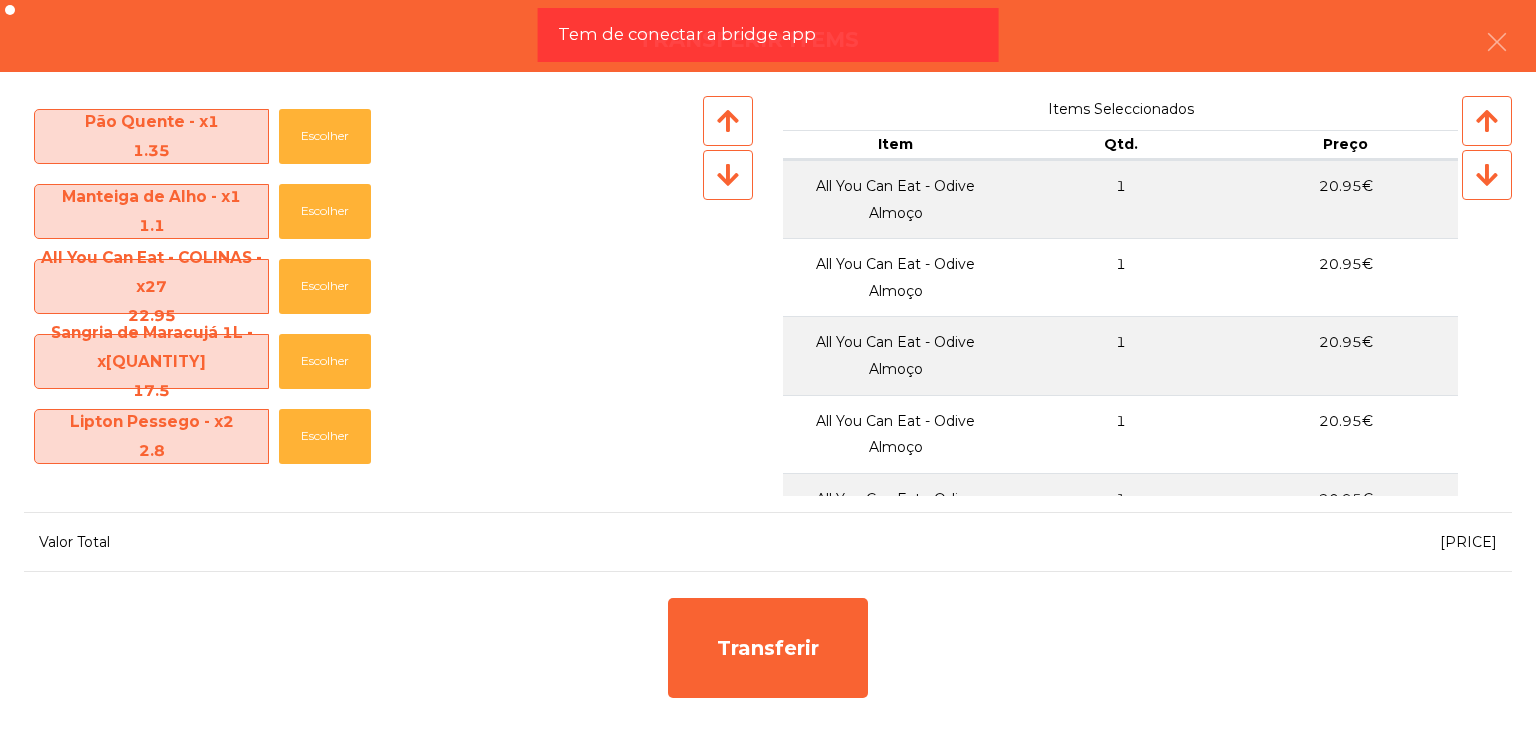 scroll, scrollTop: 1500, scrollLeft: 0, axis: vertical 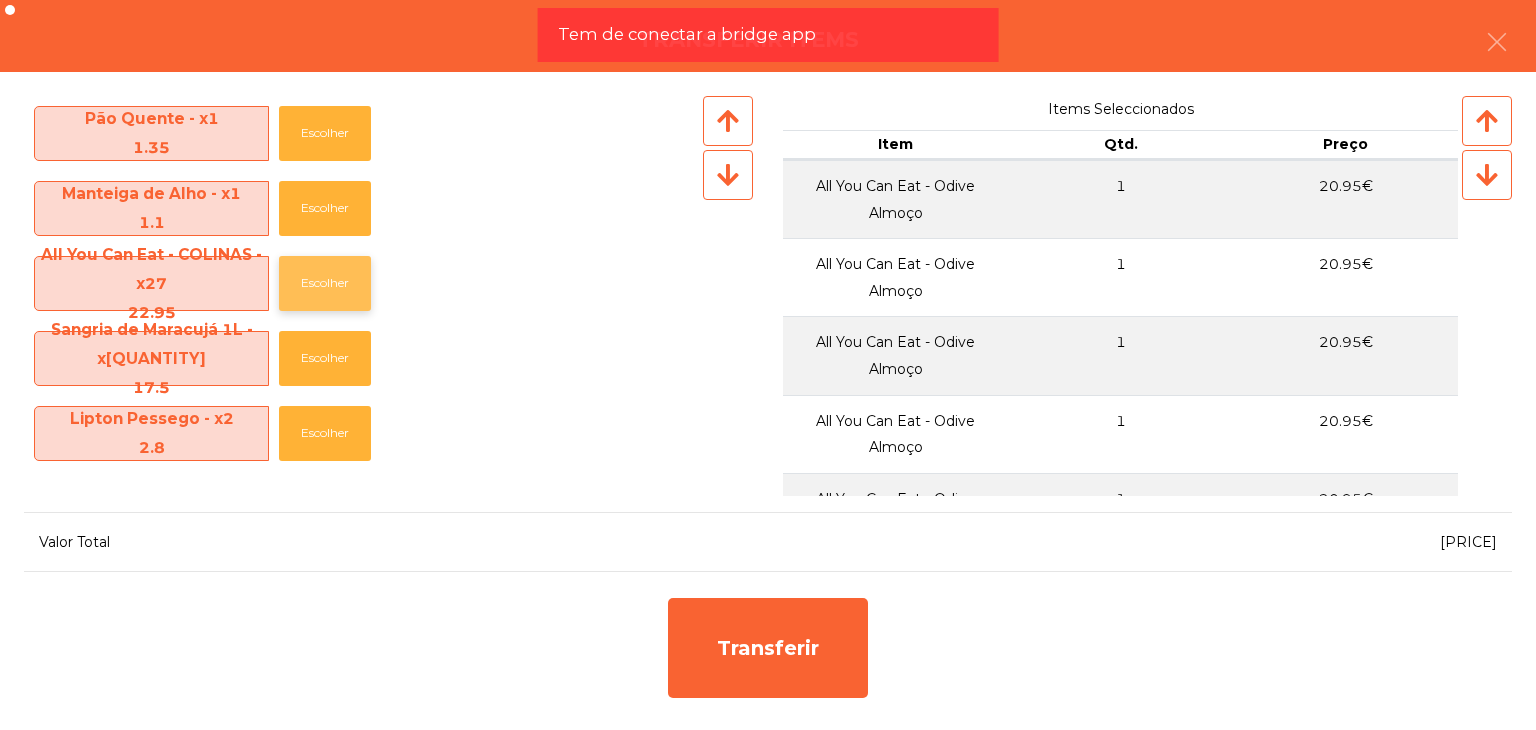 click on "Escolher" 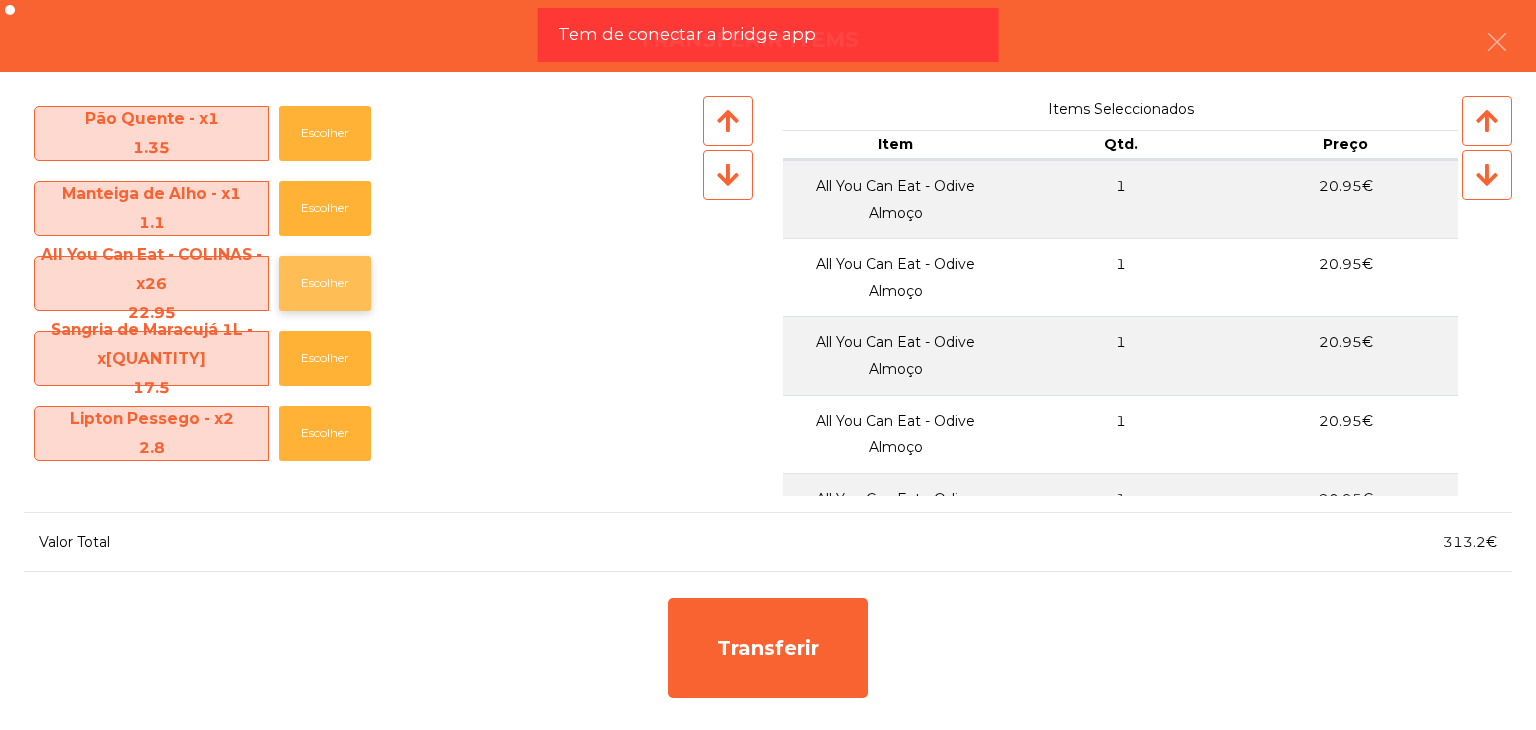 click on "Escolher" 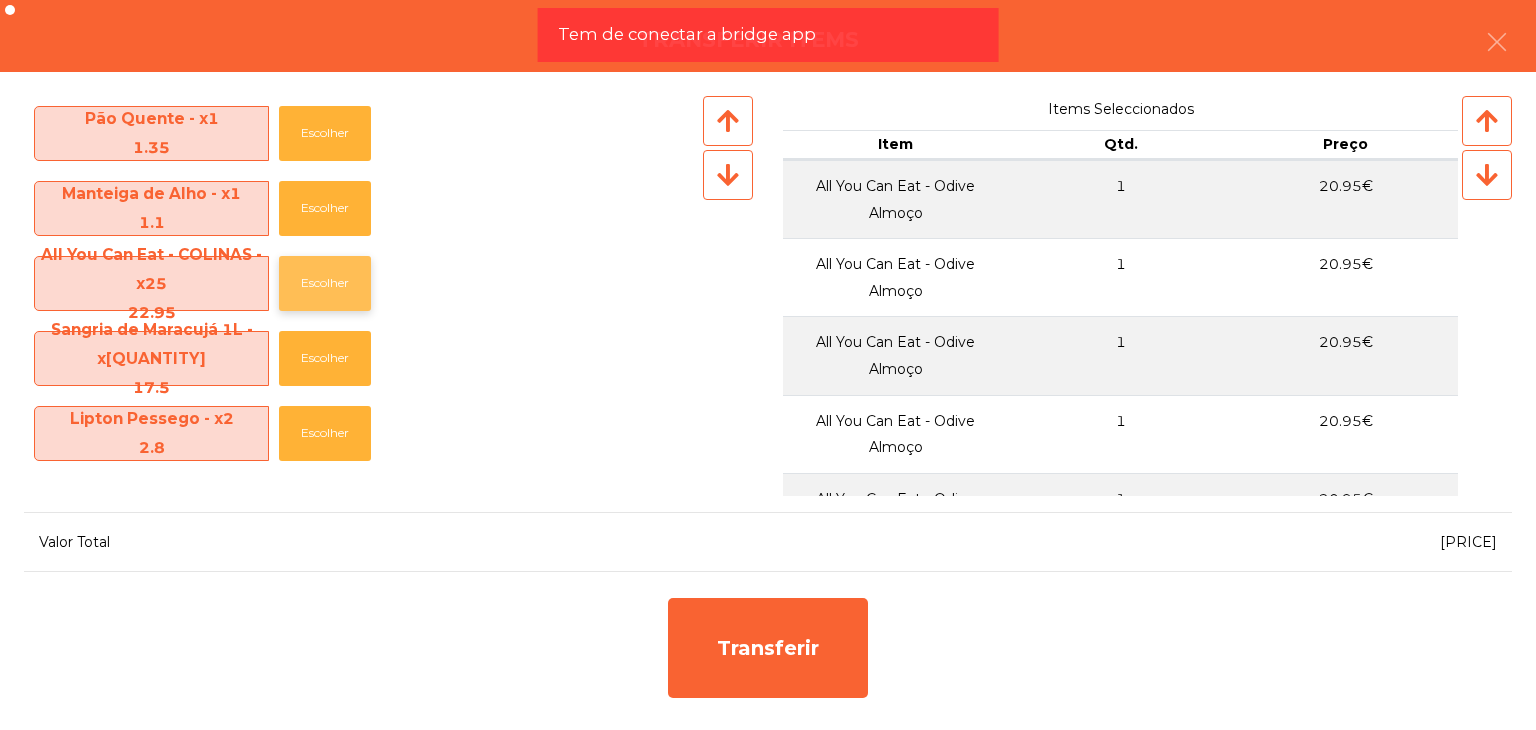 click on "Escolher" 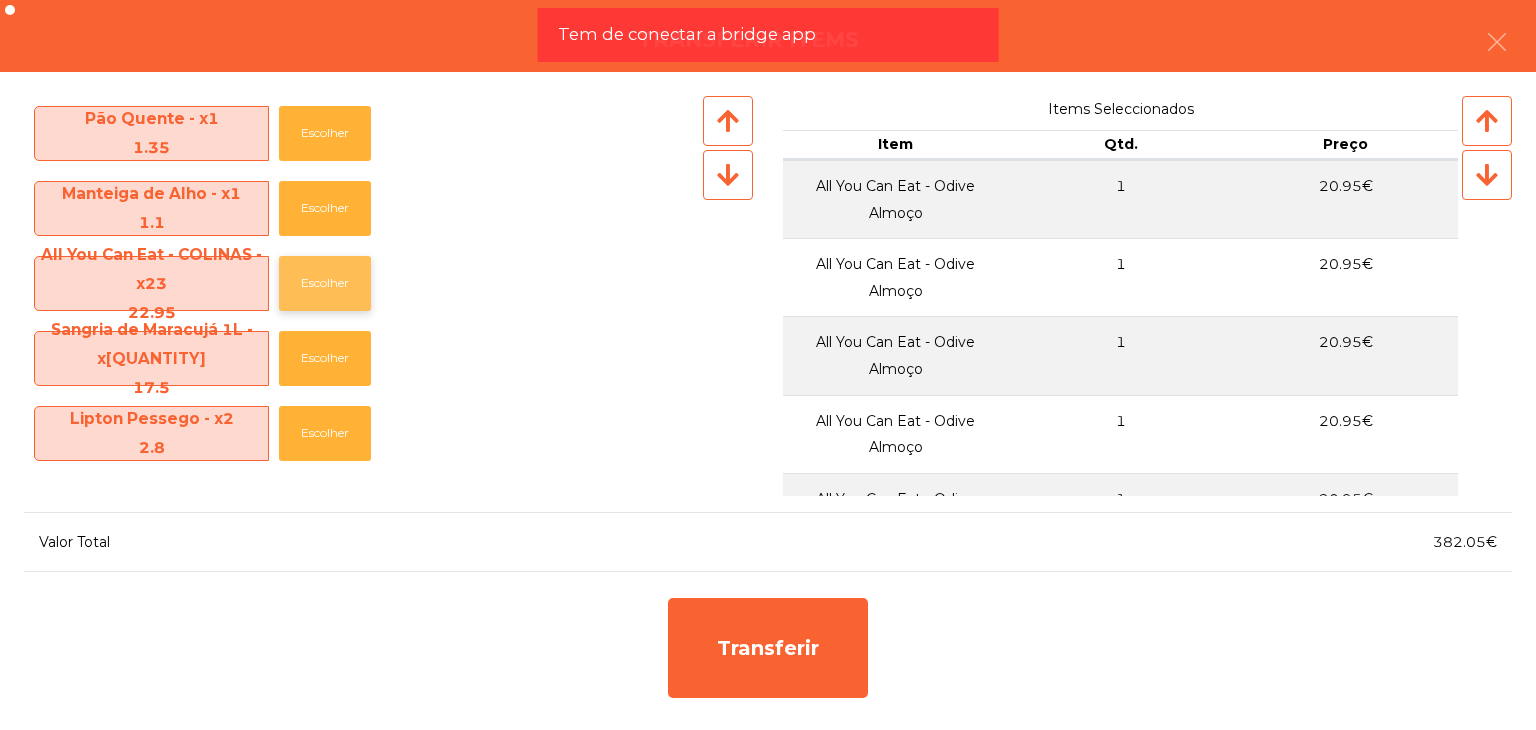 click on "Escolher" 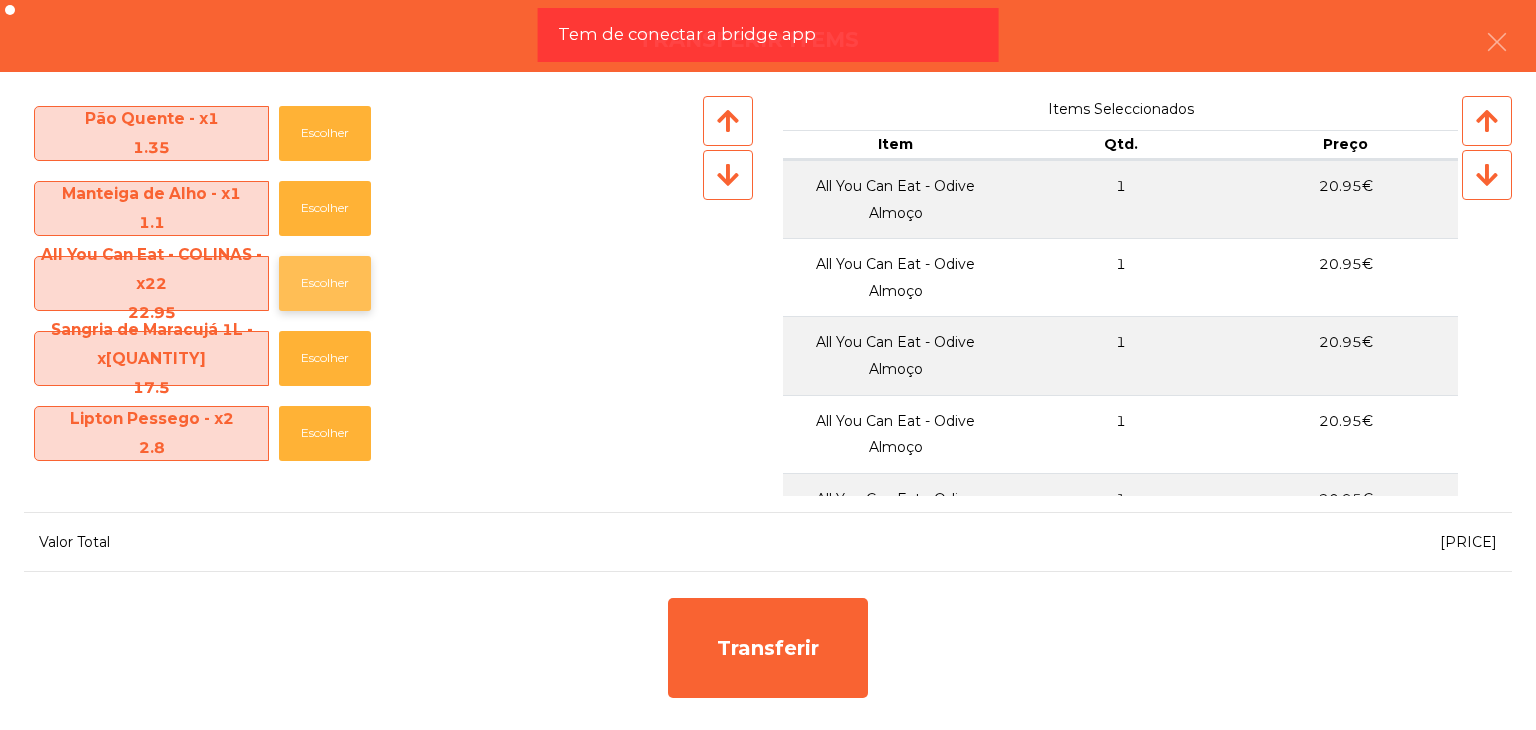 click on "Escolher" 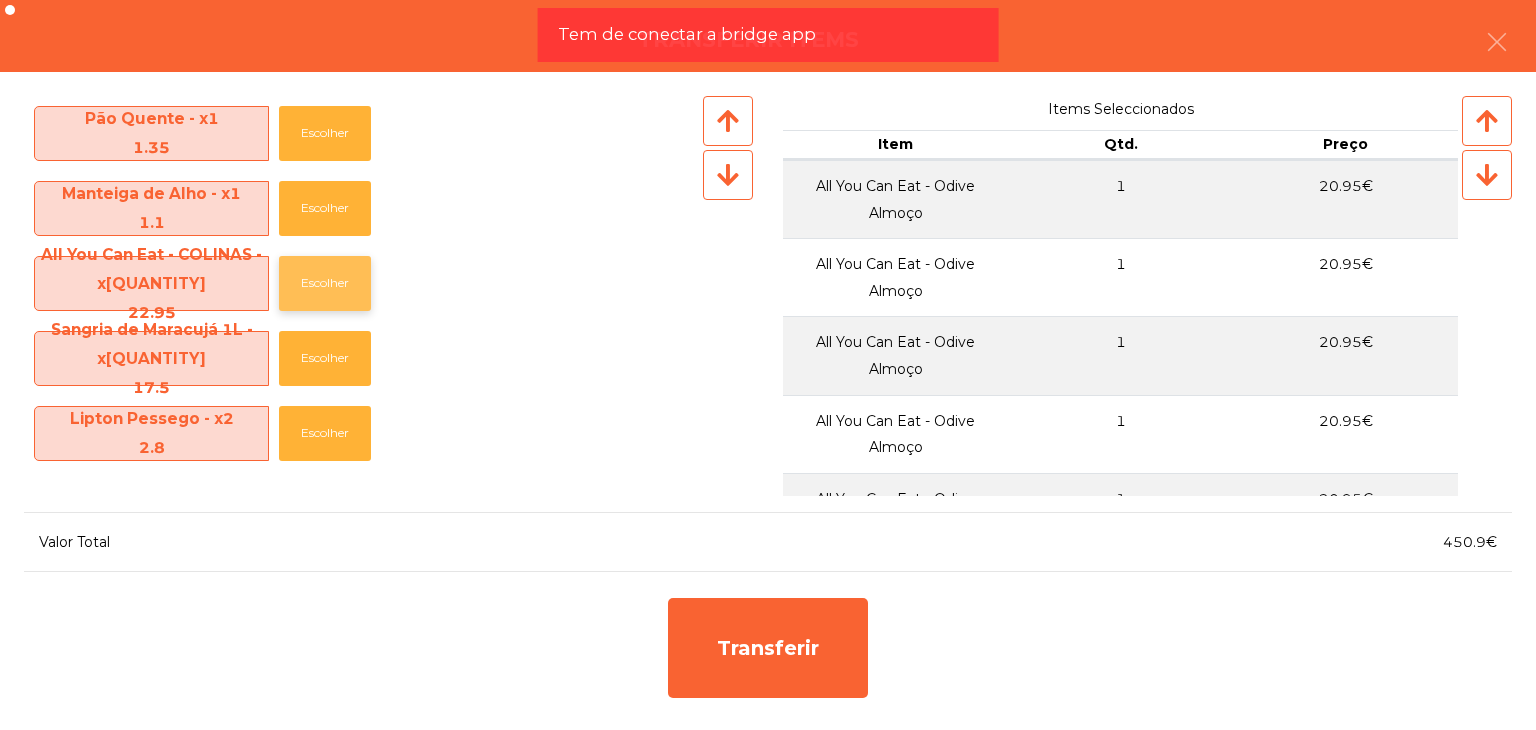 click on "Escolher" 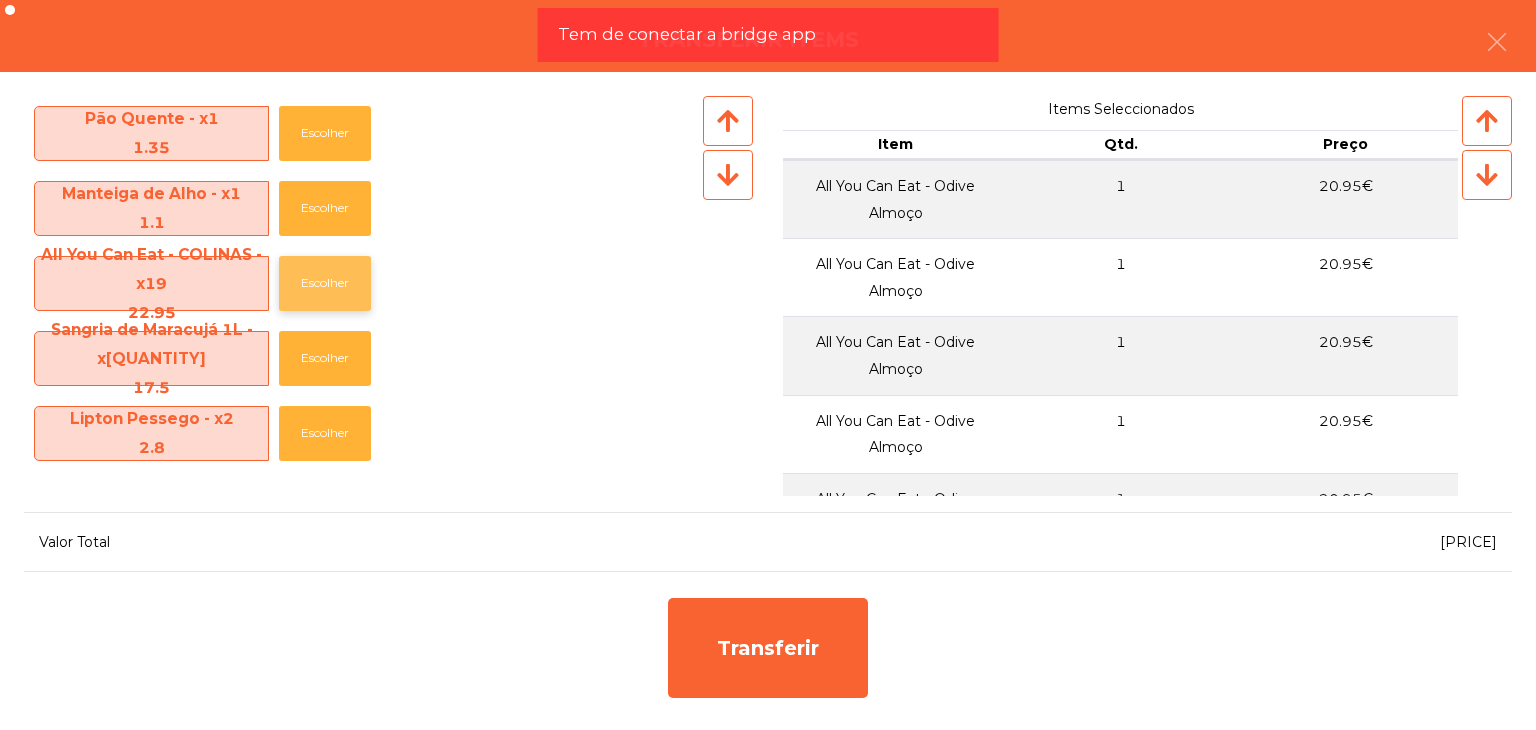 click on "Escolher" 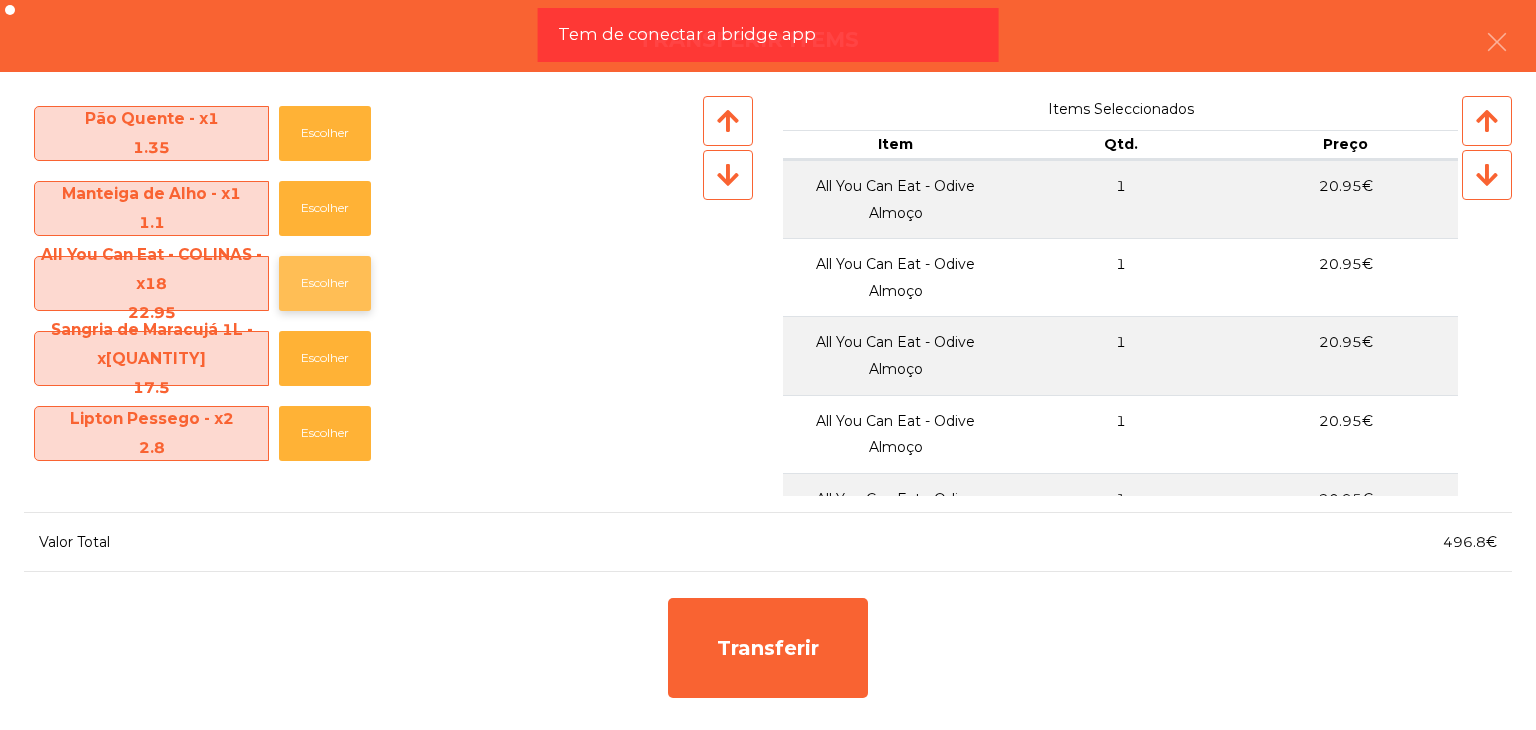 click on "Escolher" 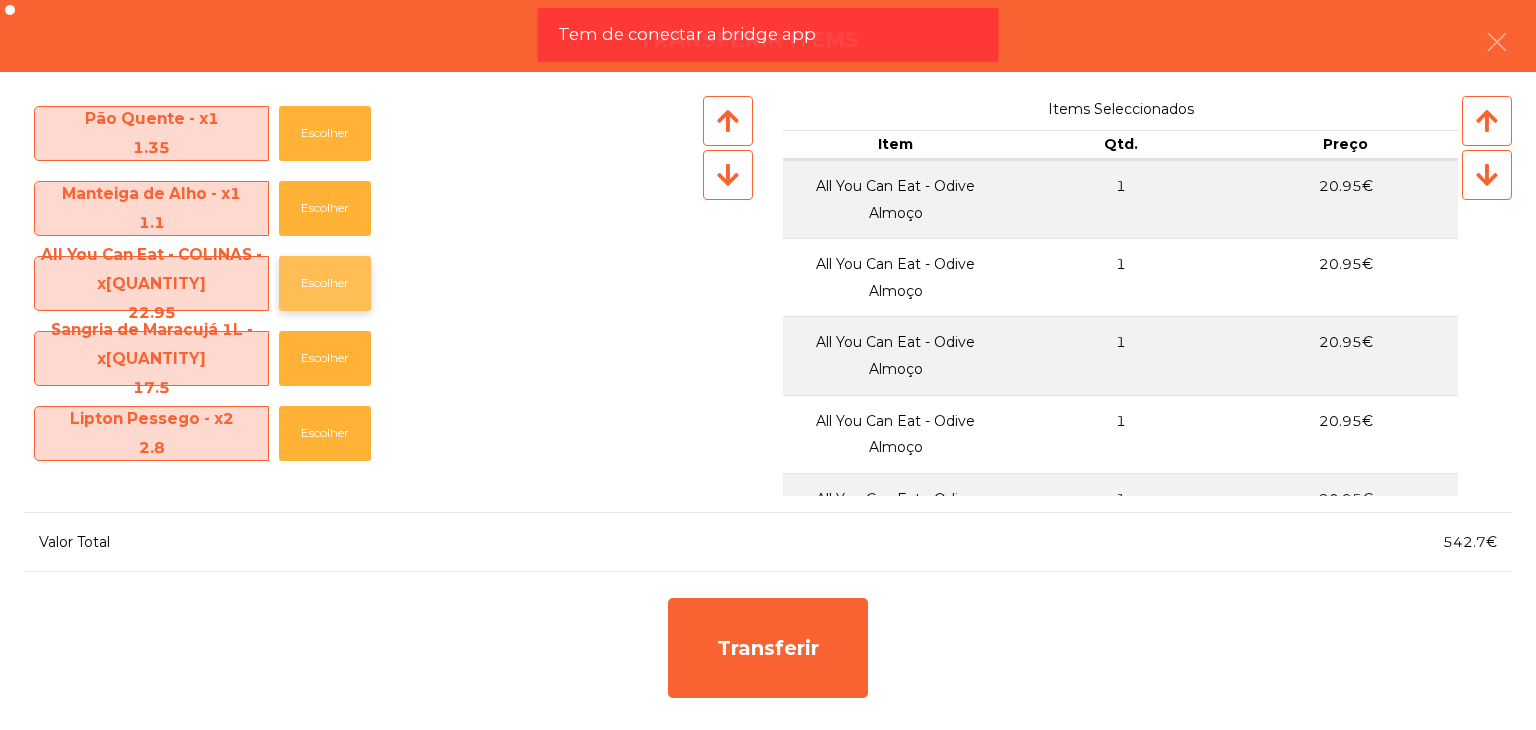 click on "Escolher" 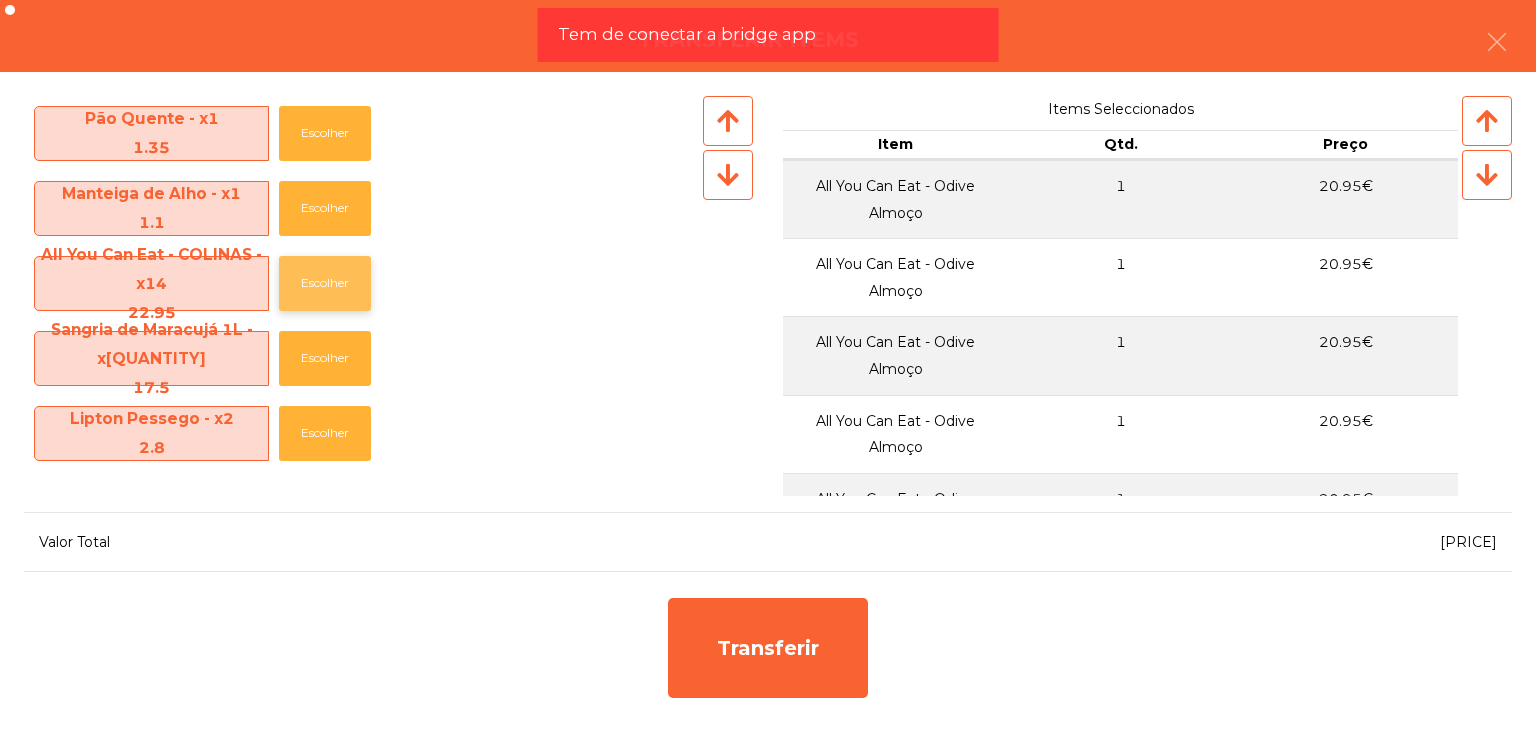 click on "Escolher" 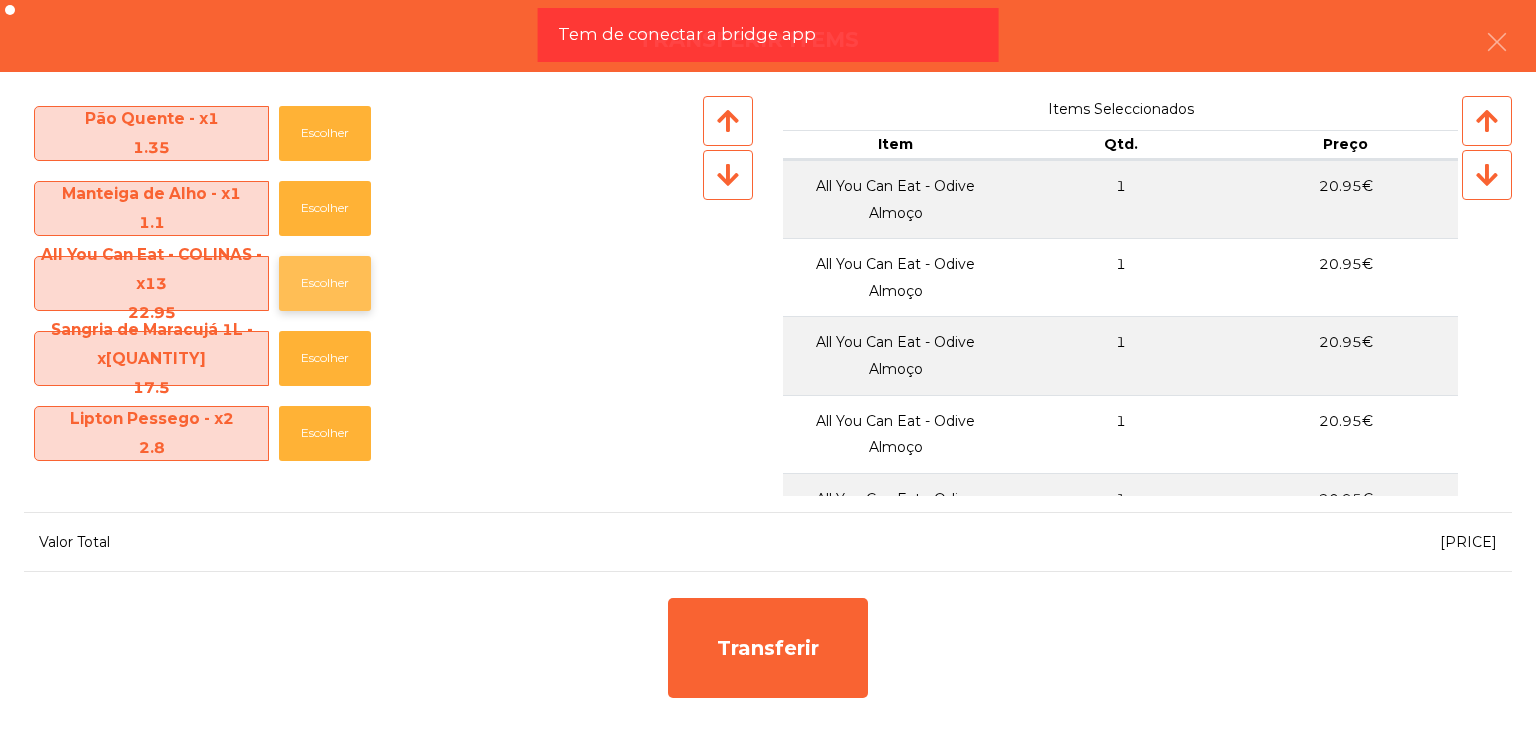 click on "Escolher" 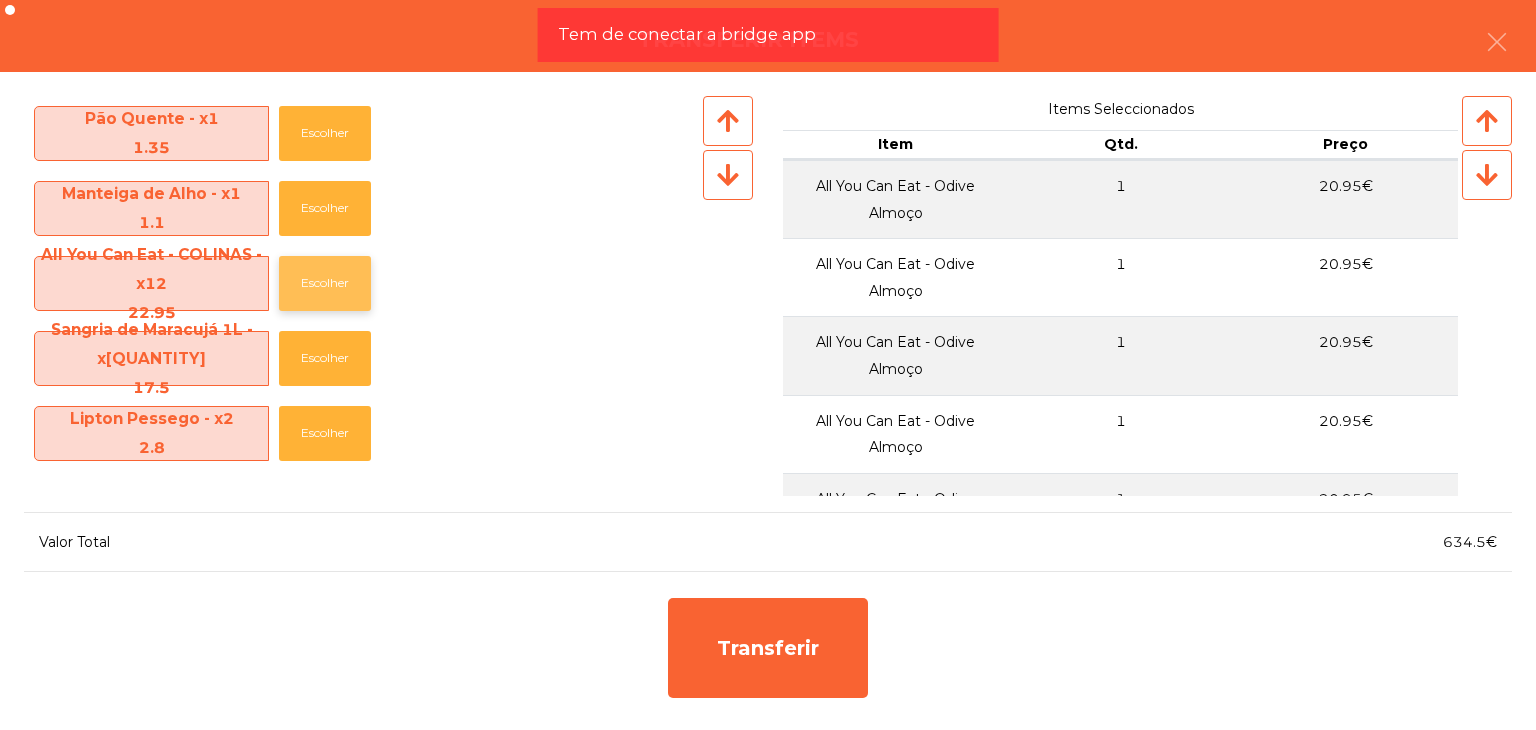 click on "Escolher" 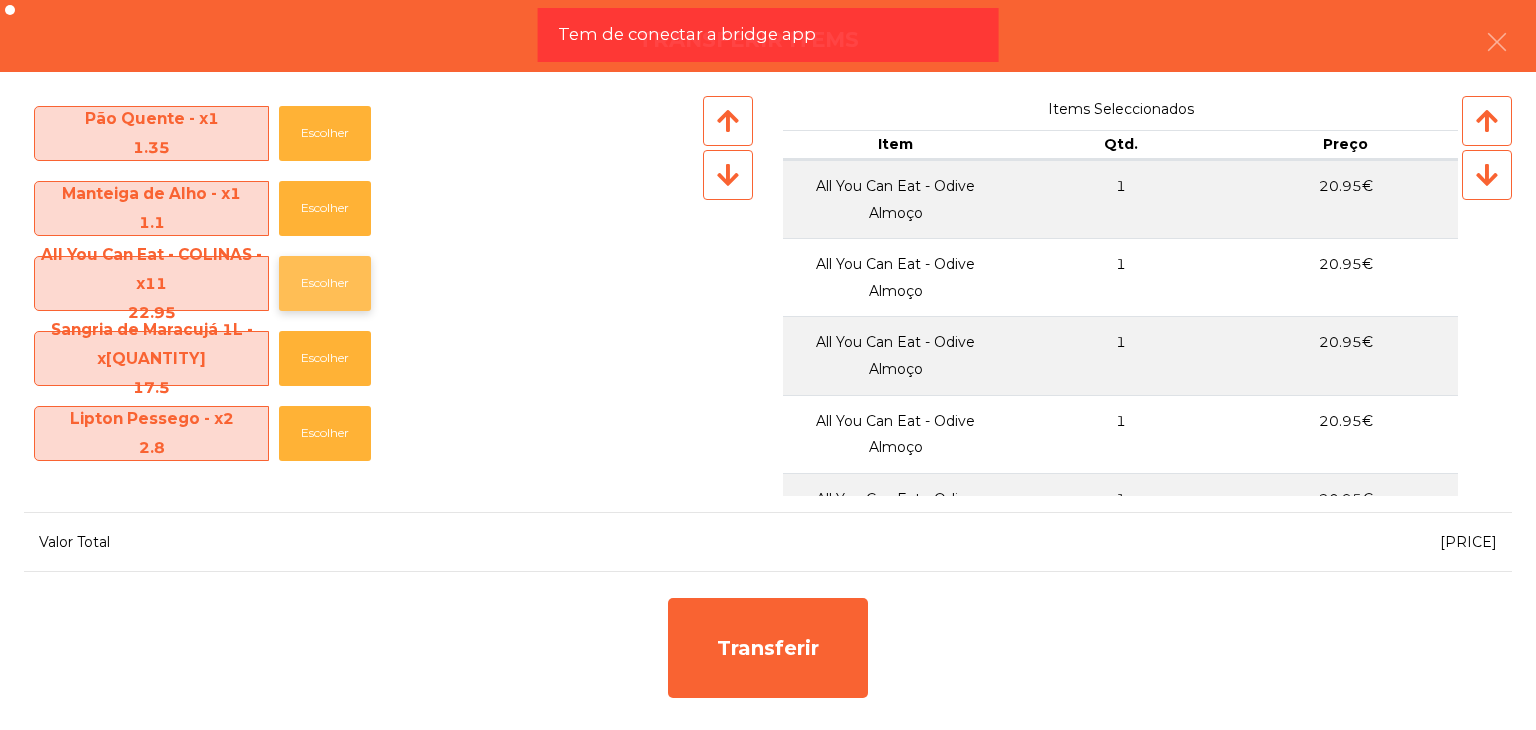 click on "Escolher" 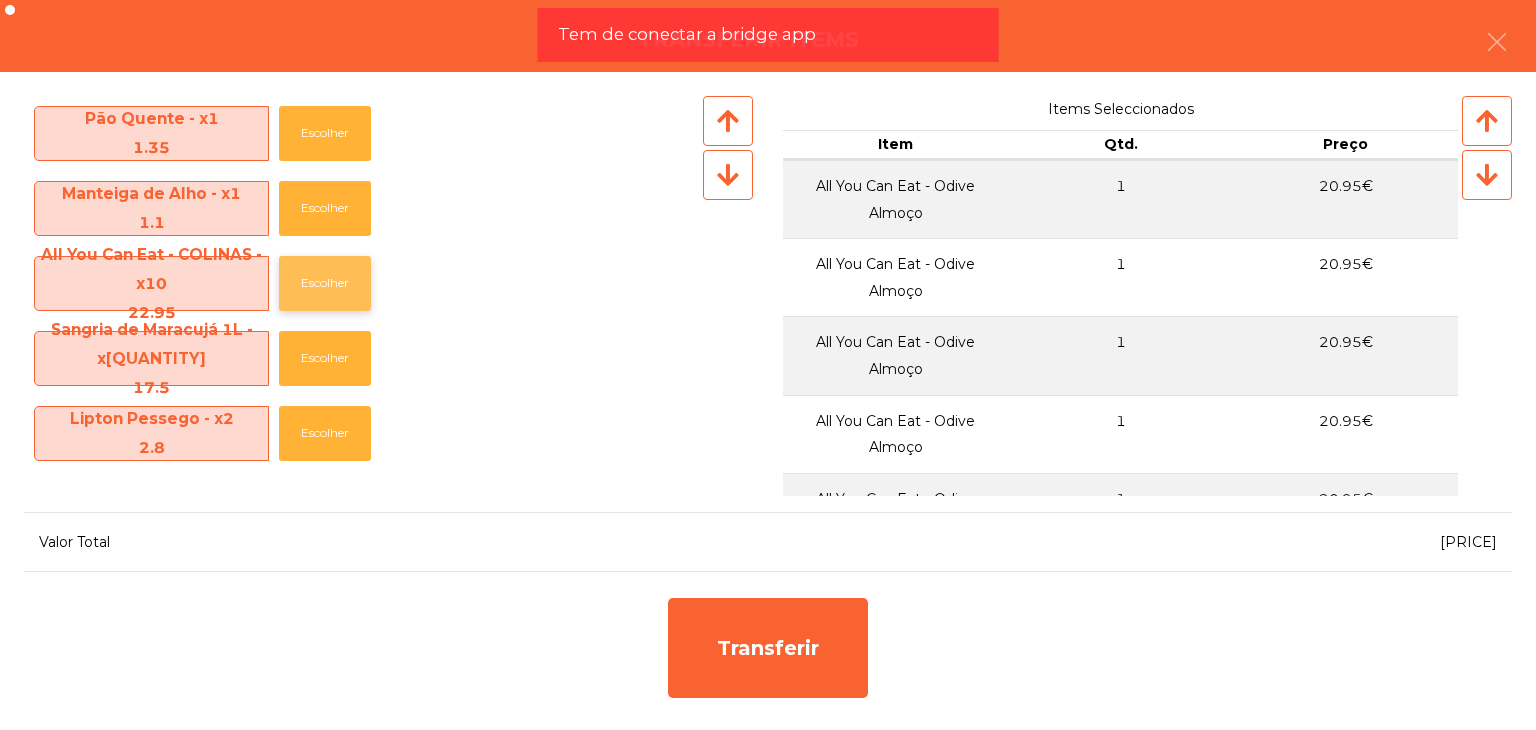 click on "Escolher" 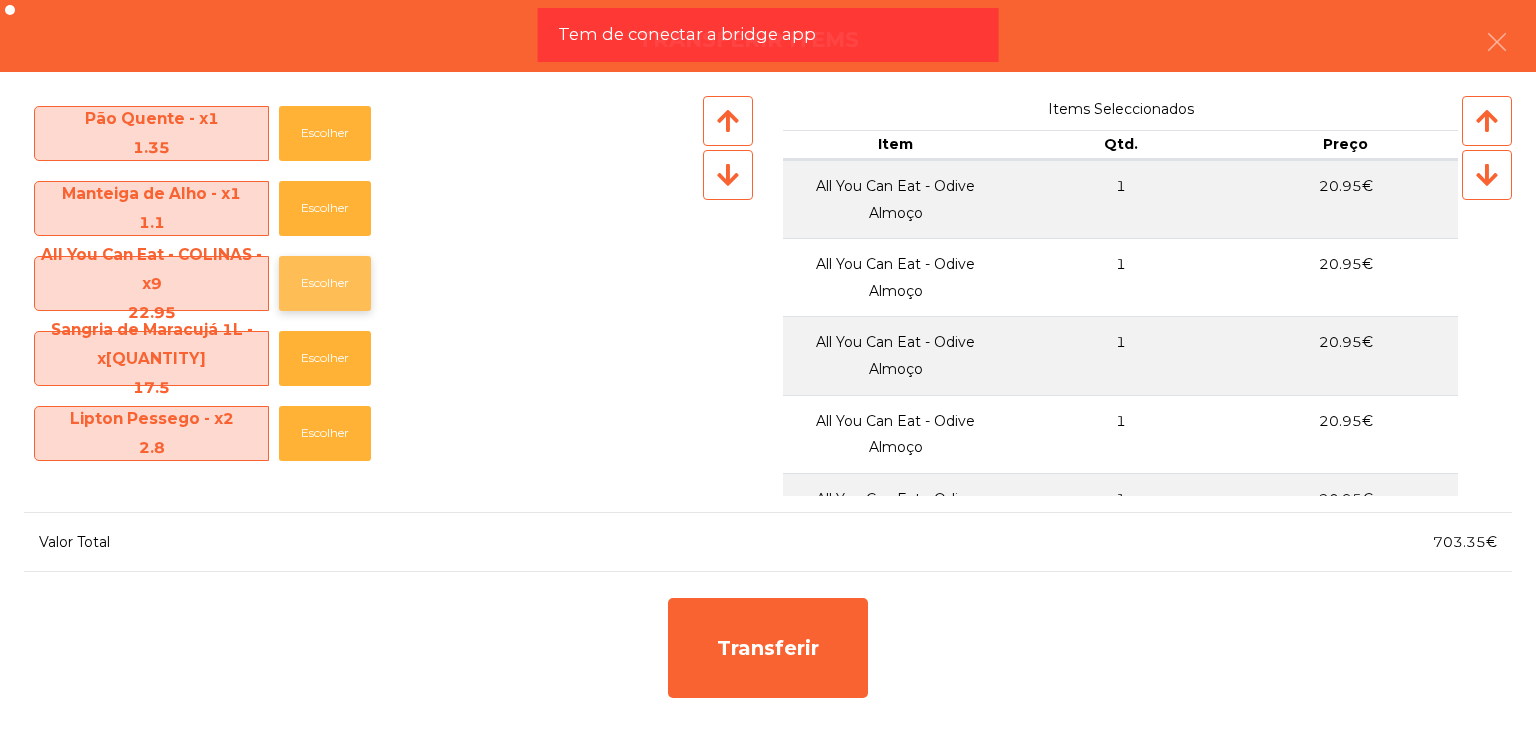 click on "Escolher" 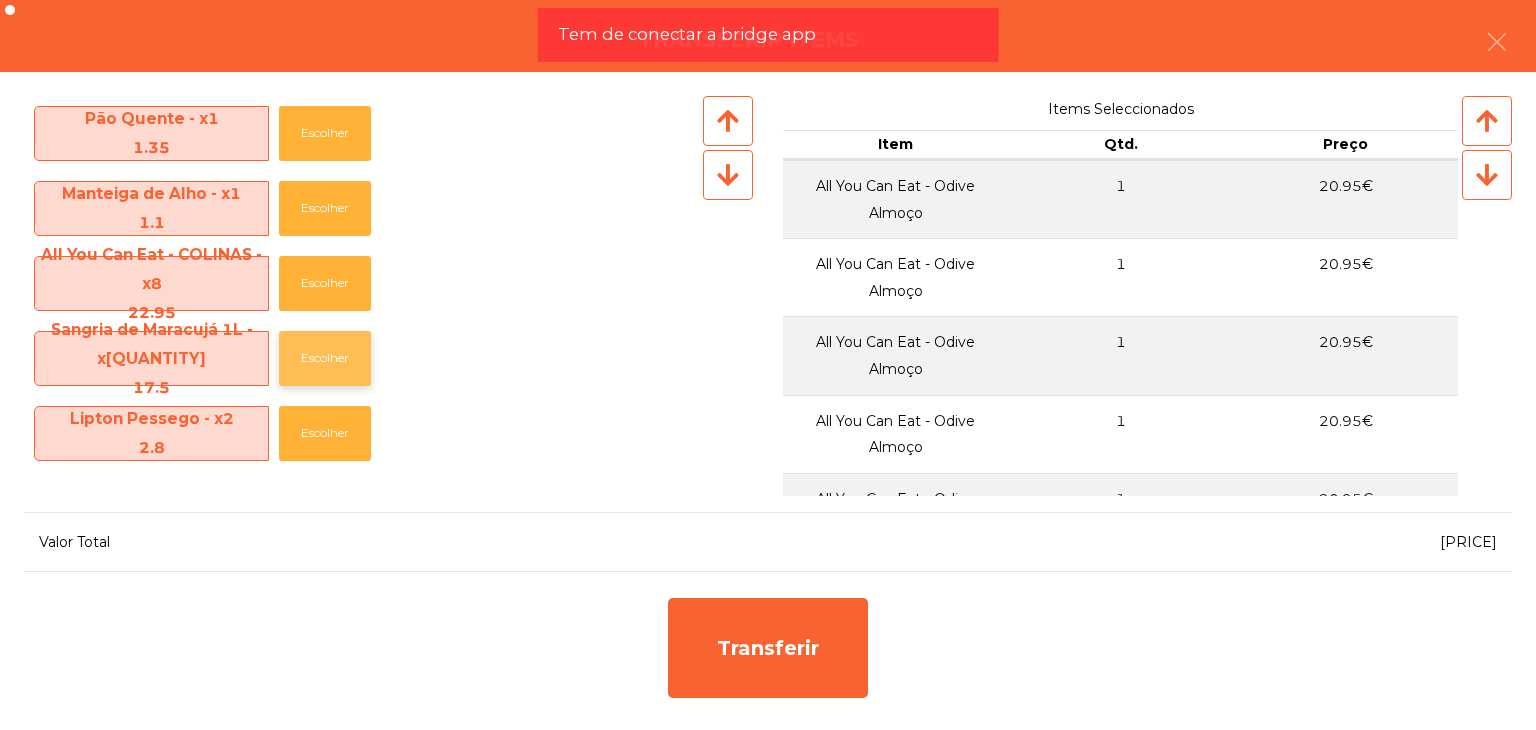 click on "Escolher" 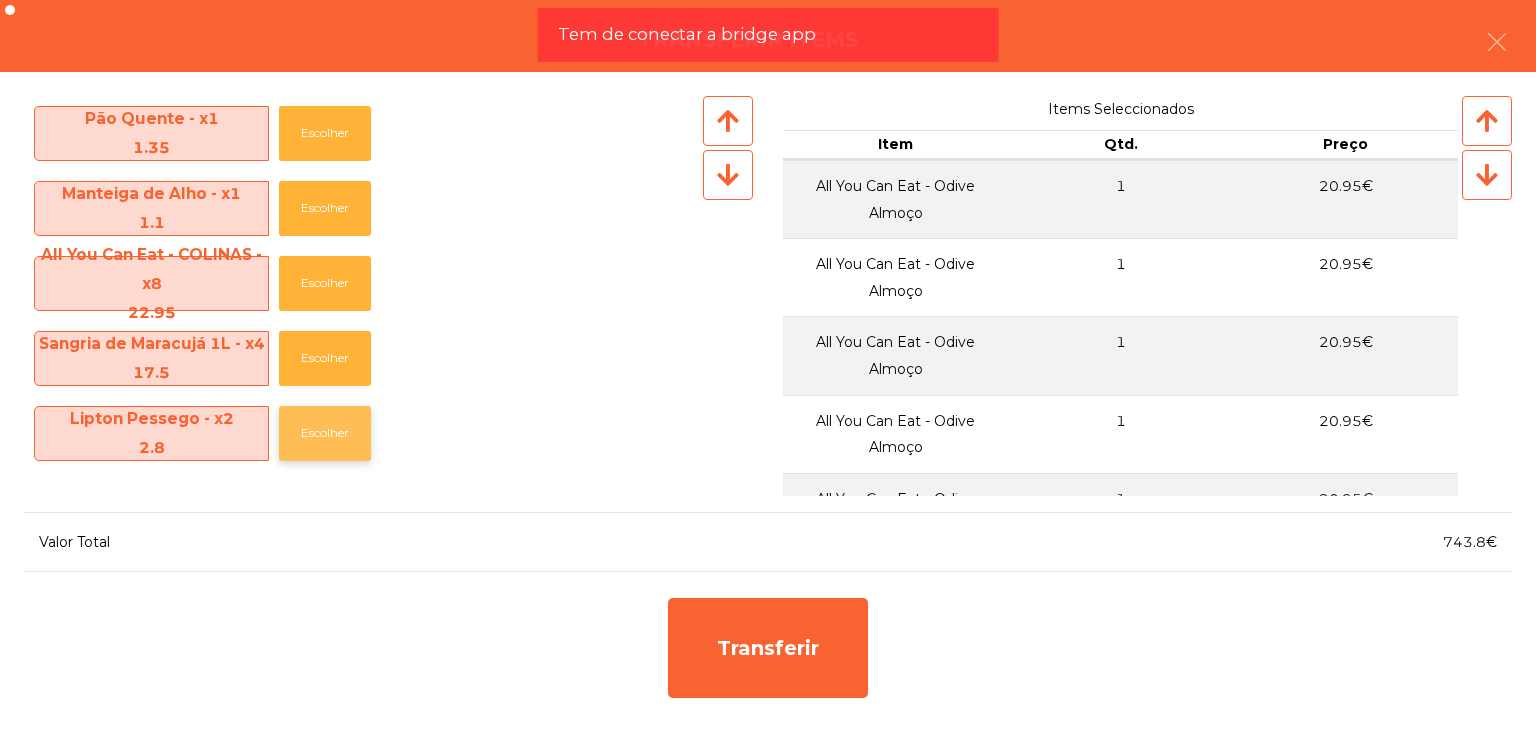 click on "Escolher" 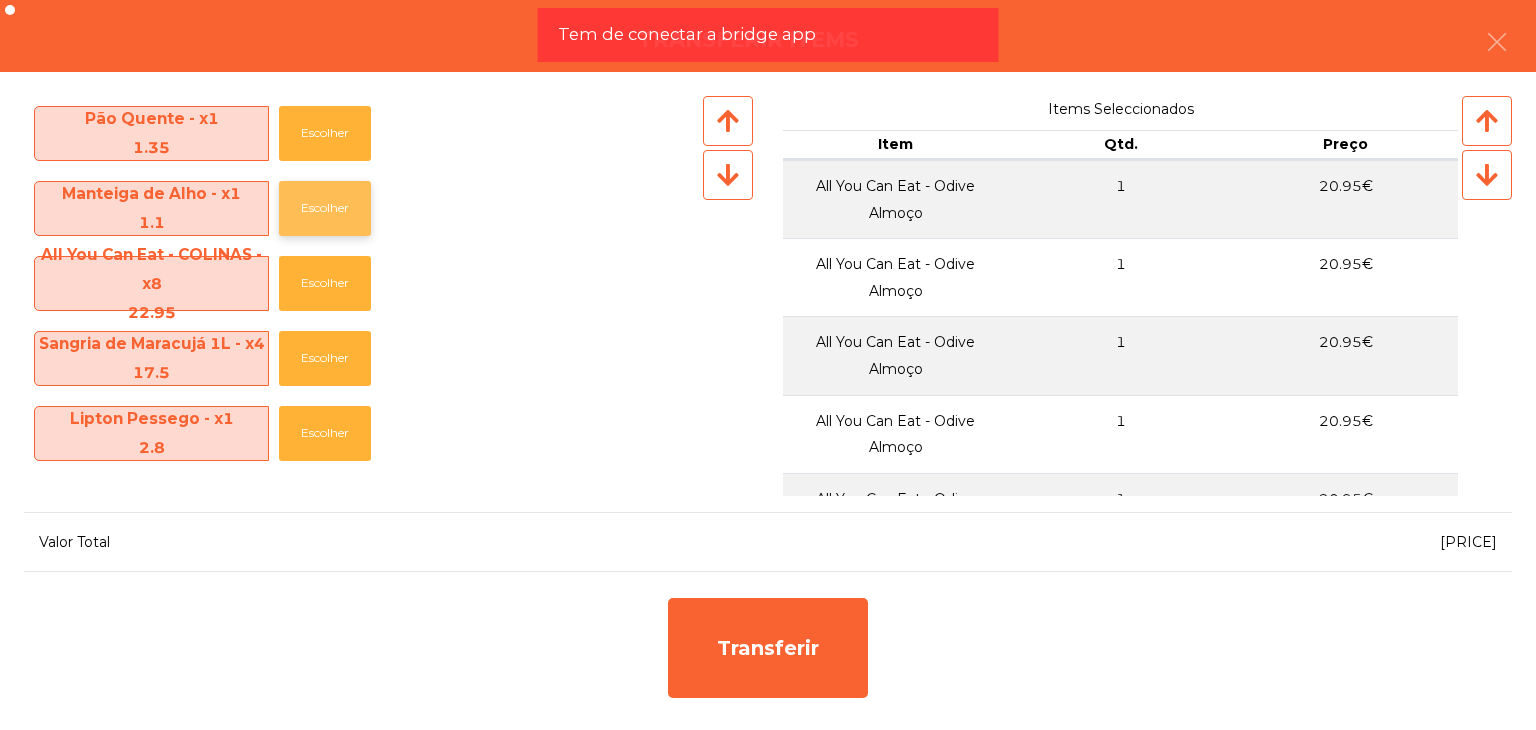 click on "Escolher" 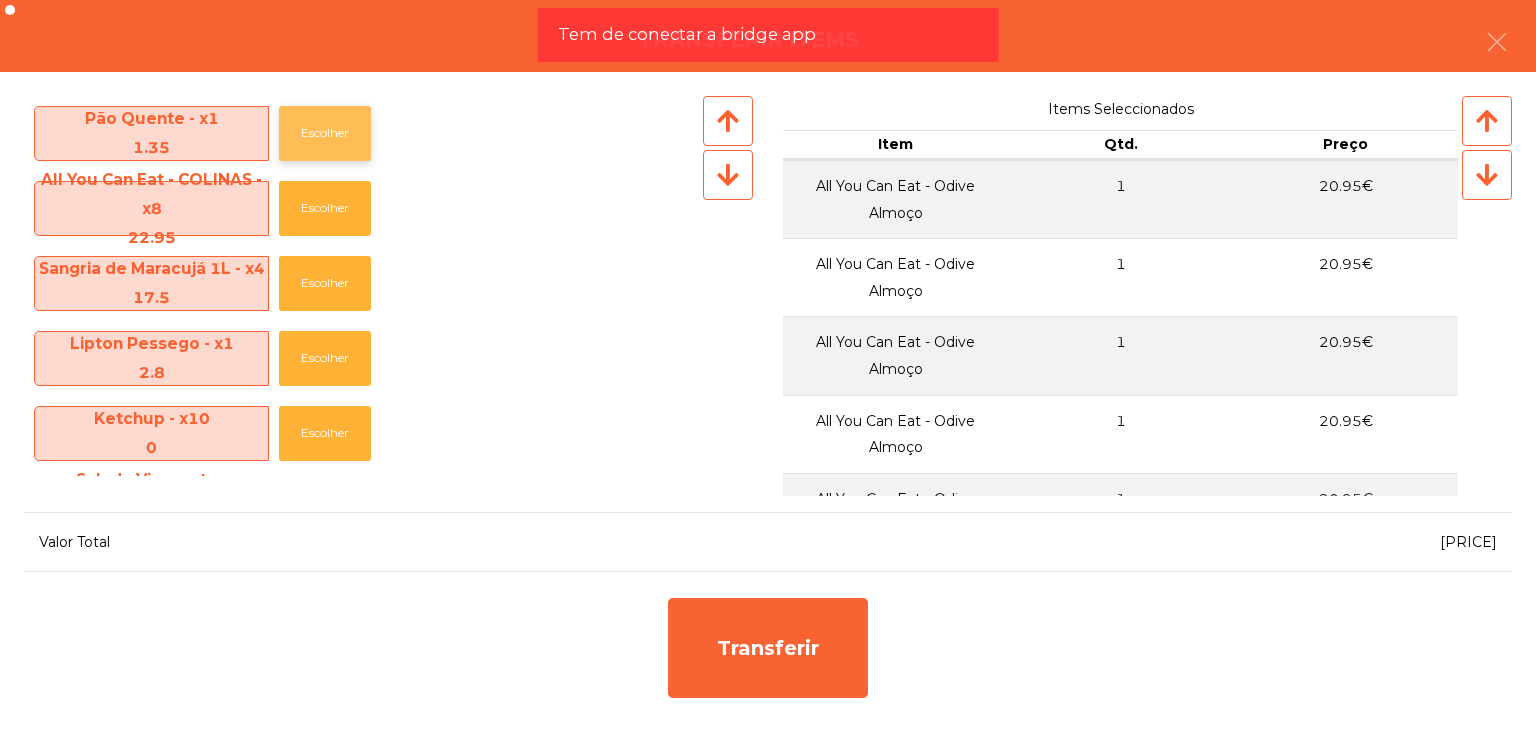 click on "Escolher" 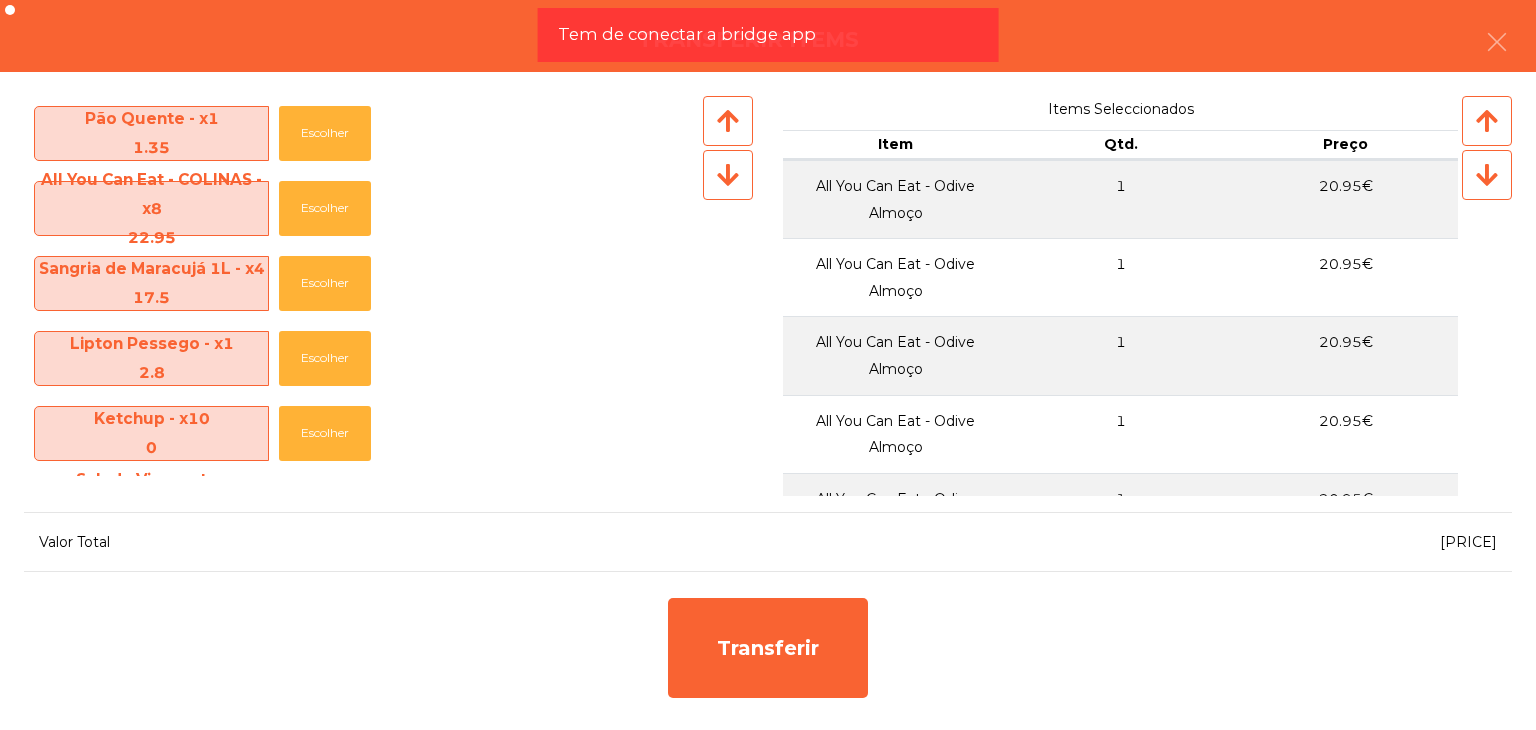 scroll, scrollTop: 1424, scrollLeft: 0, axis: vertical 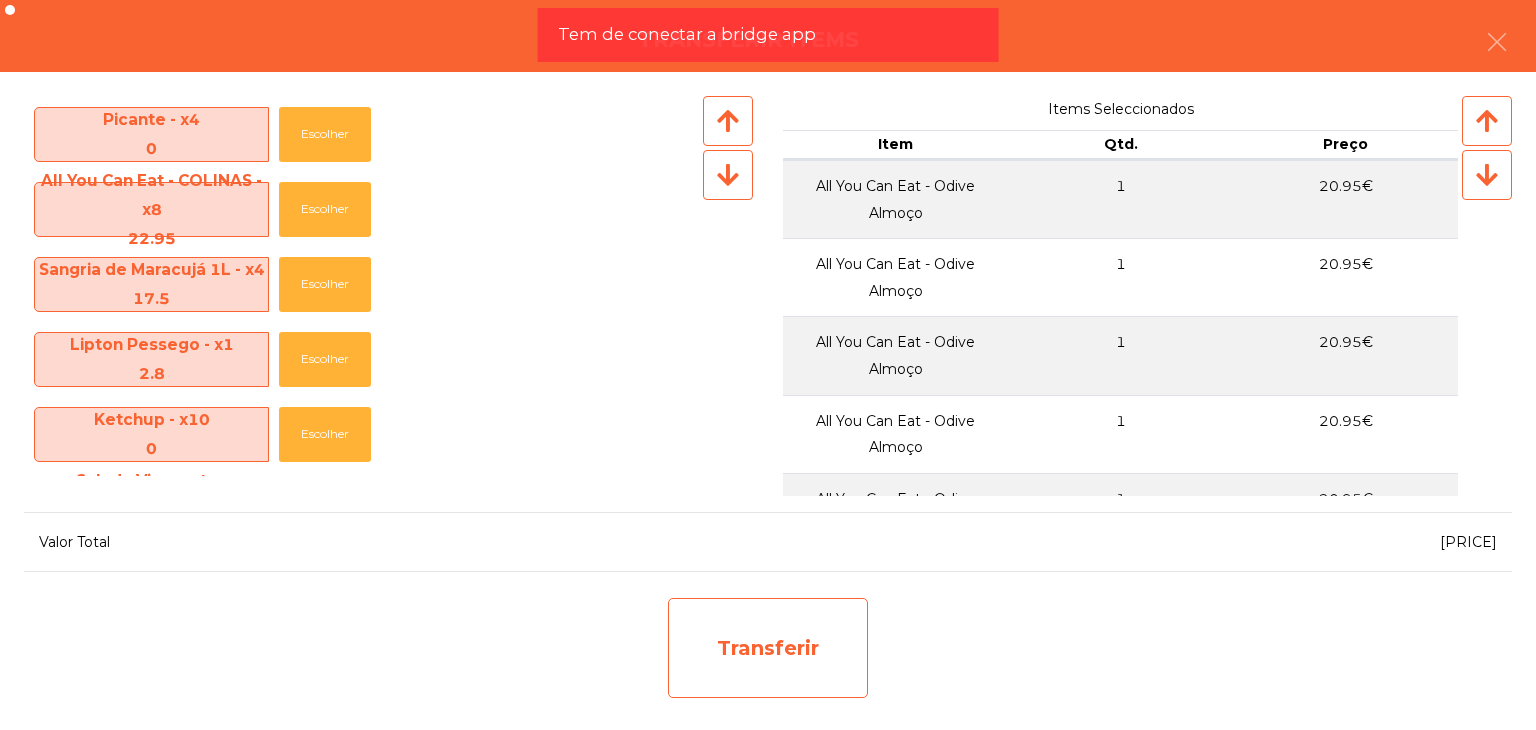 click on "Transferir" 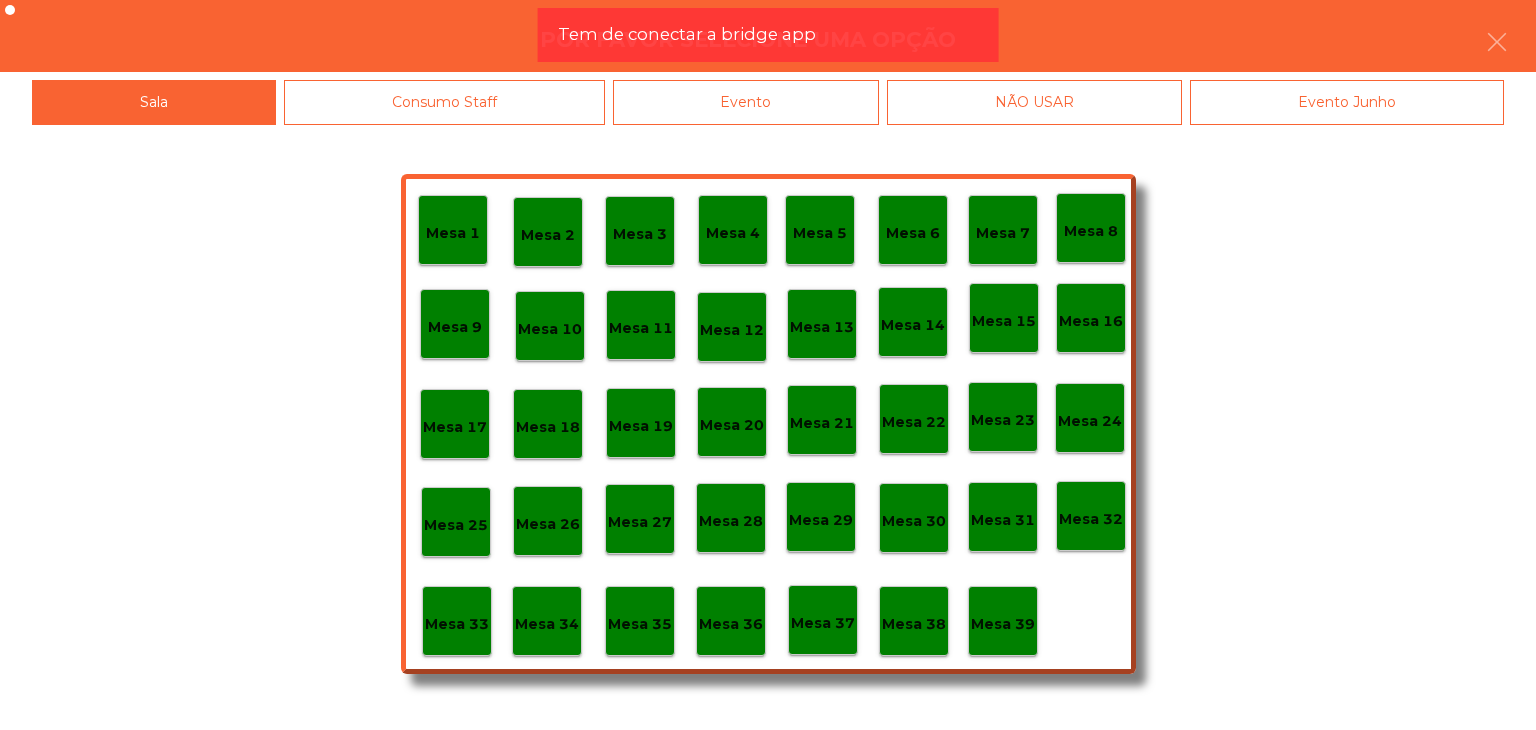 click on "Mesa 30" 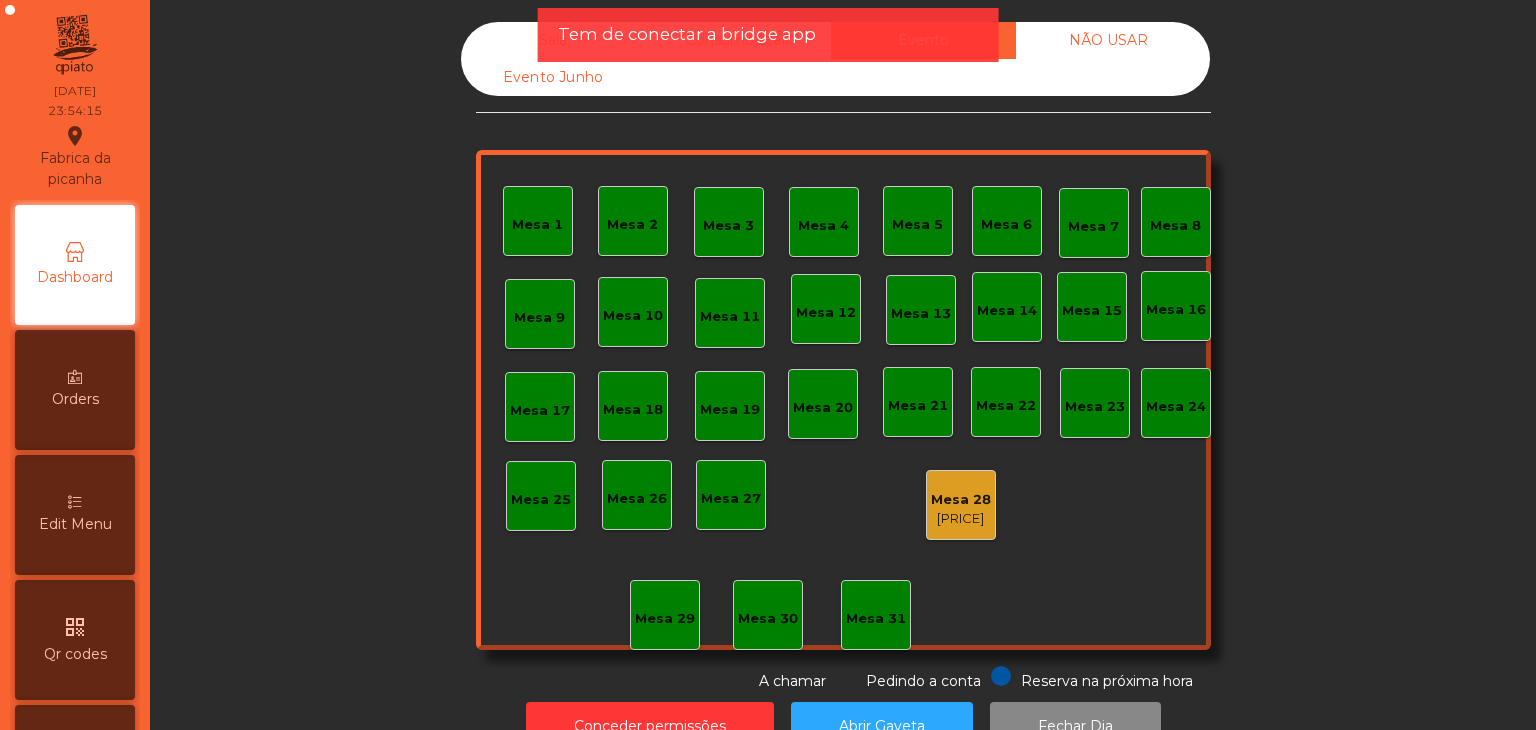 click on "[PRICE]" 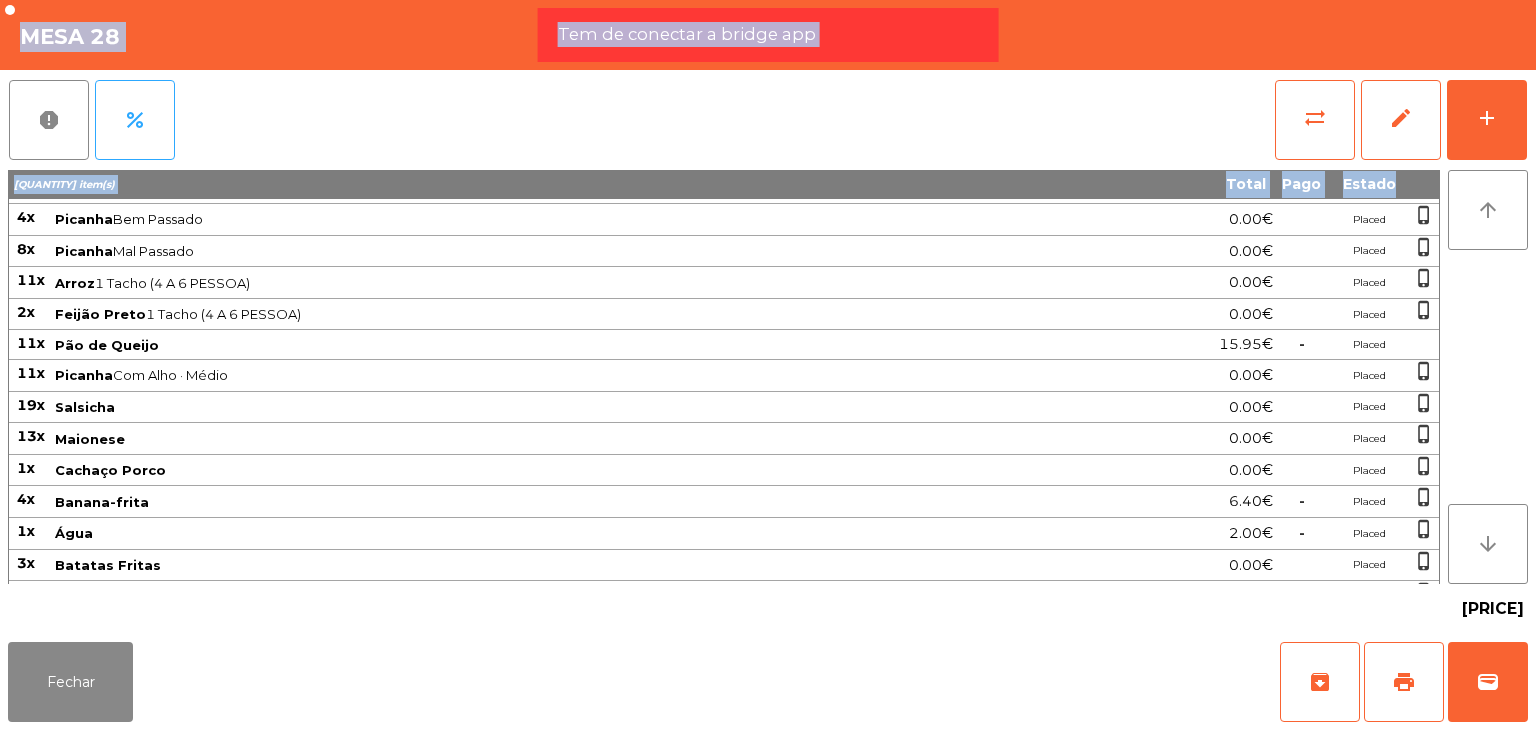 scroll, scrollTop: 1699, scrollLeft: 0, axis: vertical 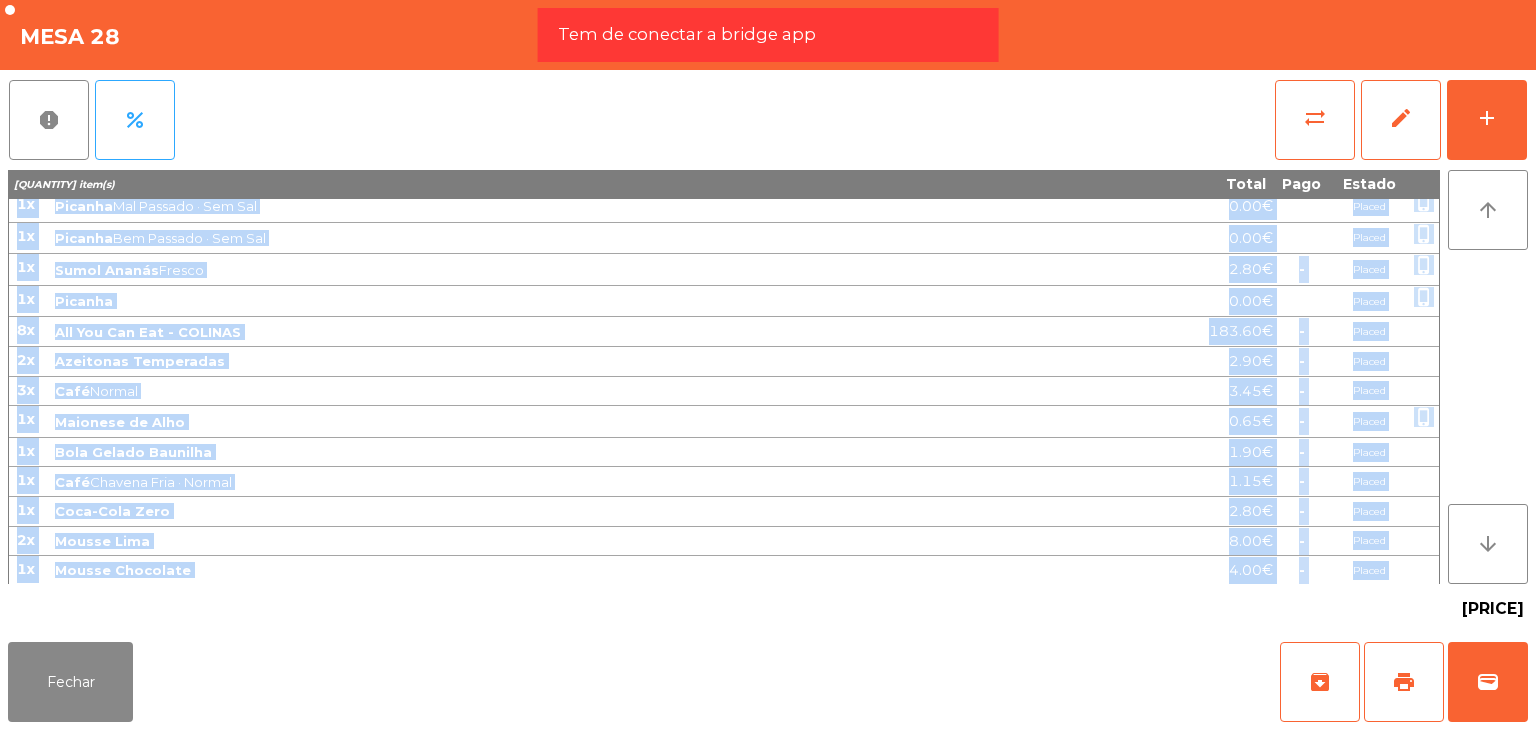 drag, startPoint x: 16, startPoint y: 213, endPoint x: 1372, endPoint y: 572, distance: 1402.7178 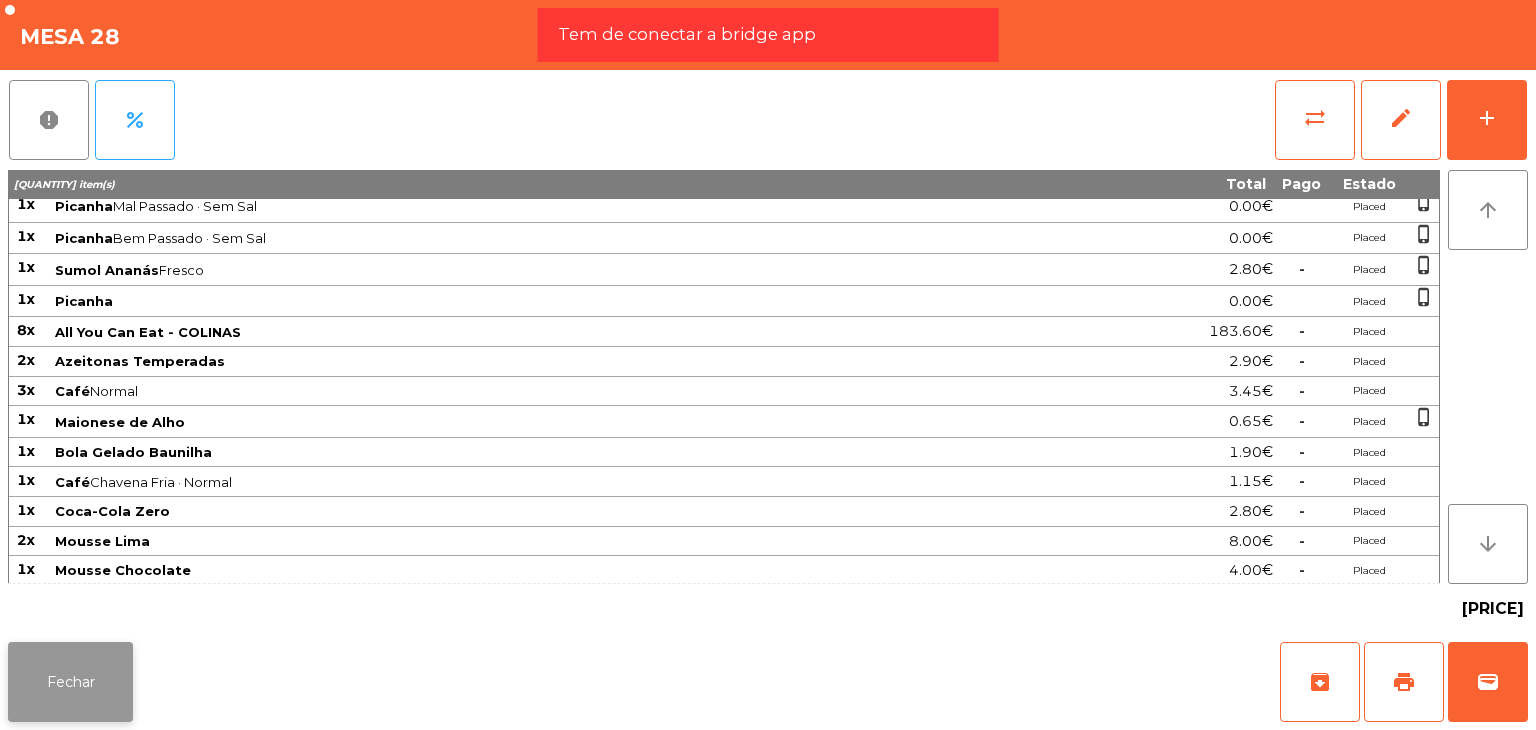 click on "Fechar" 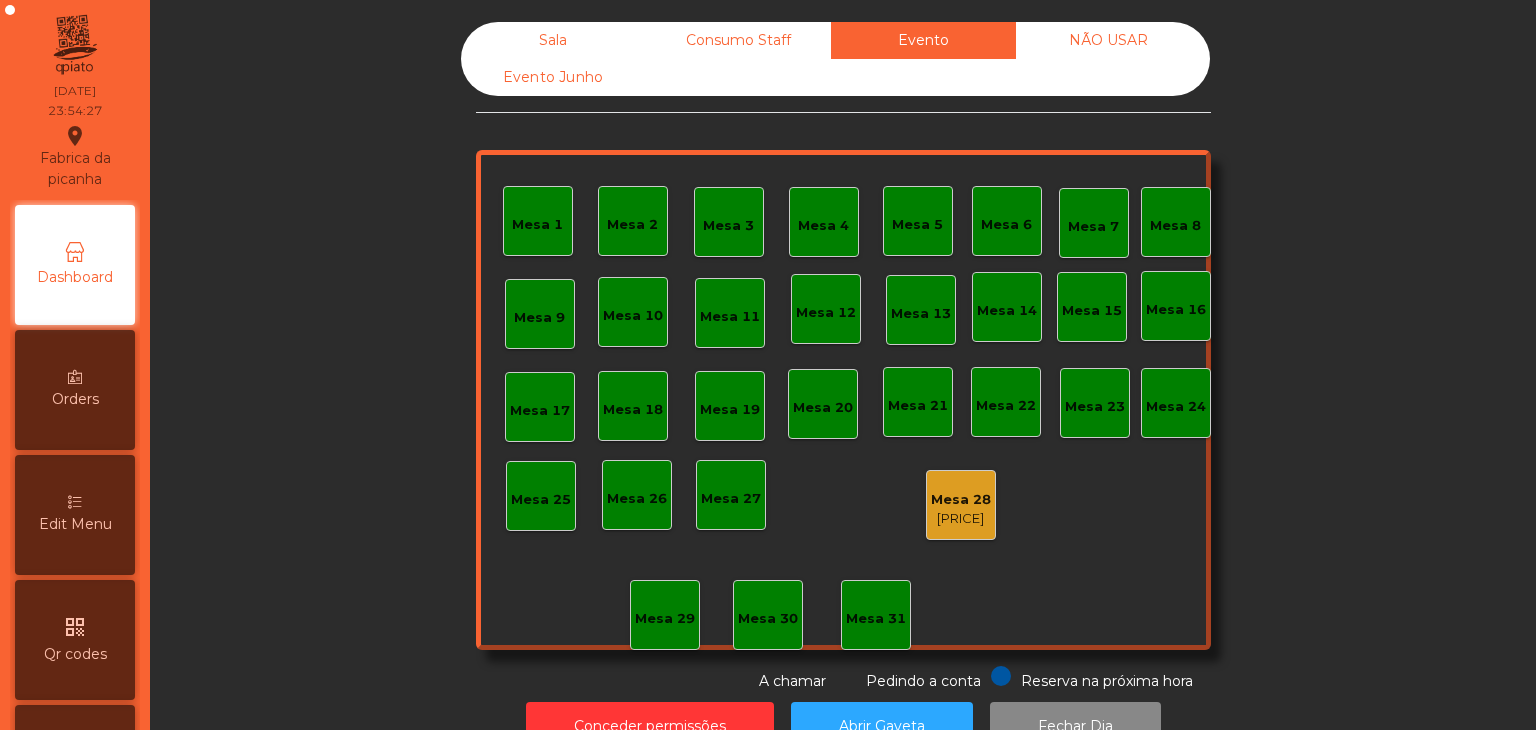 click on "Conceder permissões   Abrir Gaveta   Fechar Dia" 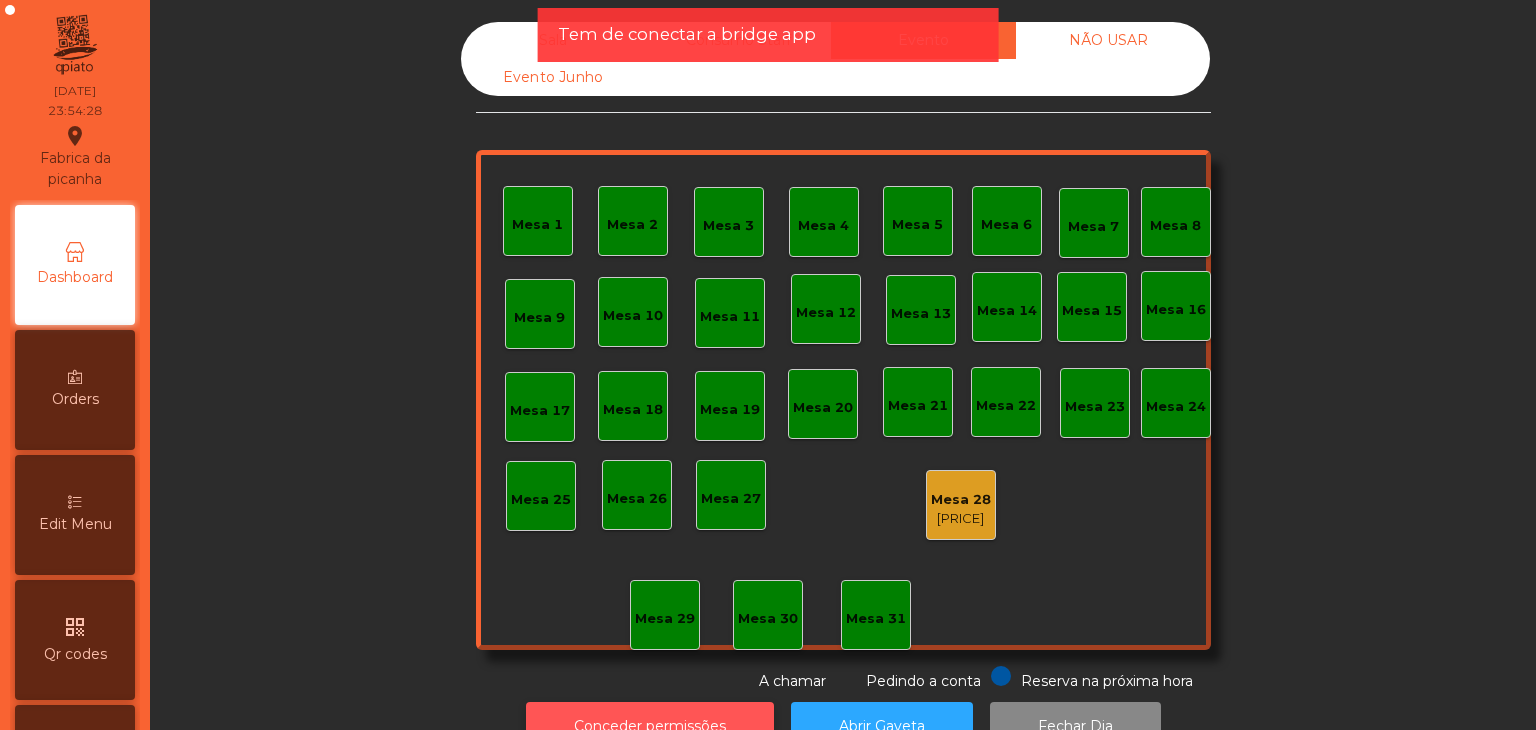 click on "Conceder permissões" 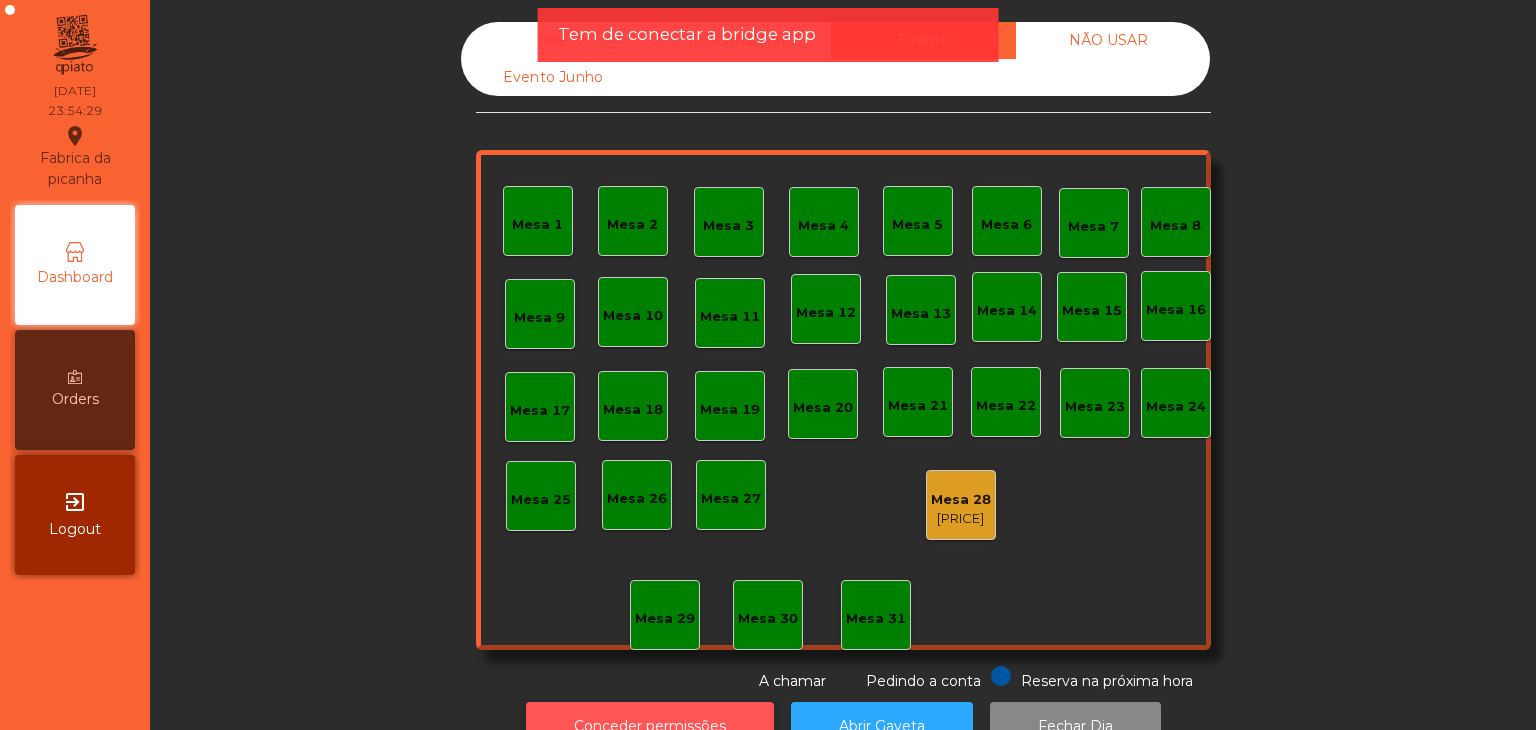 click on "Conceder permissões" 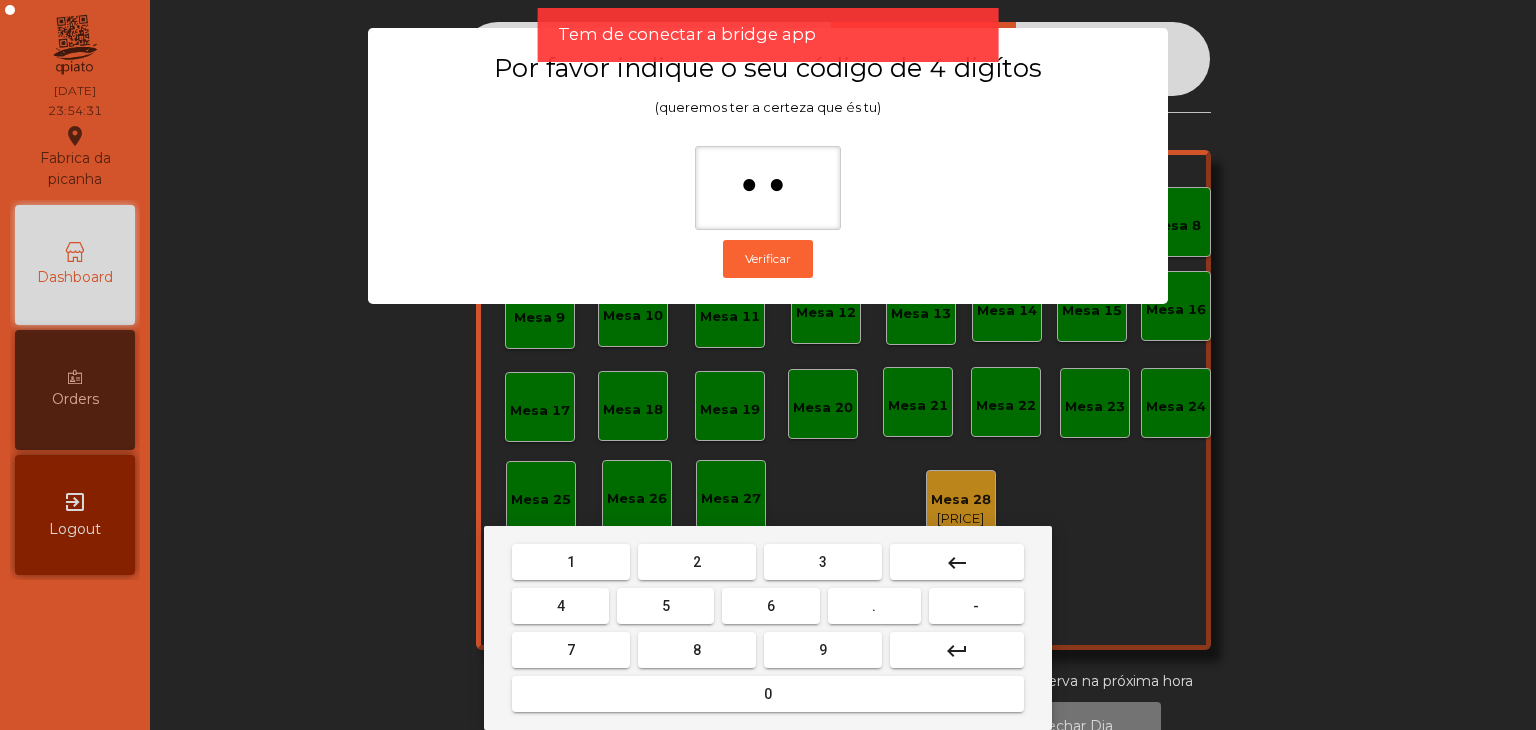type on "***" 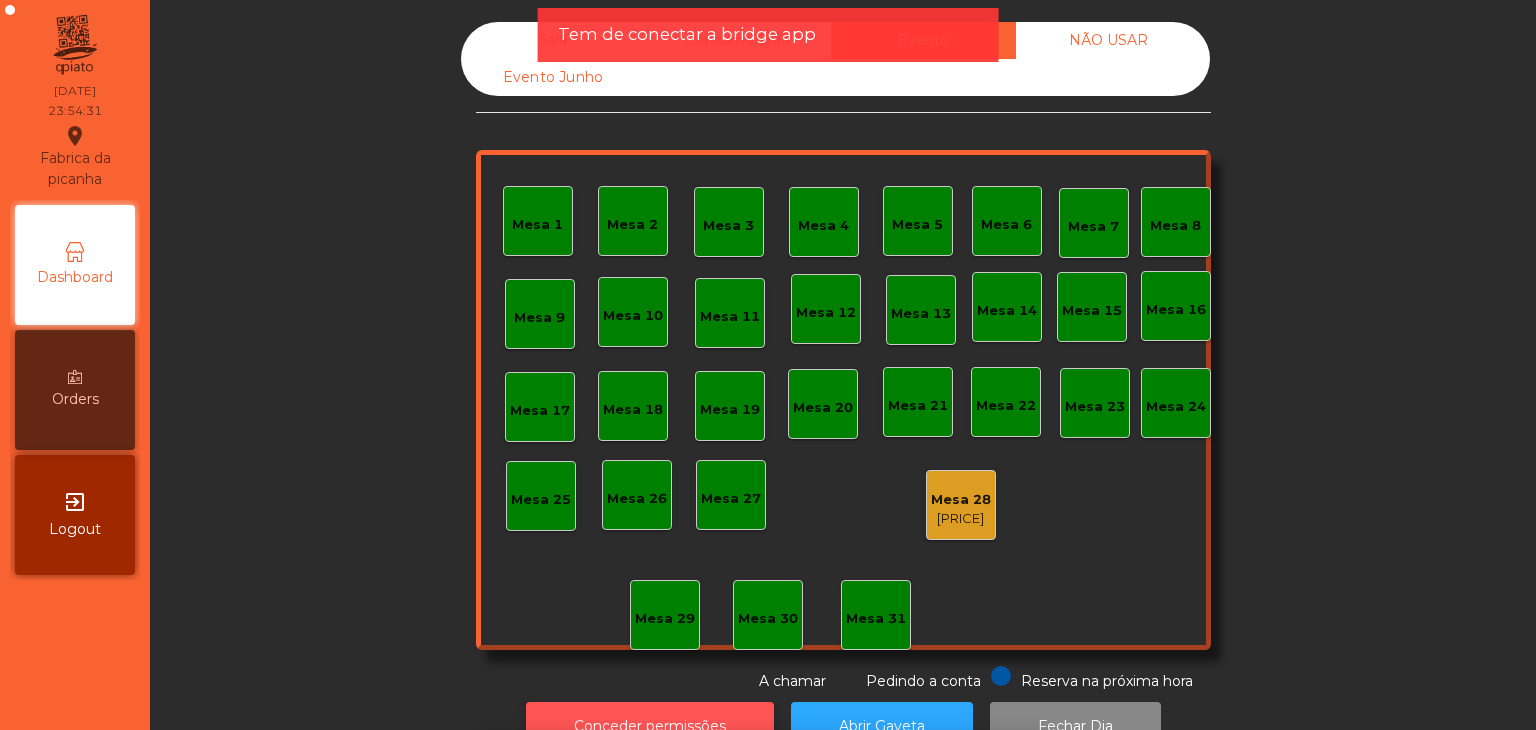 scroll, scrollTop: 36, scrollLeft: 0, axis: vertical 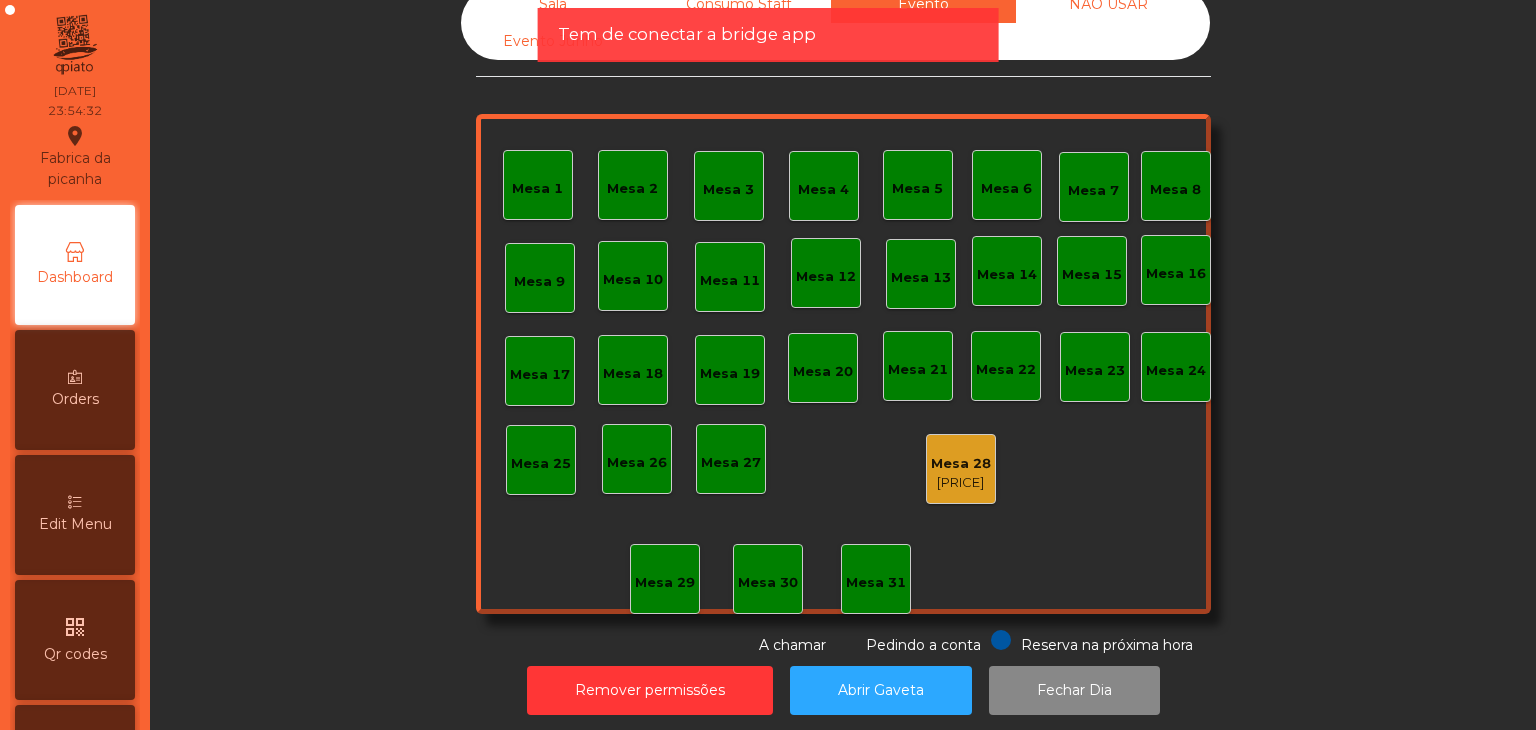 click on "Mesa 28" 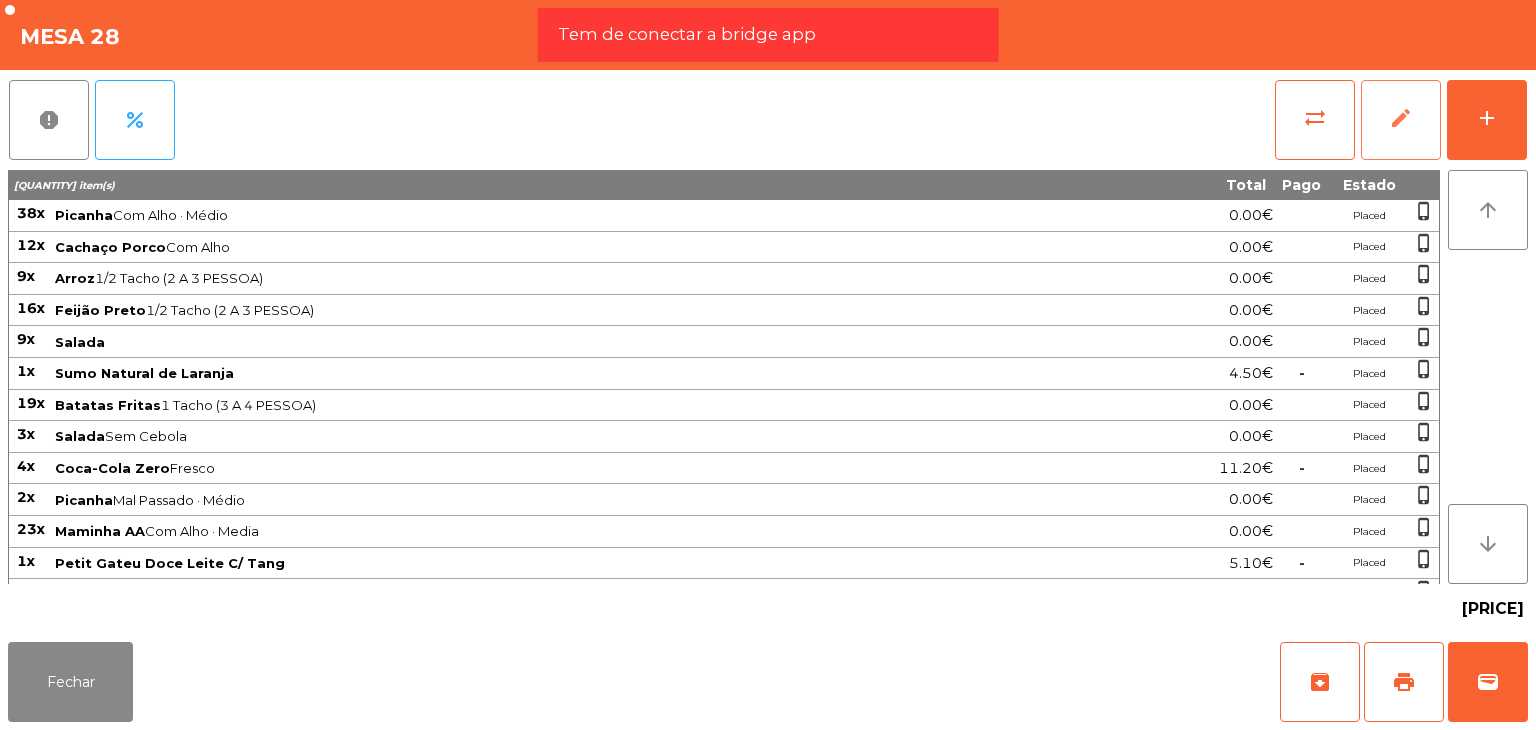 click on "edit" 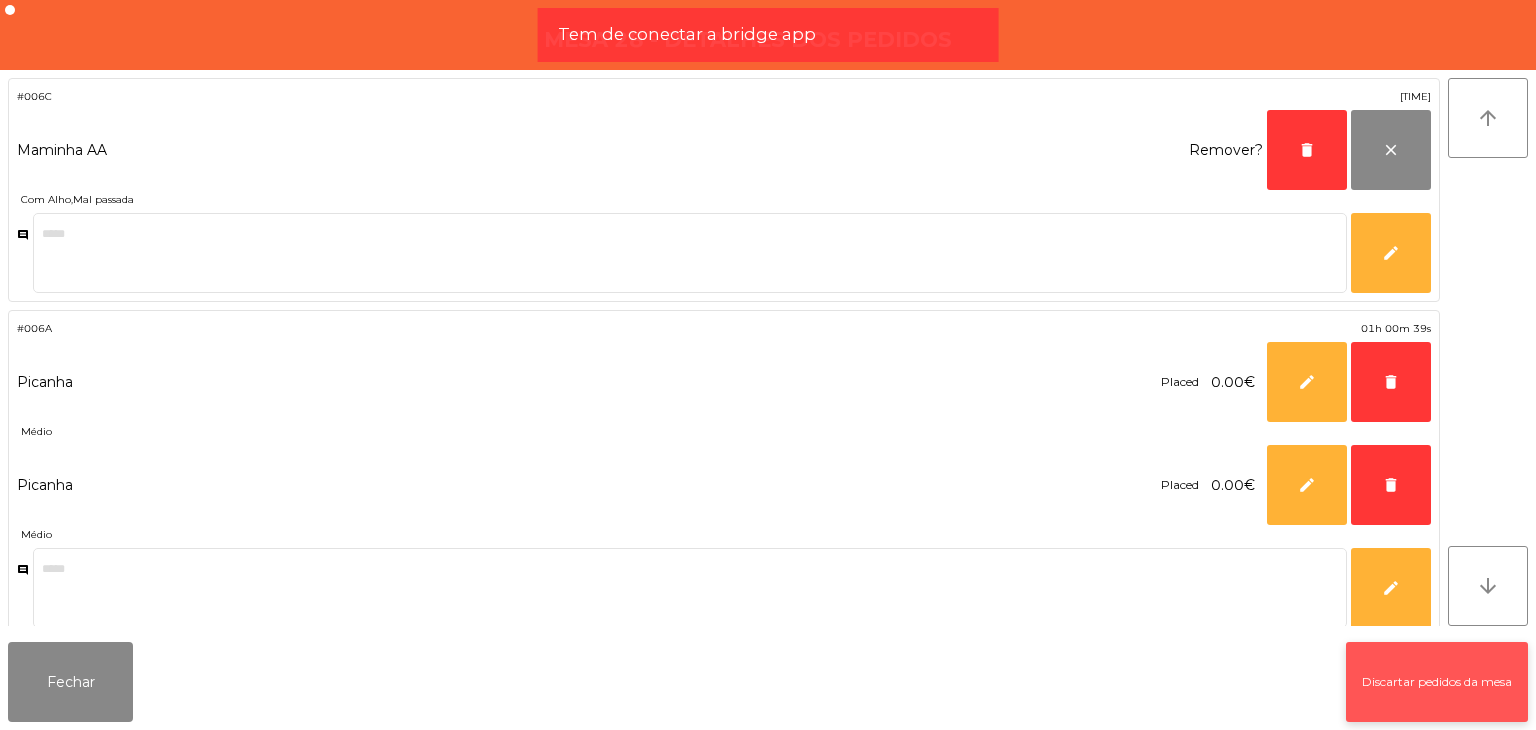 click on "Discartar pedidos da mesa" 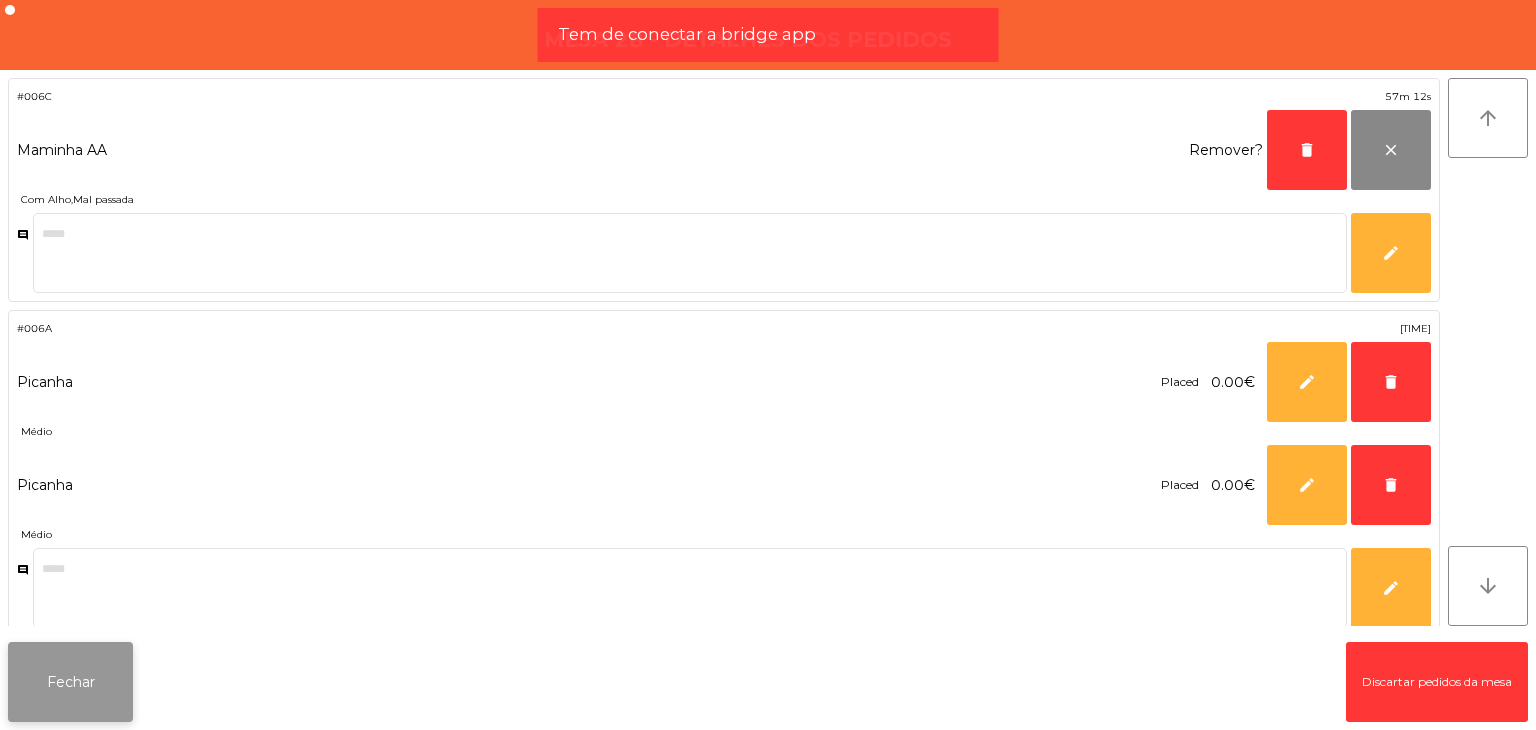 click on "Fechar" 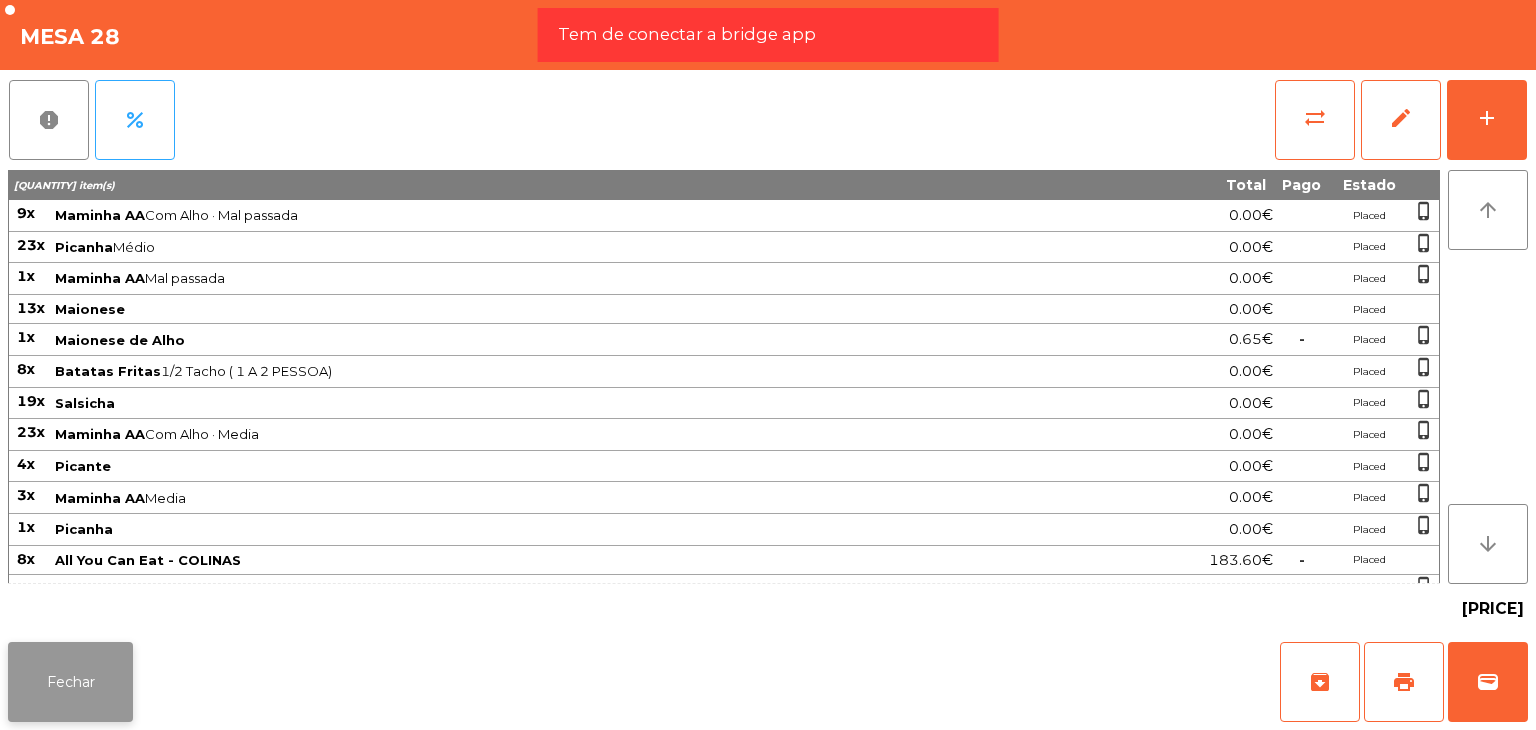 click on "Fechar" 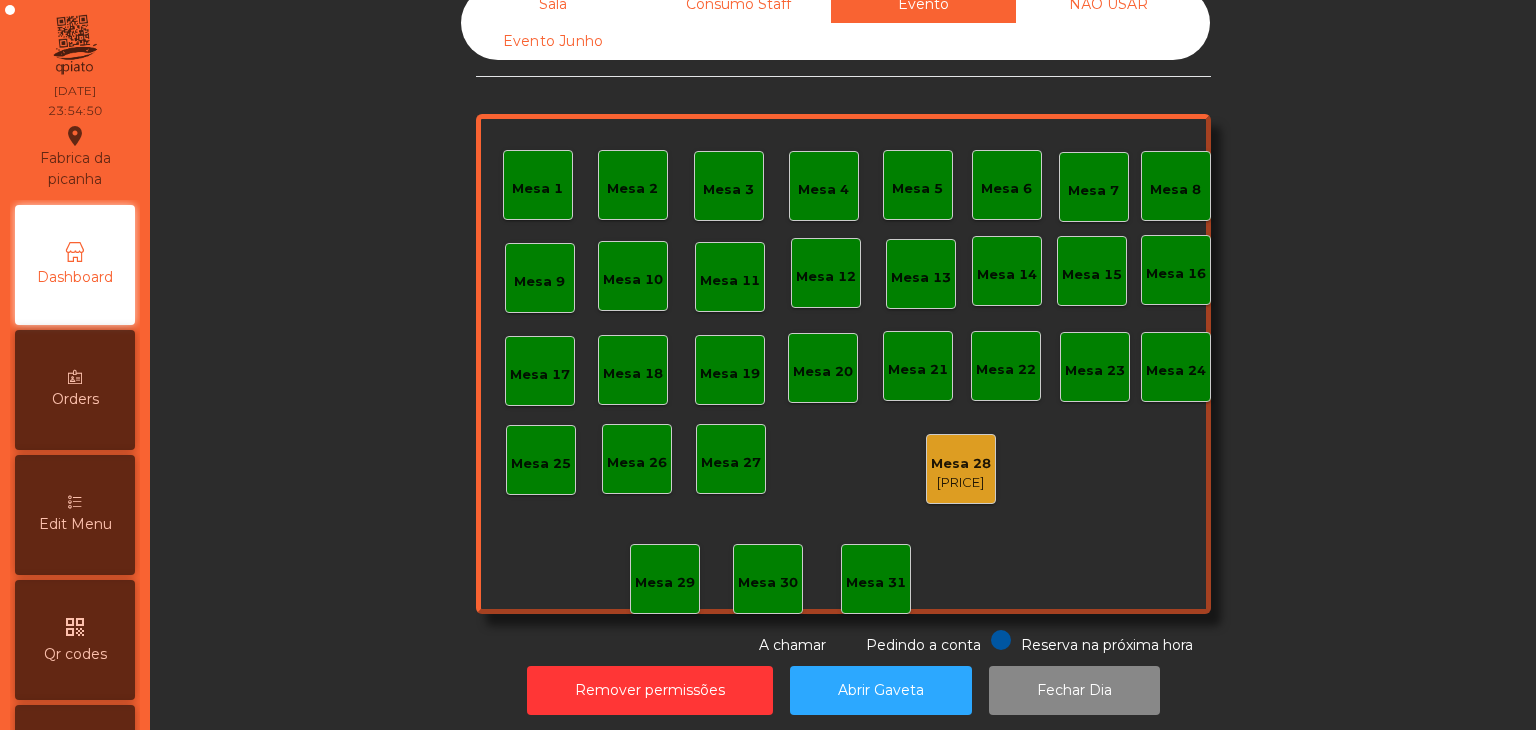 click on "Evento" 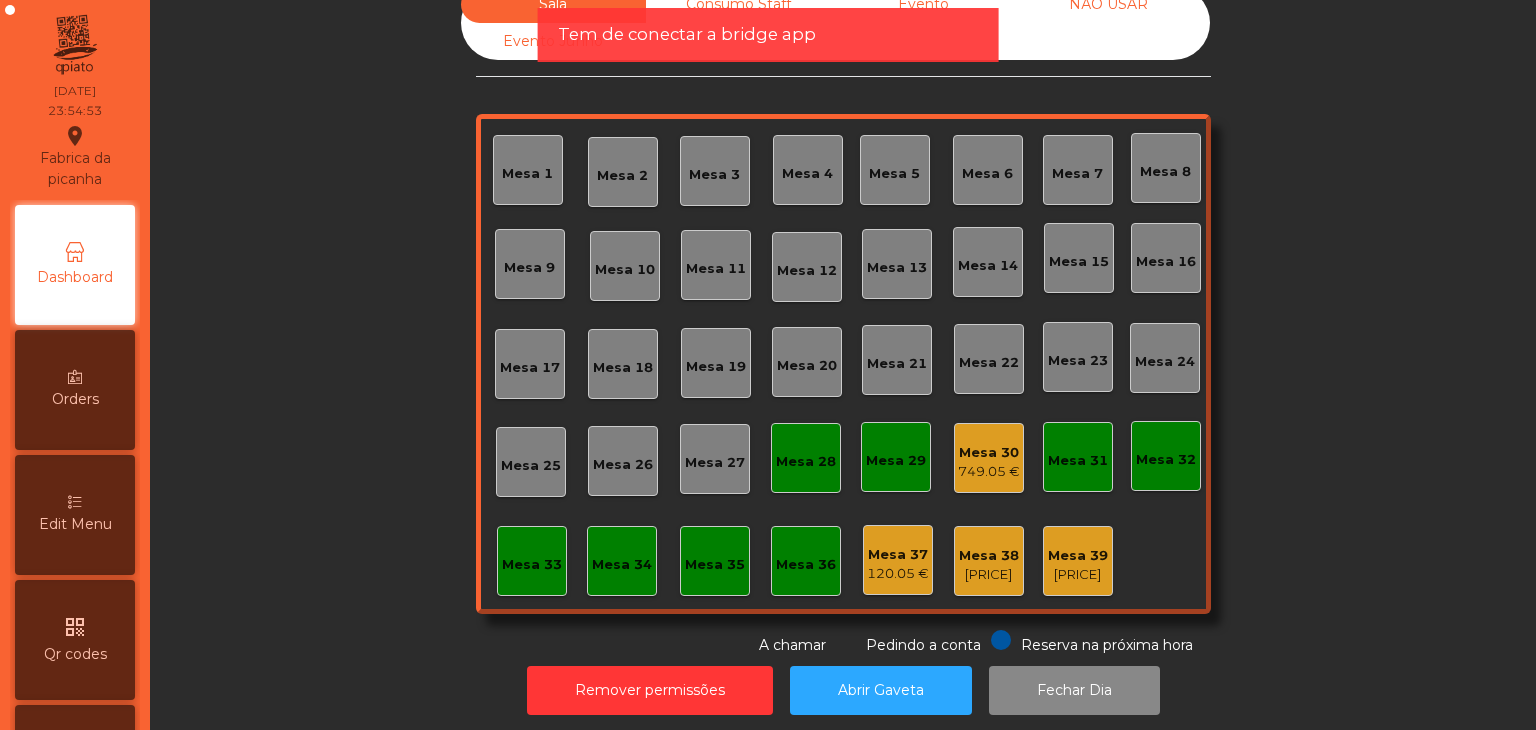 click on "749.05 €" 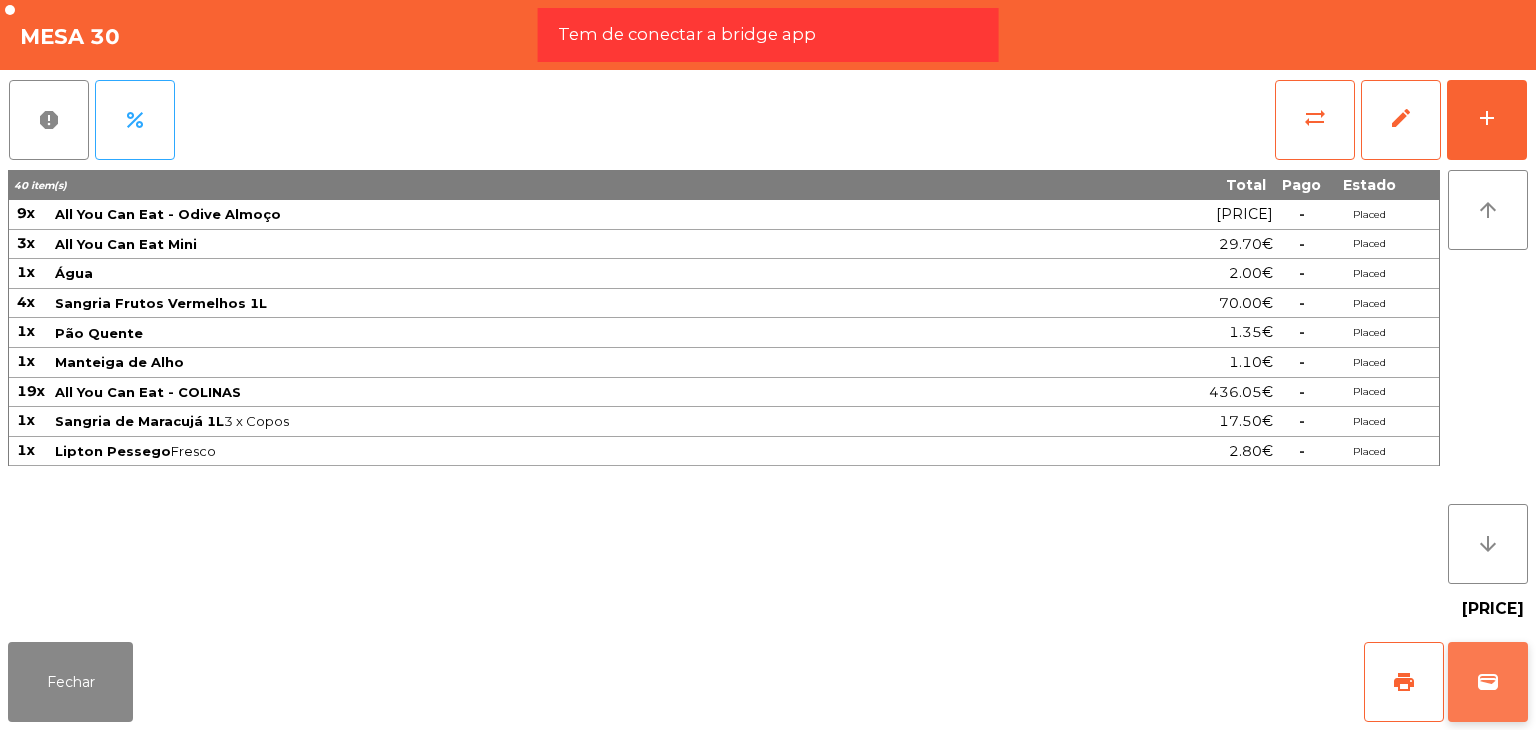 click on "wallet" 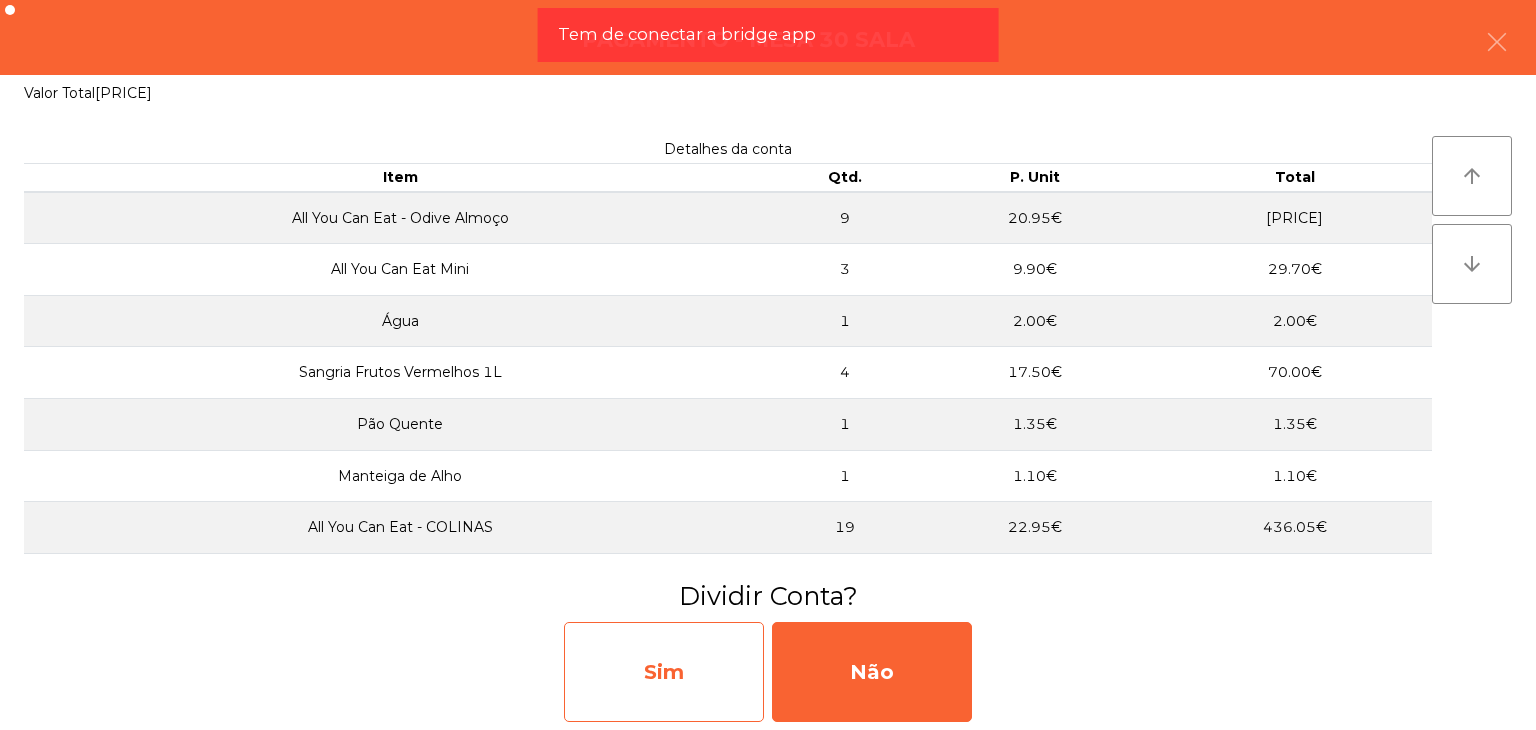 click on "Sim" 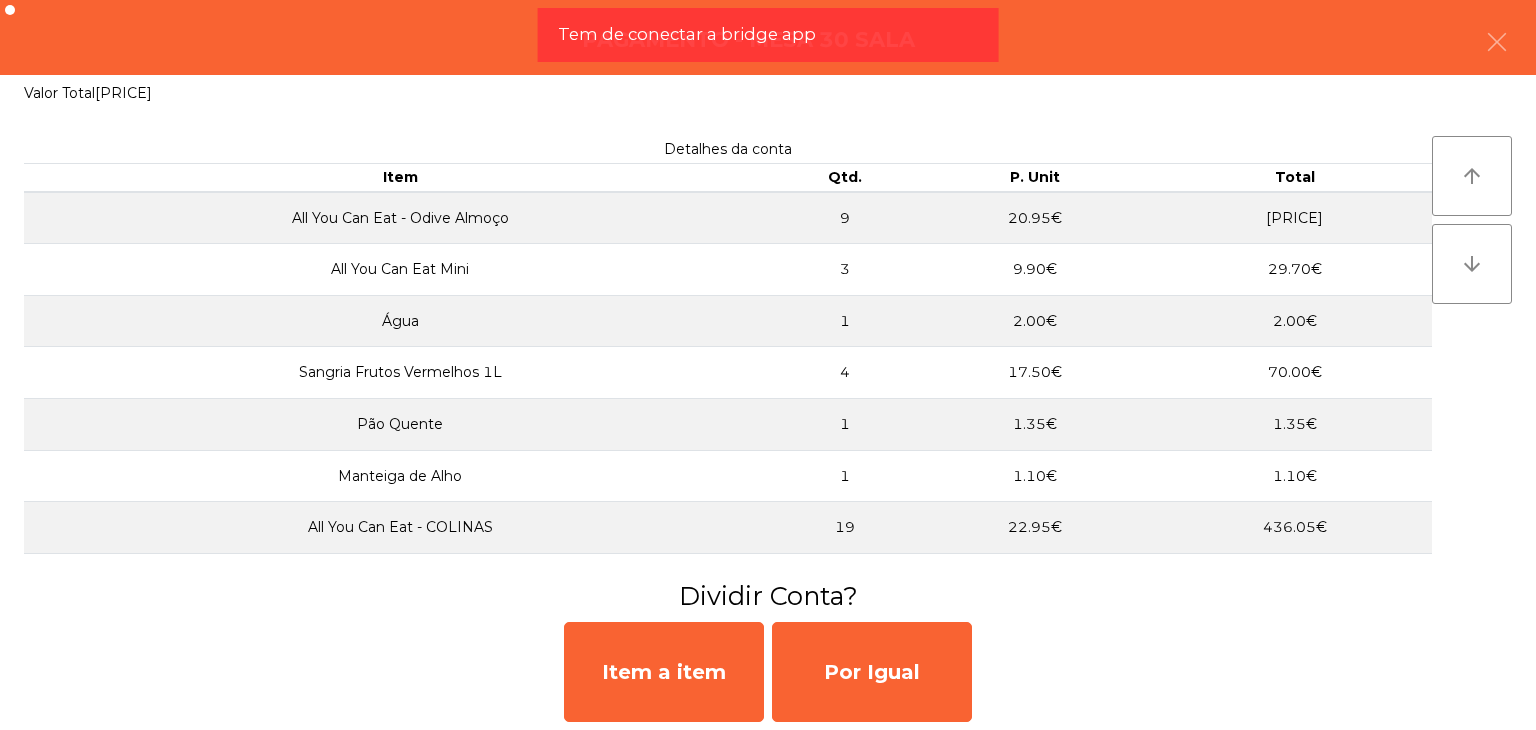 click on "Por Igual" 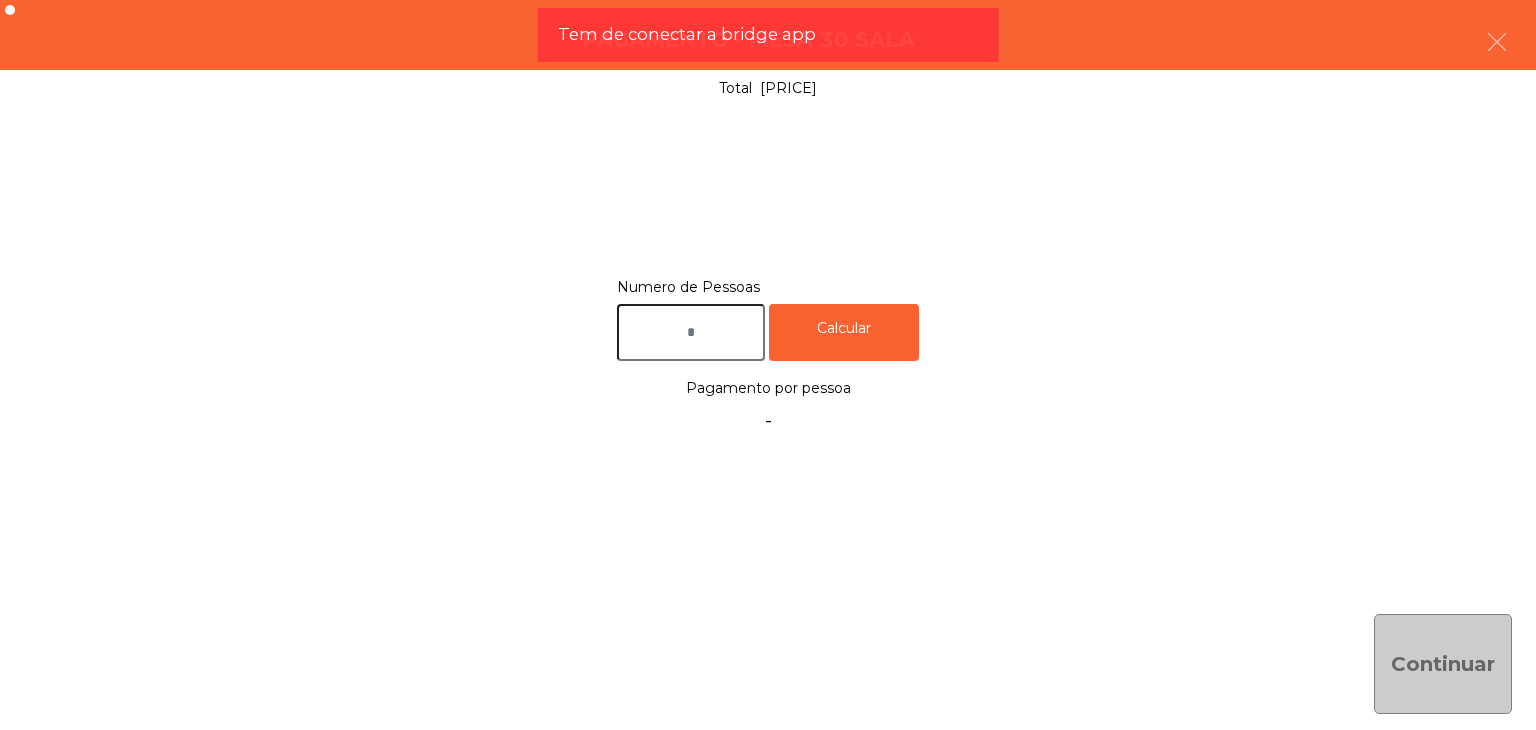 click on "Numero de Pessoas" 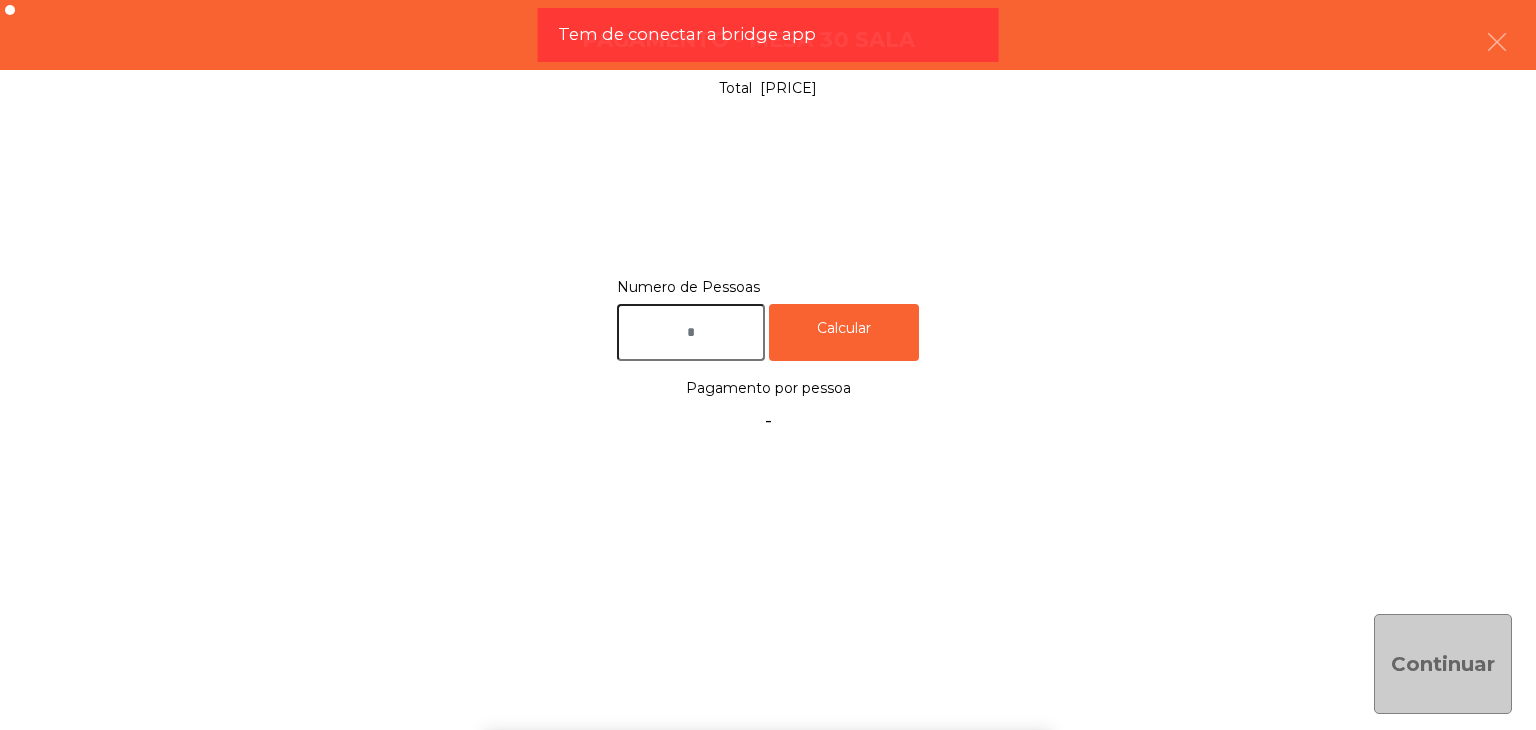 click 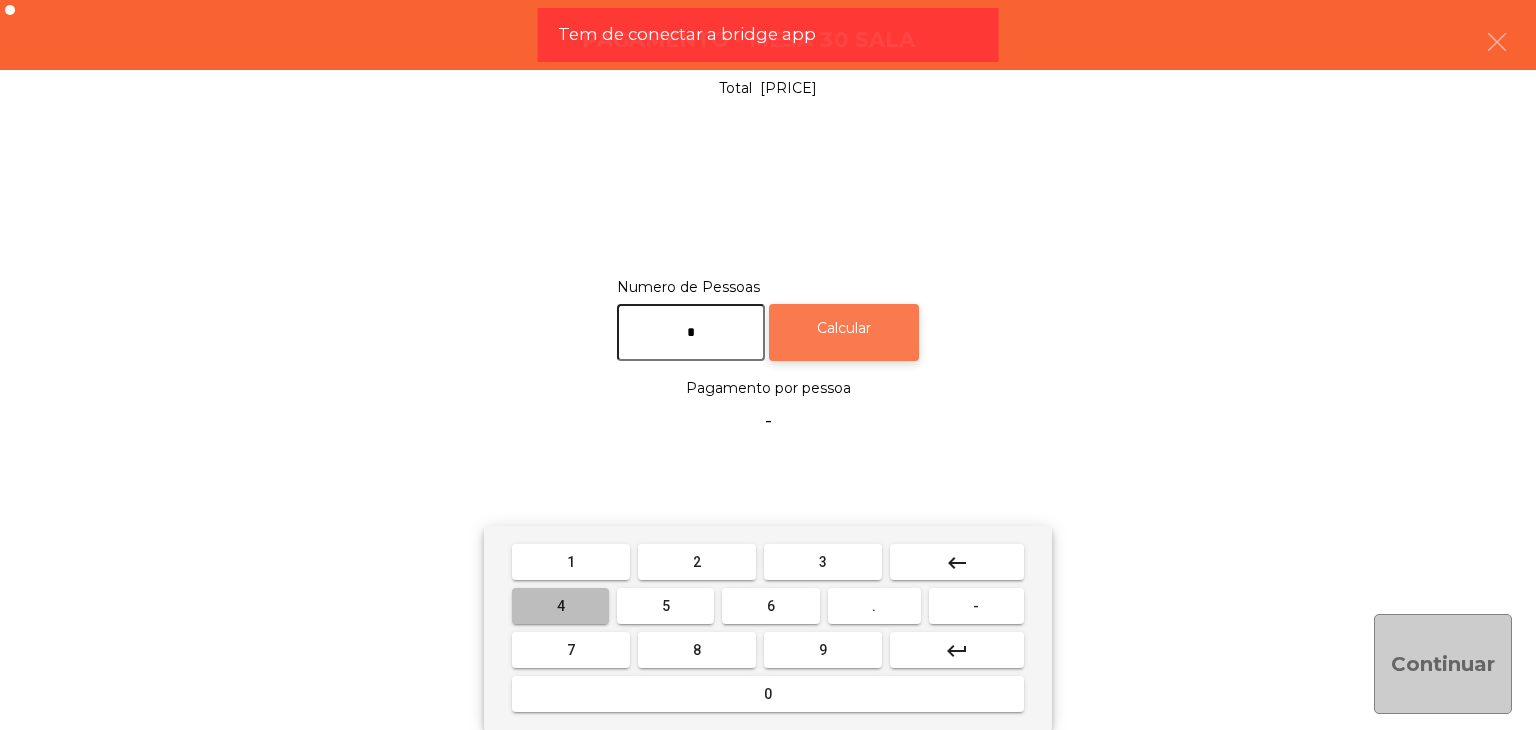type on "*" 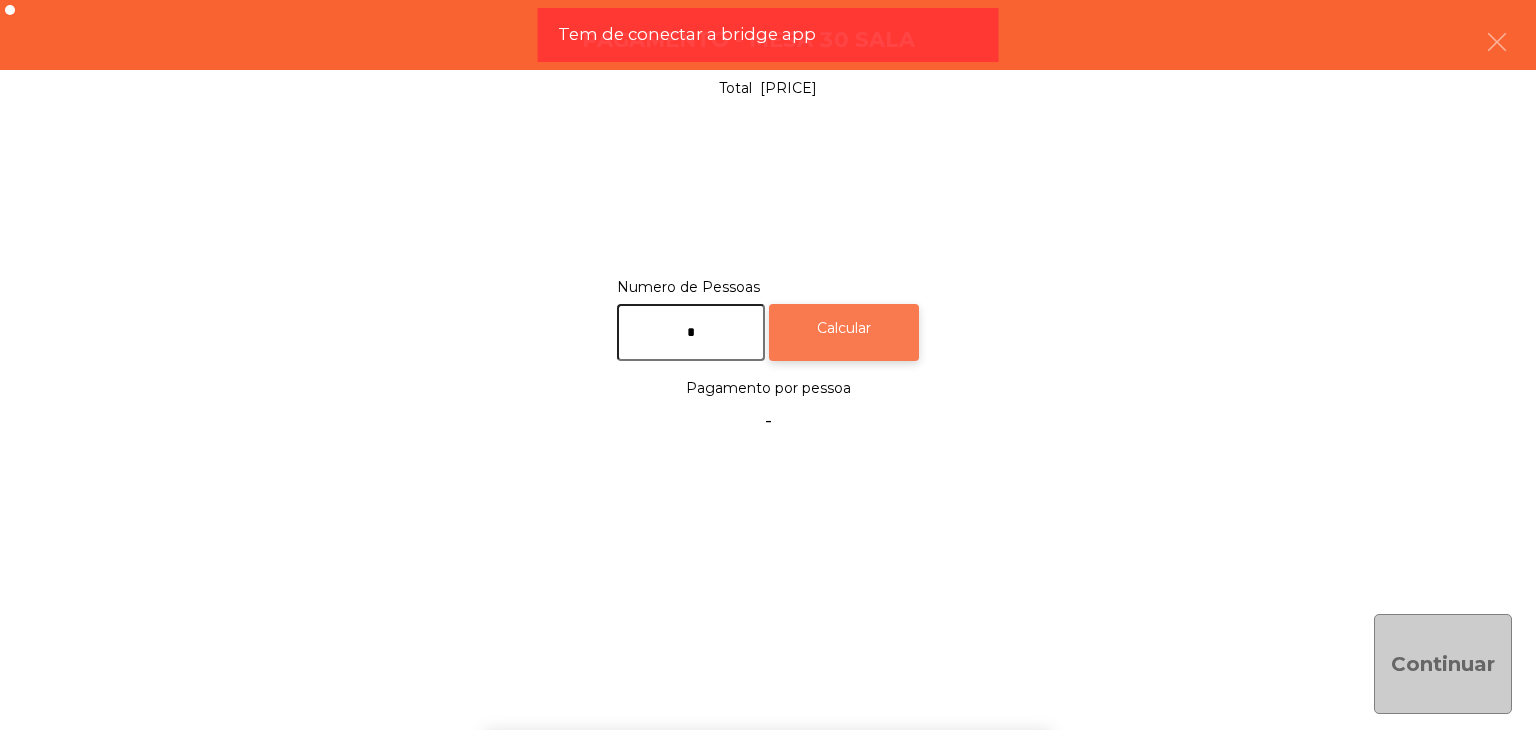 click on "Calcular" 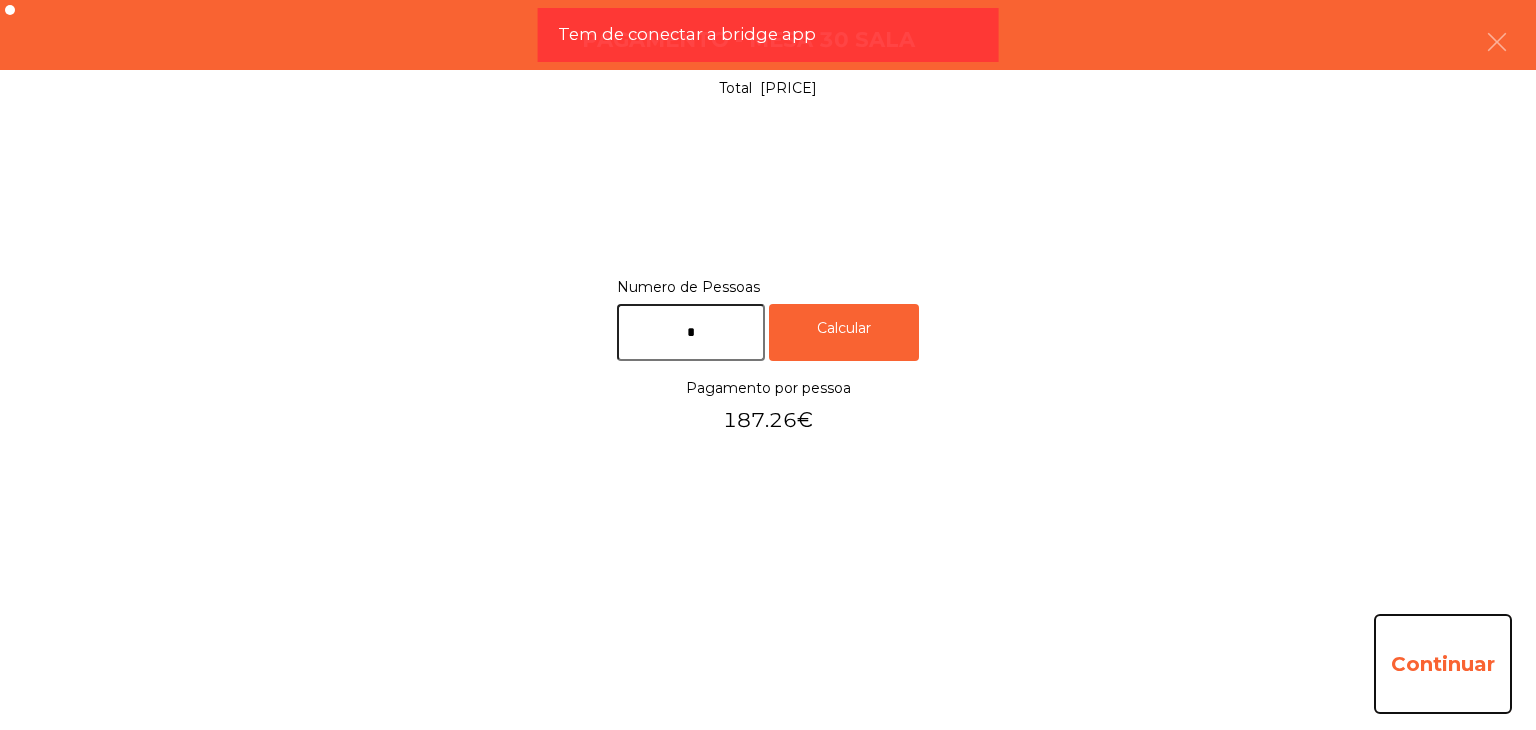 click on "Continuar" 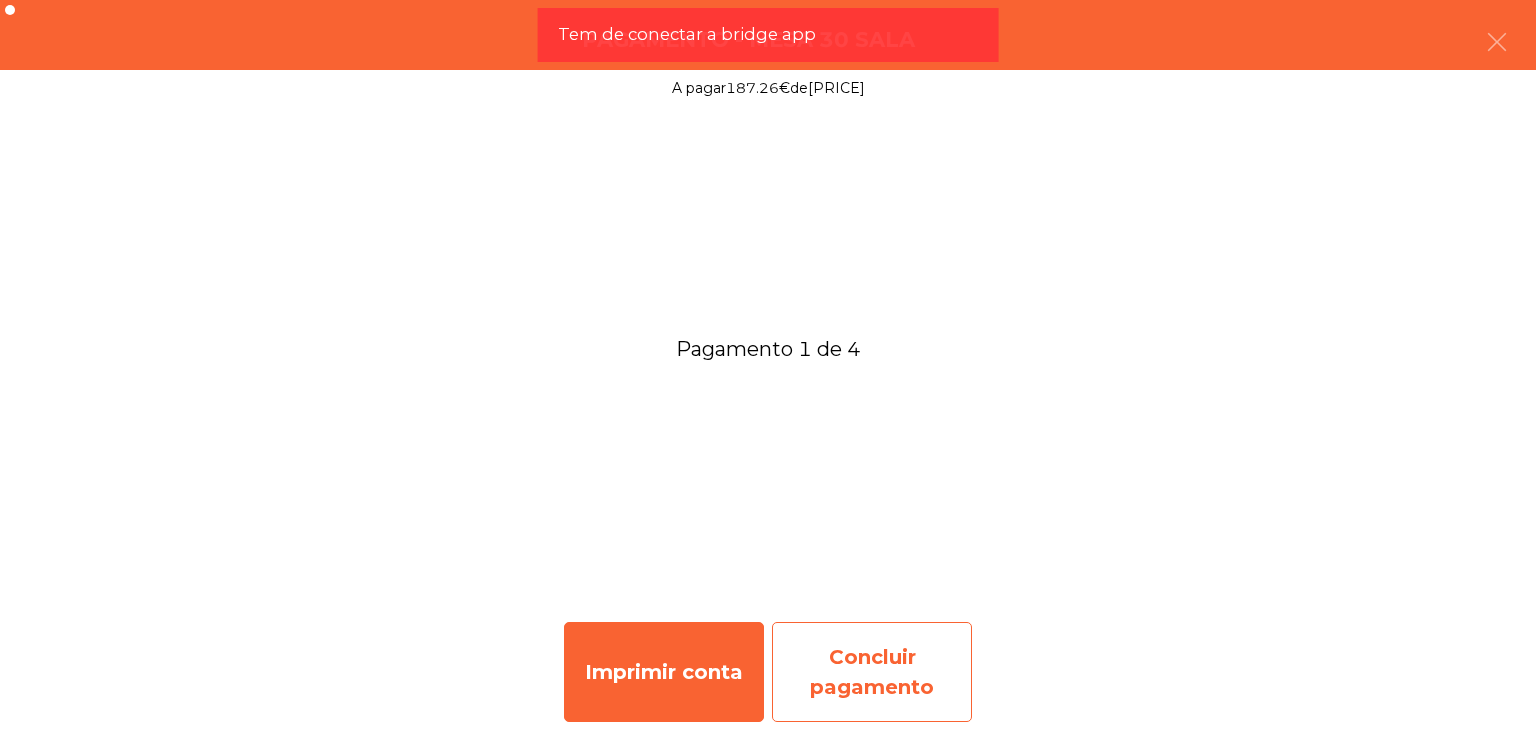 click on "Concluir pagamento" 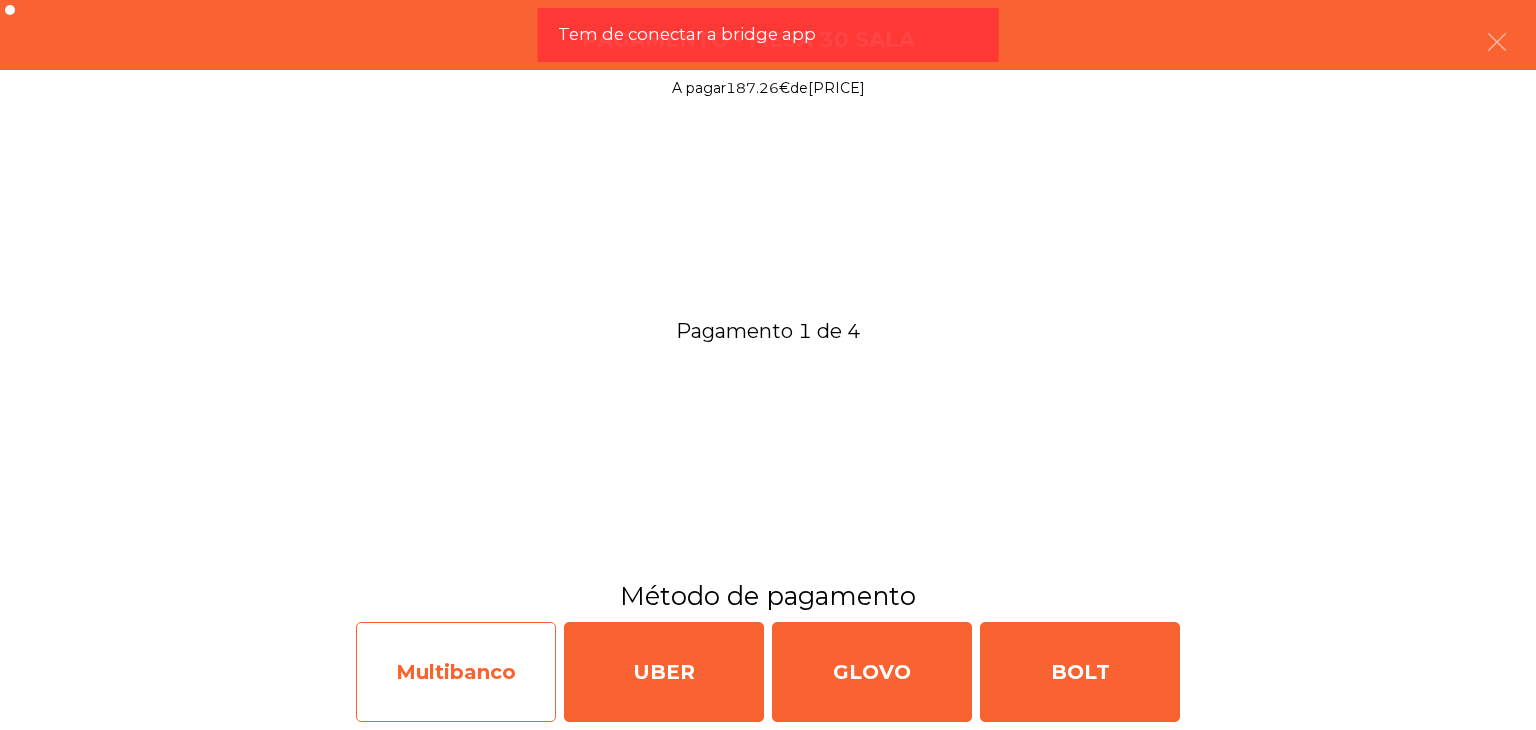 click on "Multibanco" 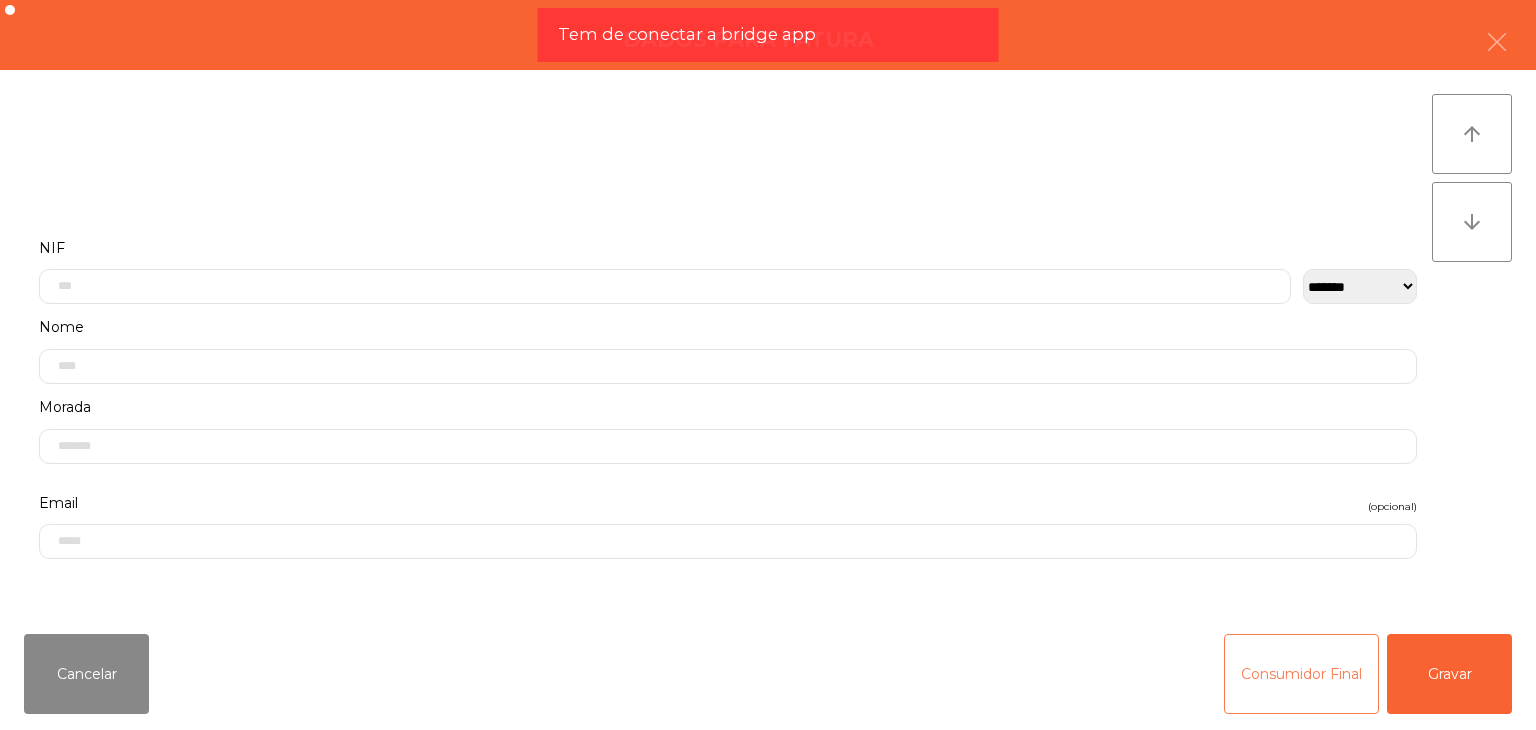 click on "Consumidor Final" 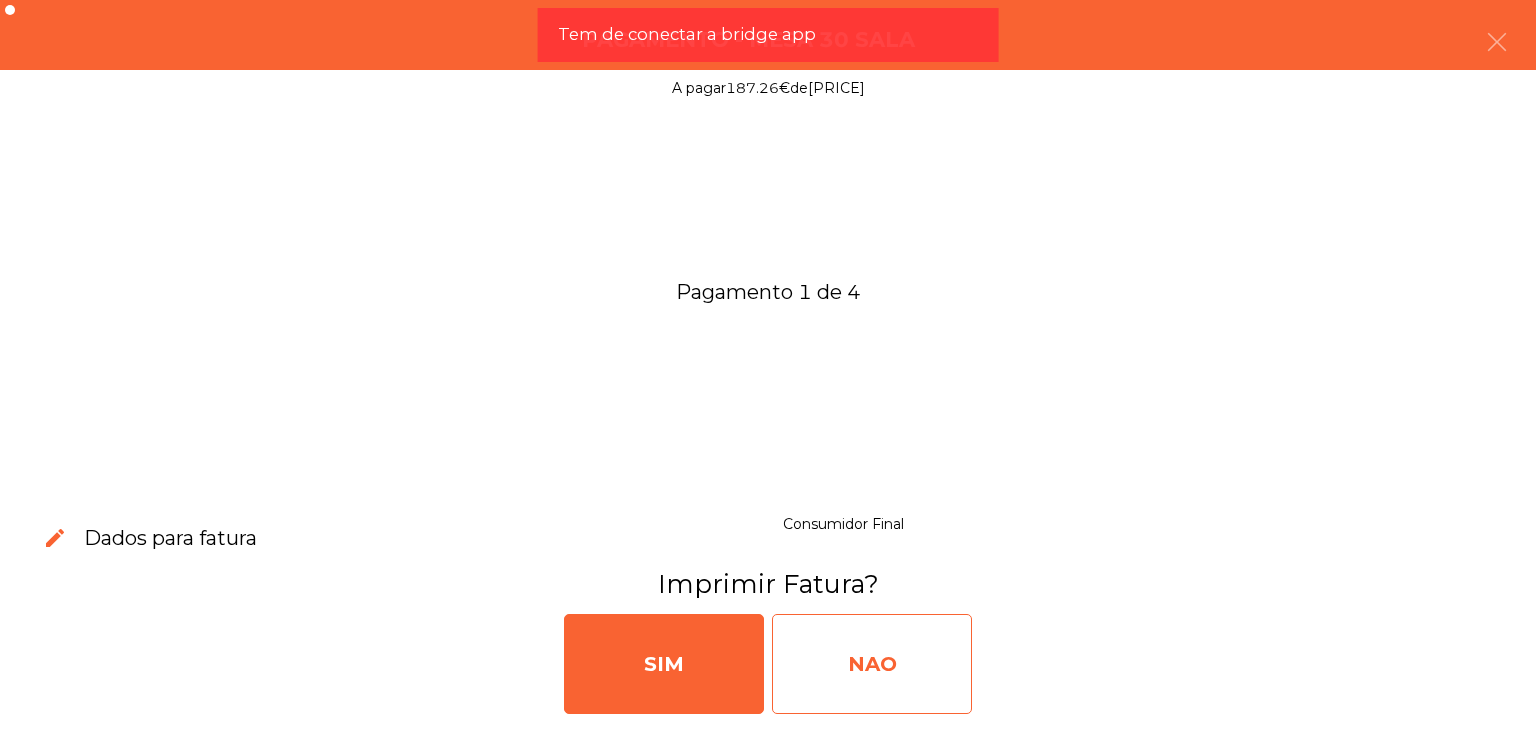 click on "NAO" 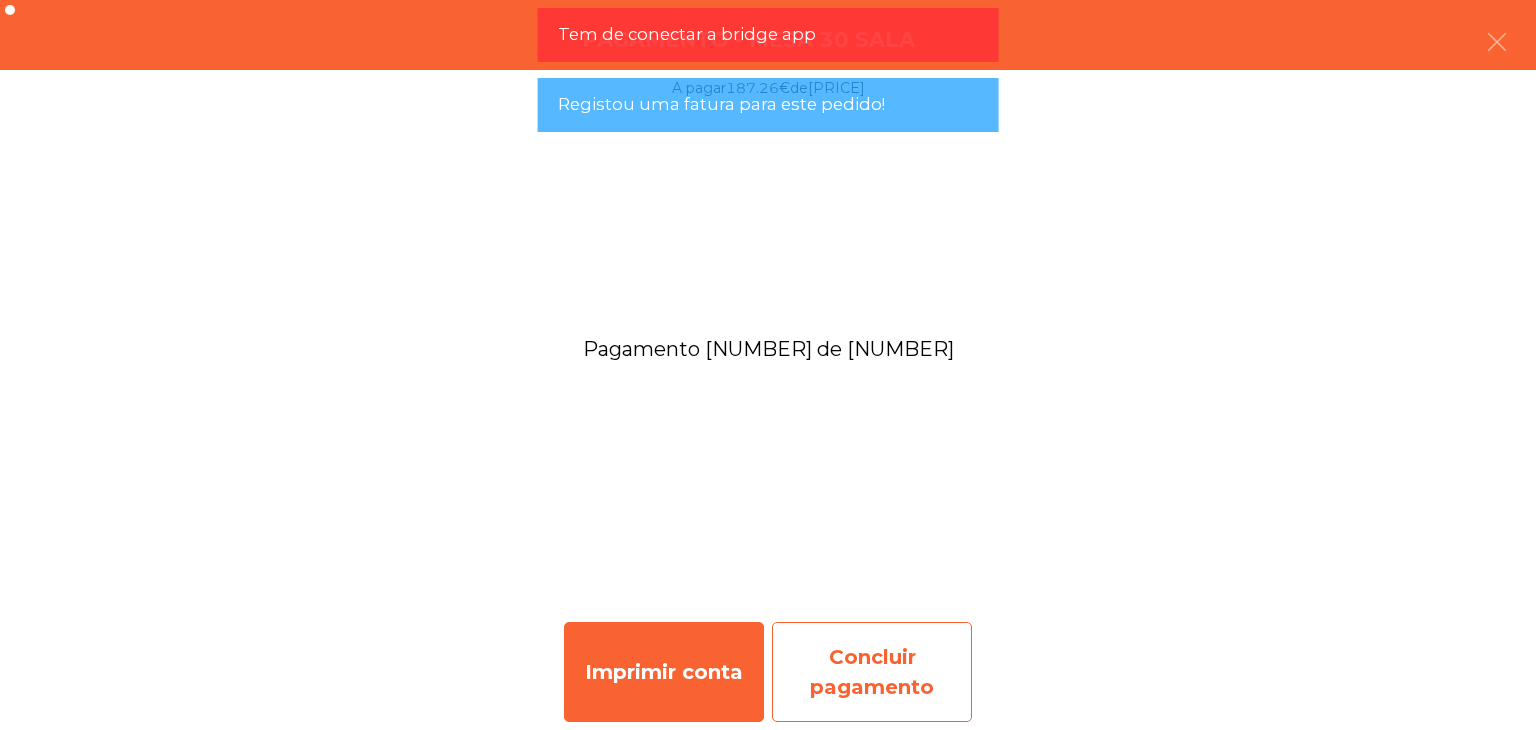 click on "Concluir pagamento" 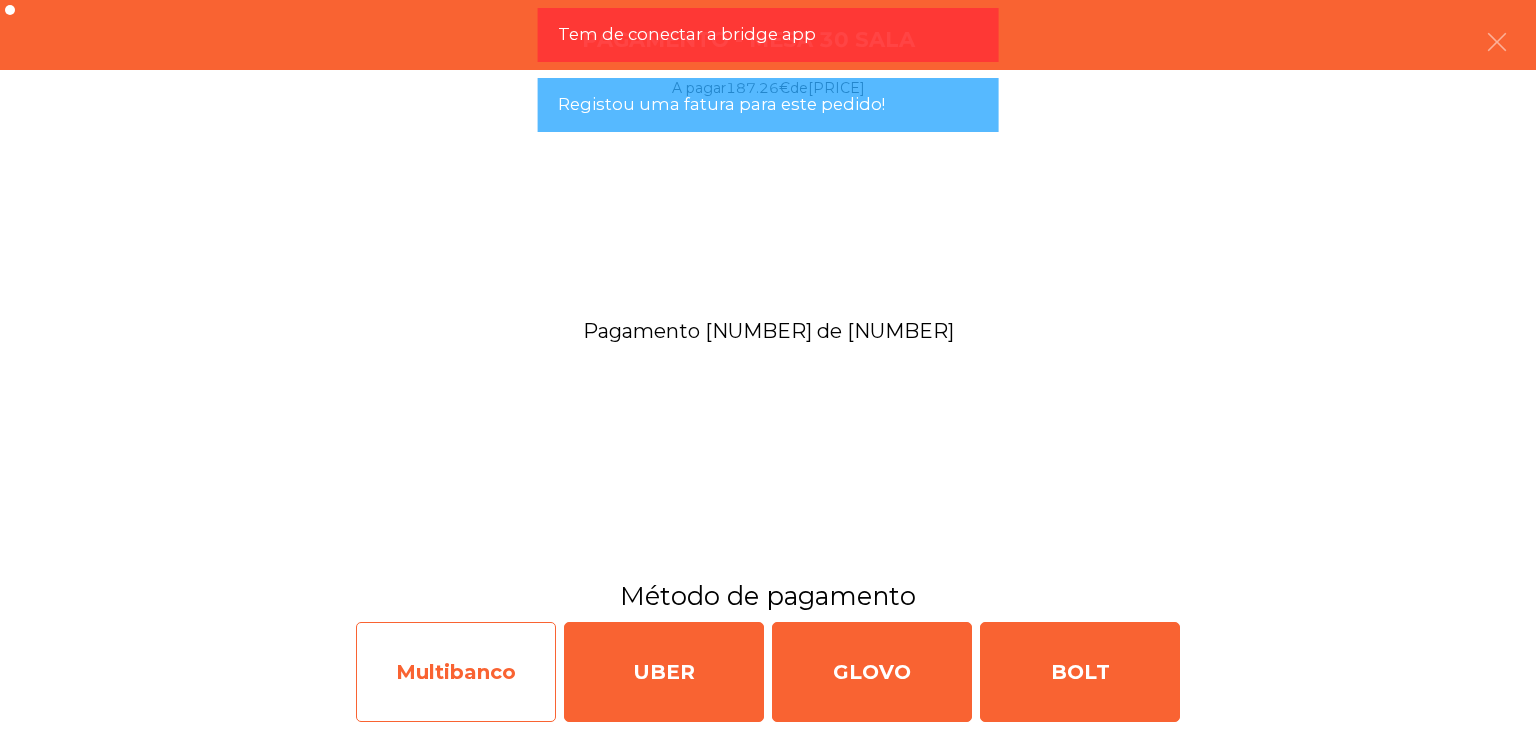 click on "Multibanco" 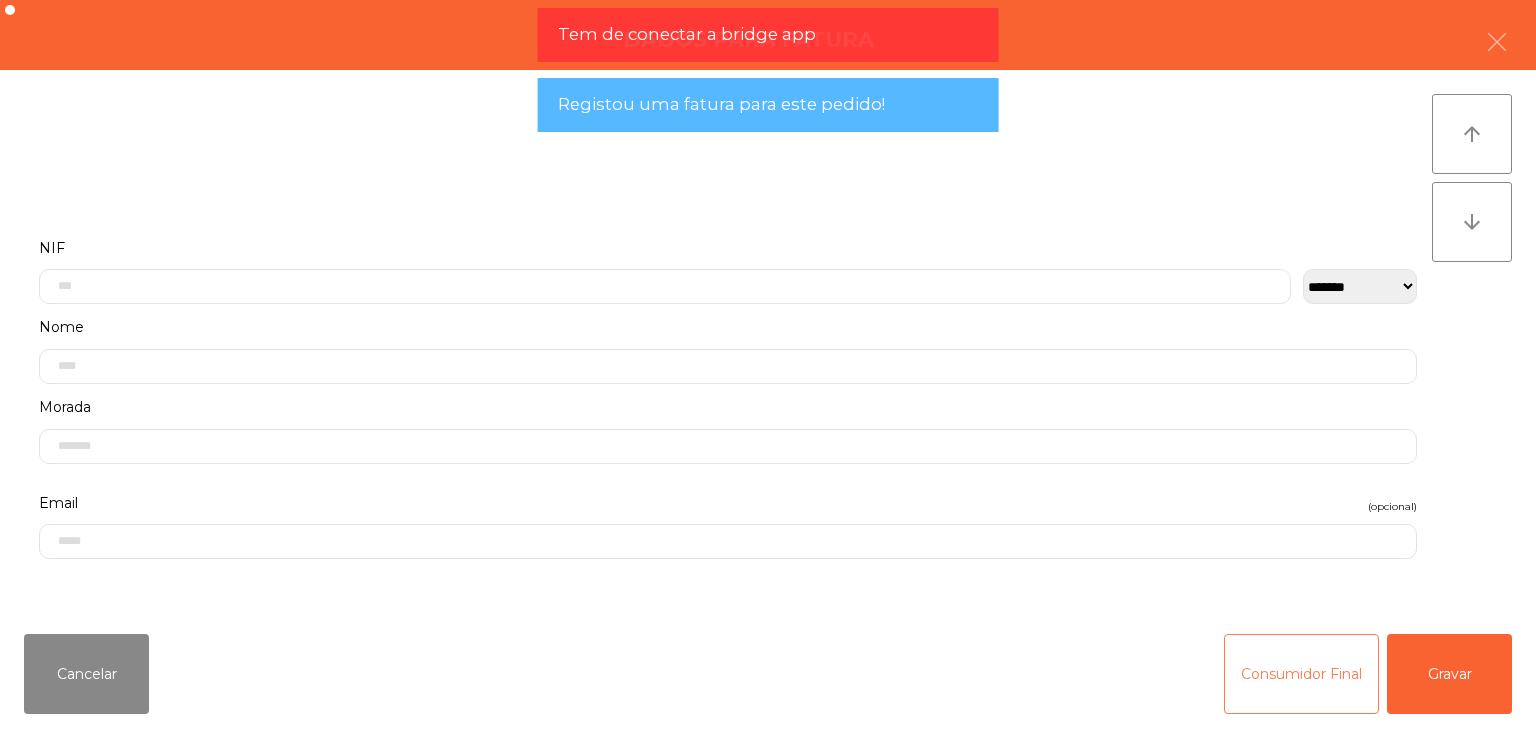 click on "Consumidor Final" 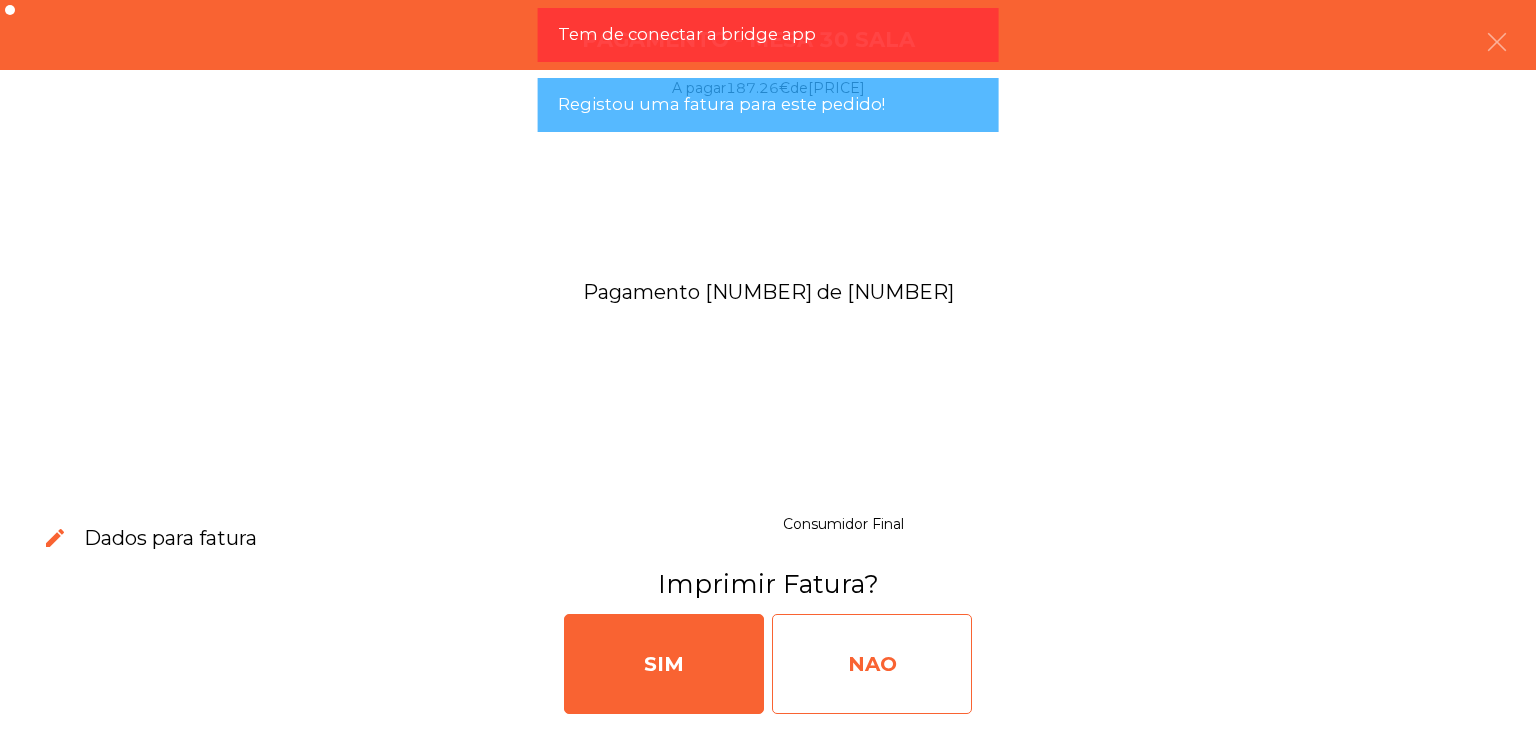 click on "NAO" 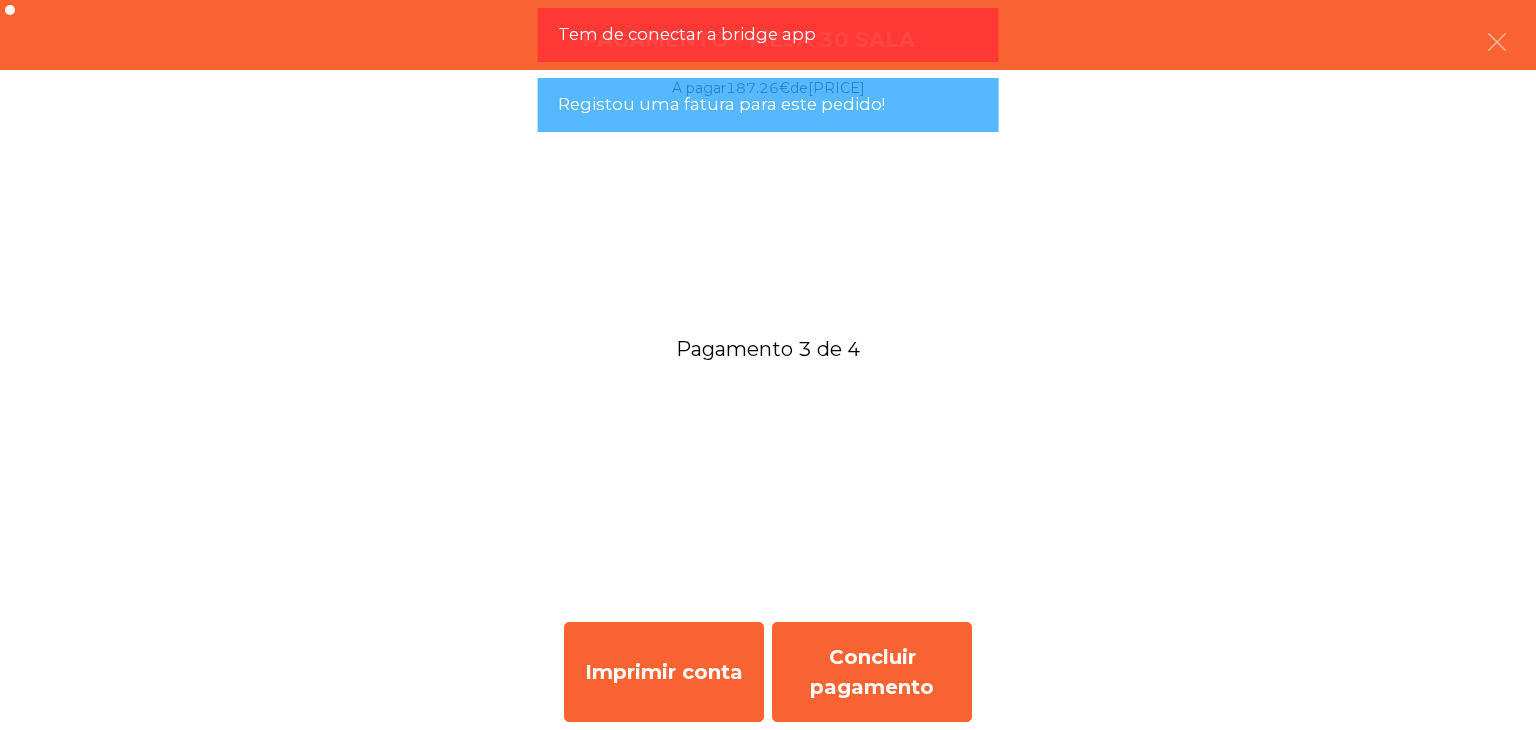click on "Concluir pagamento" 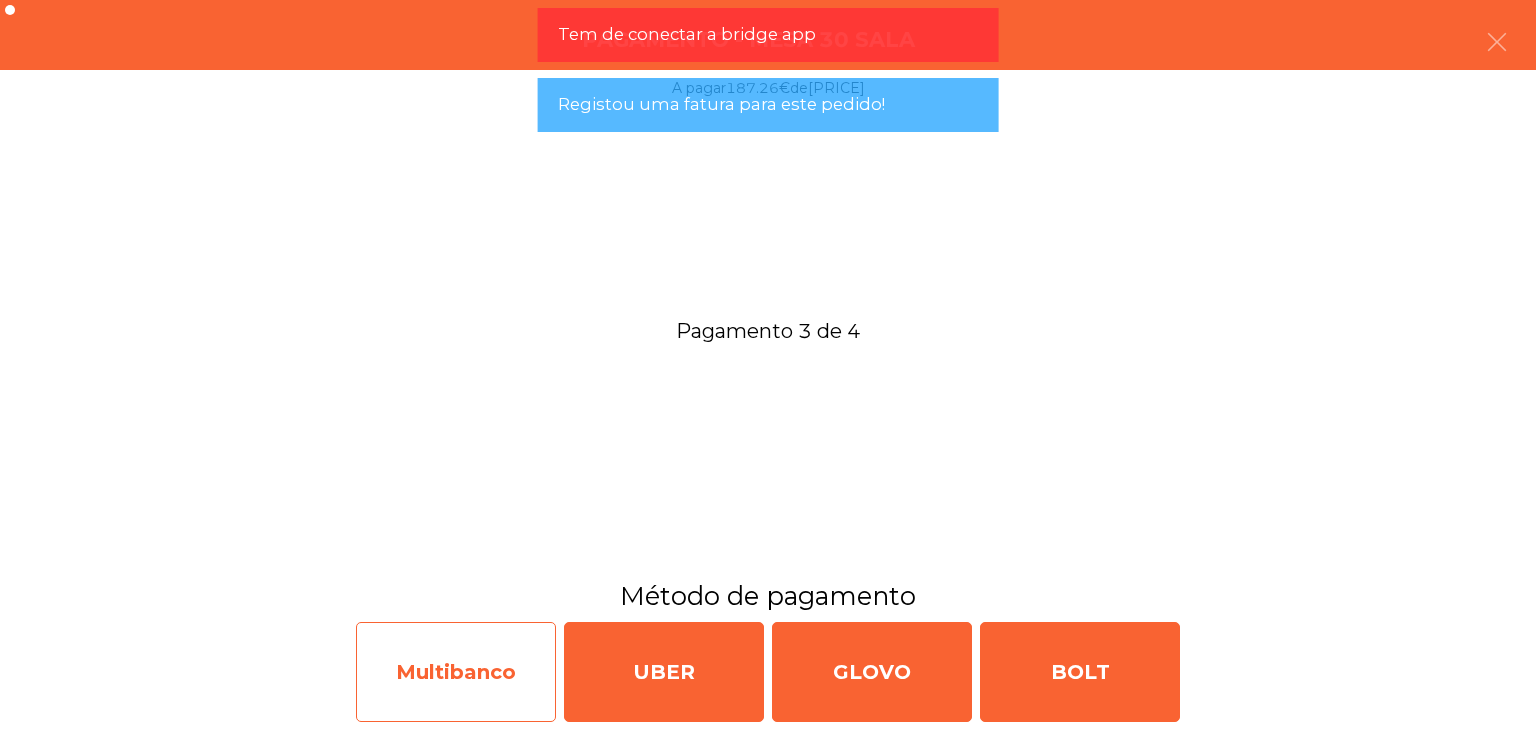 click on "Multibanco" 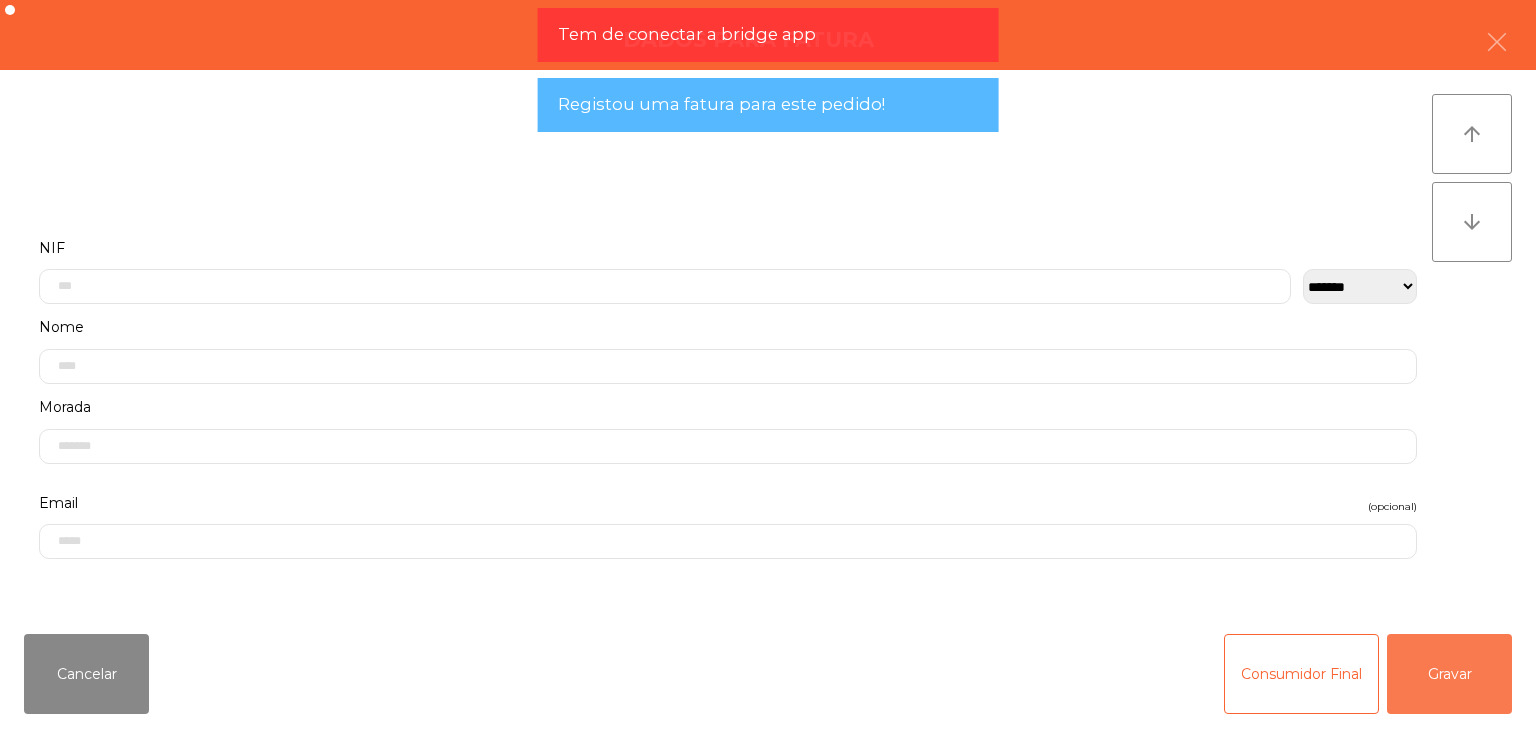 drag, startPoint x: 1409, startPoint y: 679, endPoint x: 1327, endPoint y: 677, distance: 82.02438 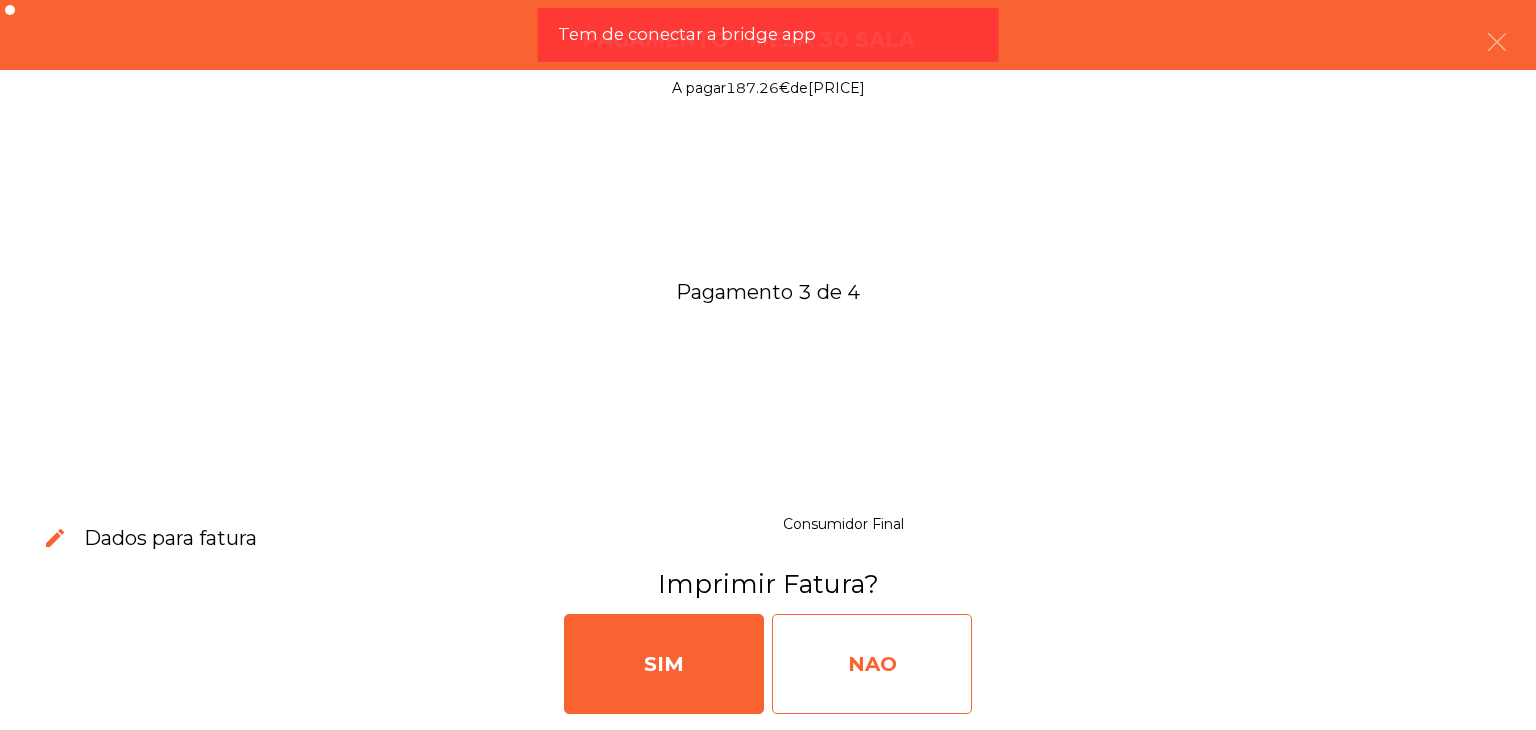 click on "NAO" 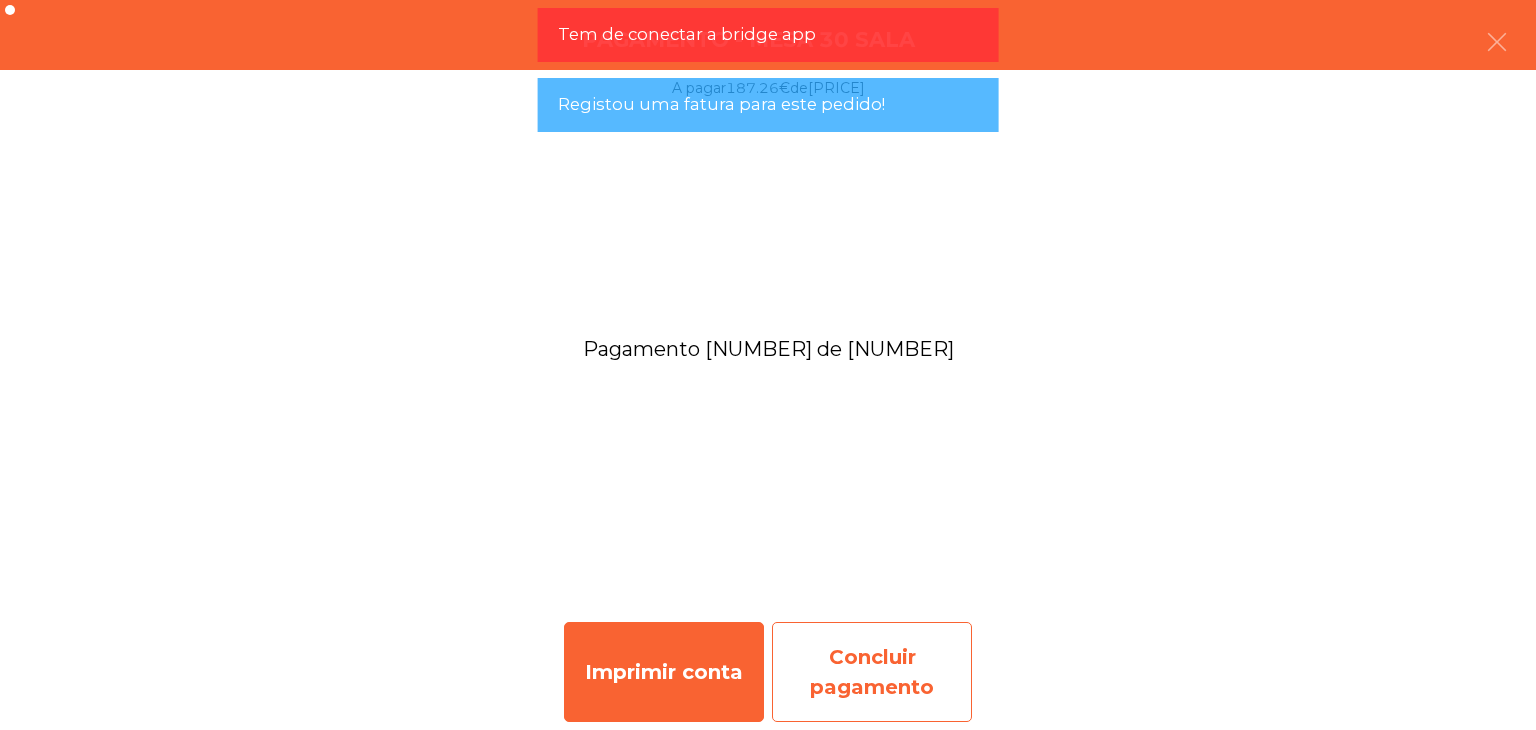 click on "Concluir pagamento" 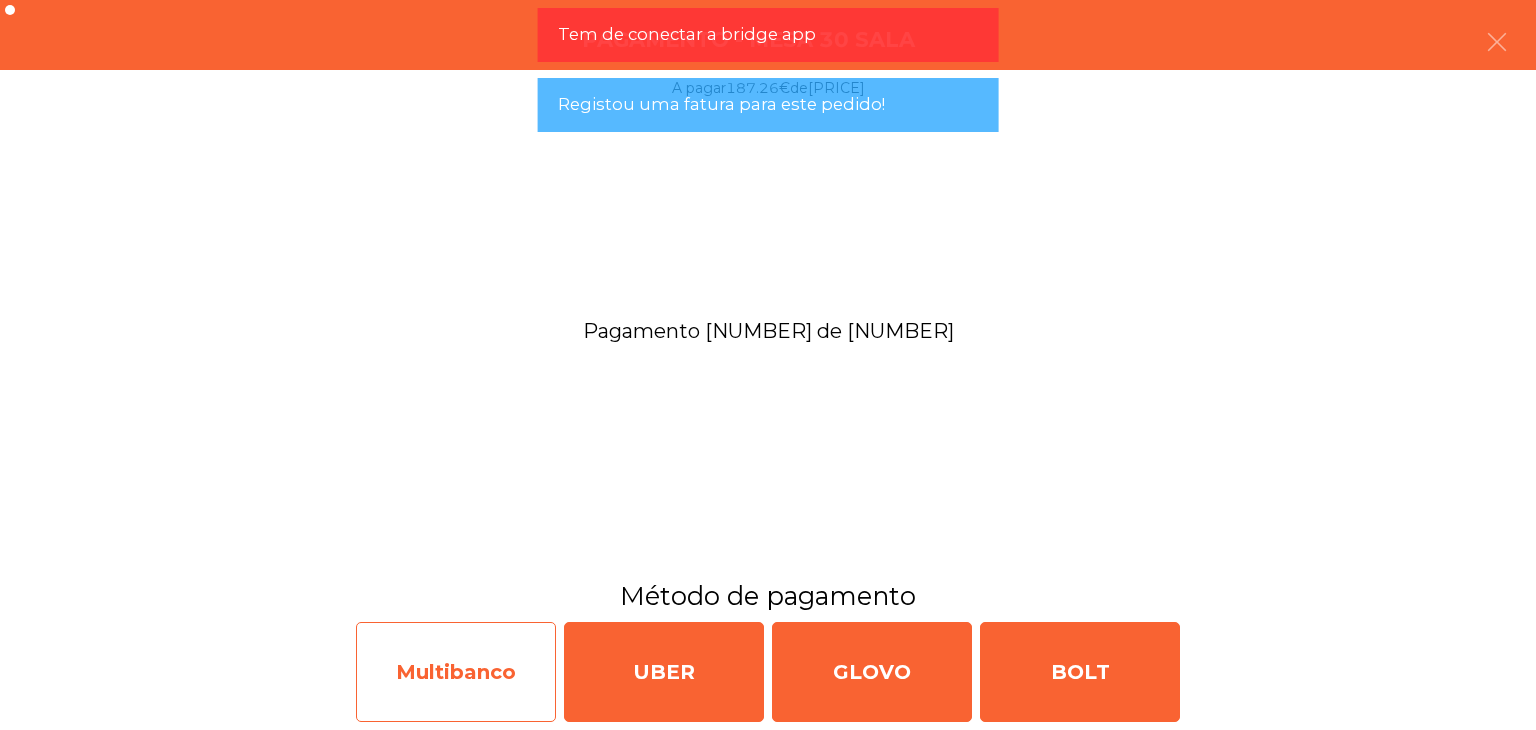 click on "Multibanco" 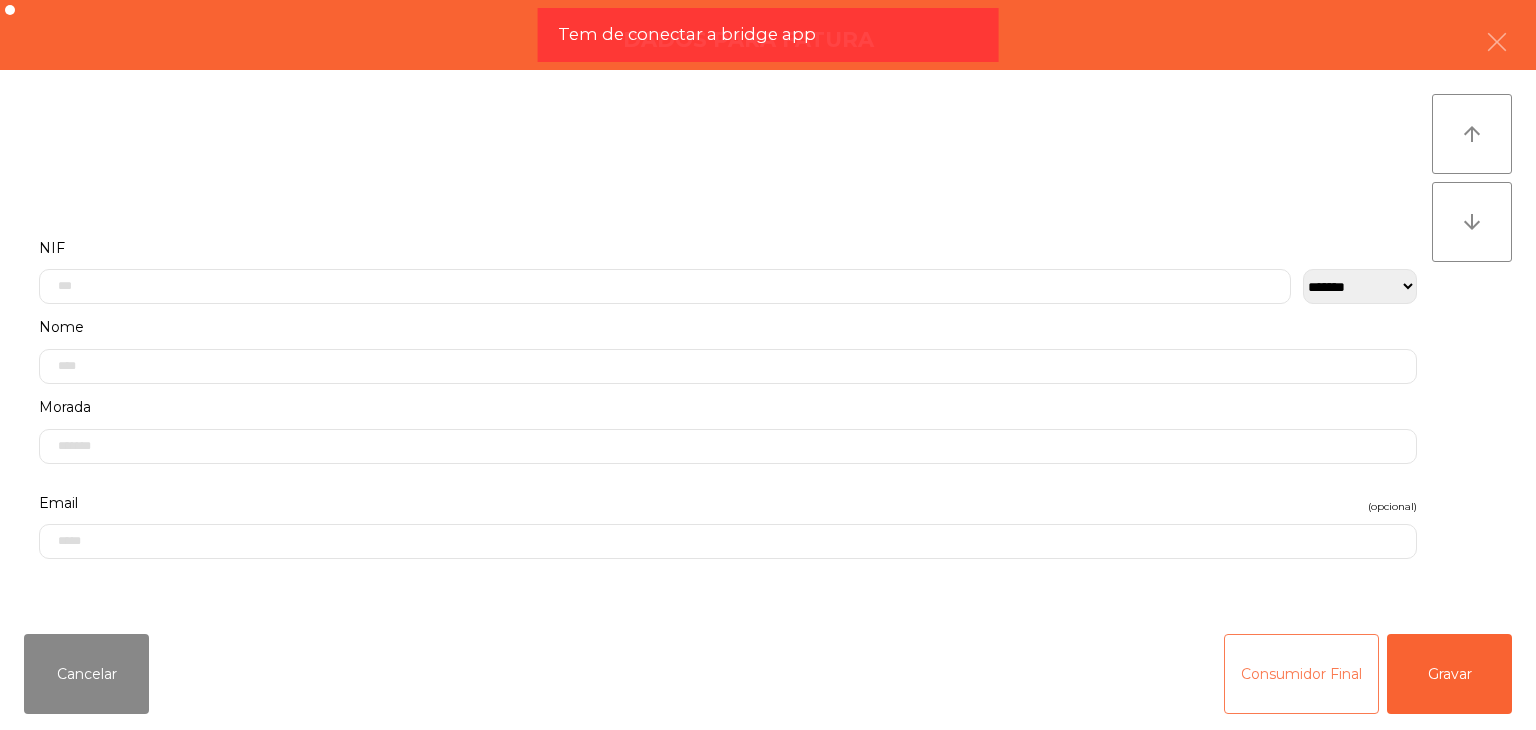click on "Consumidor Final" 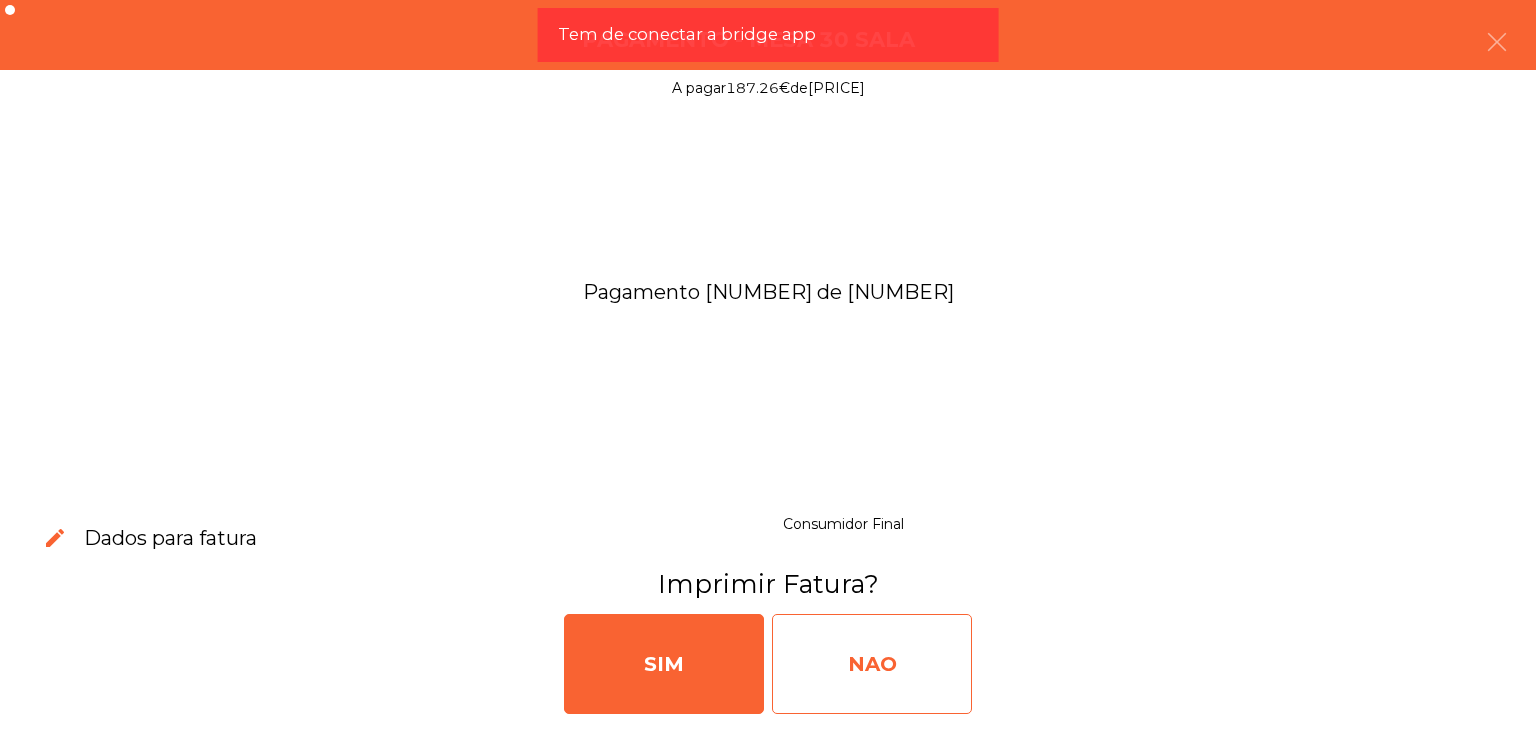 click on "NAO" 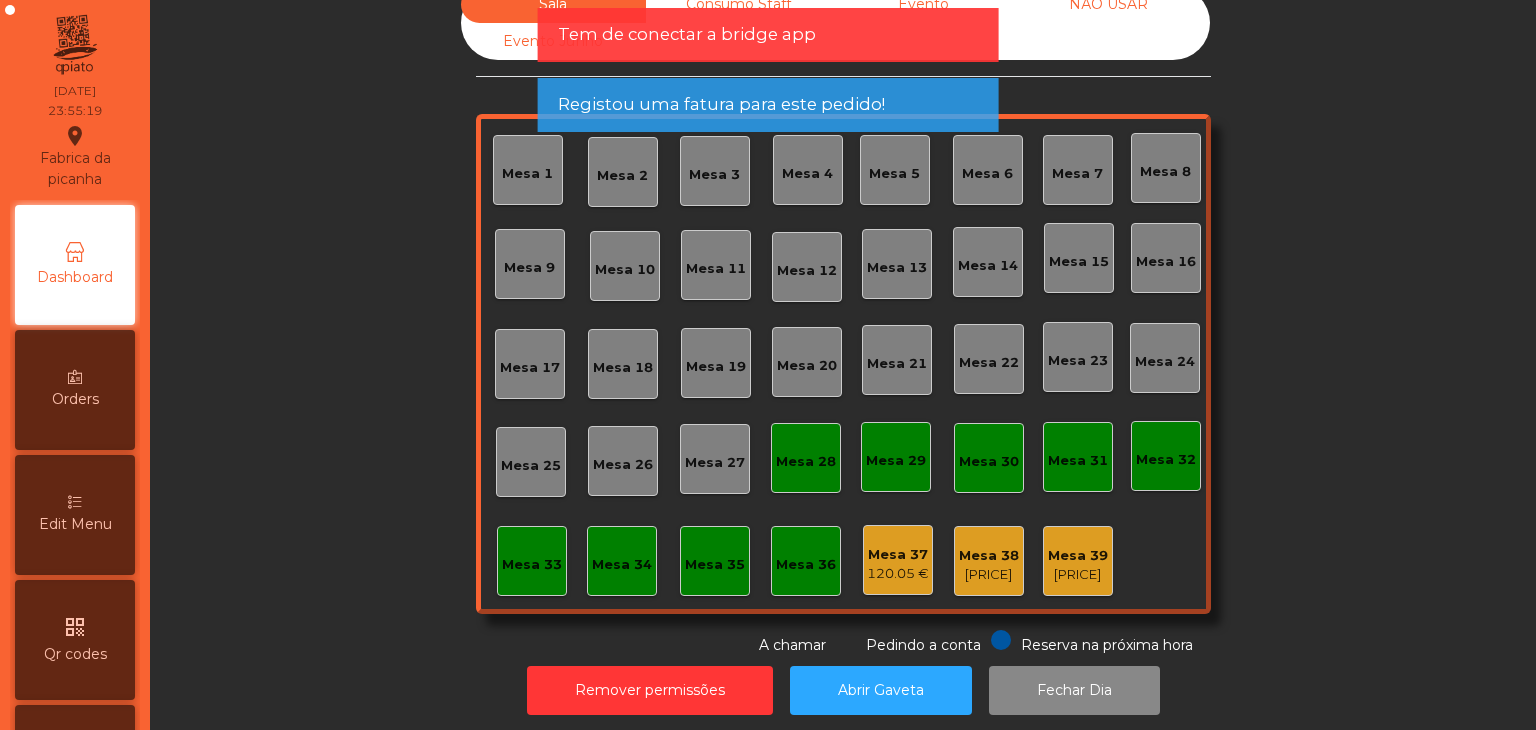 drag, startPoint x: 872, startPoint y: 45, endPoint x: 861, endPoint y: 45, distance: 11 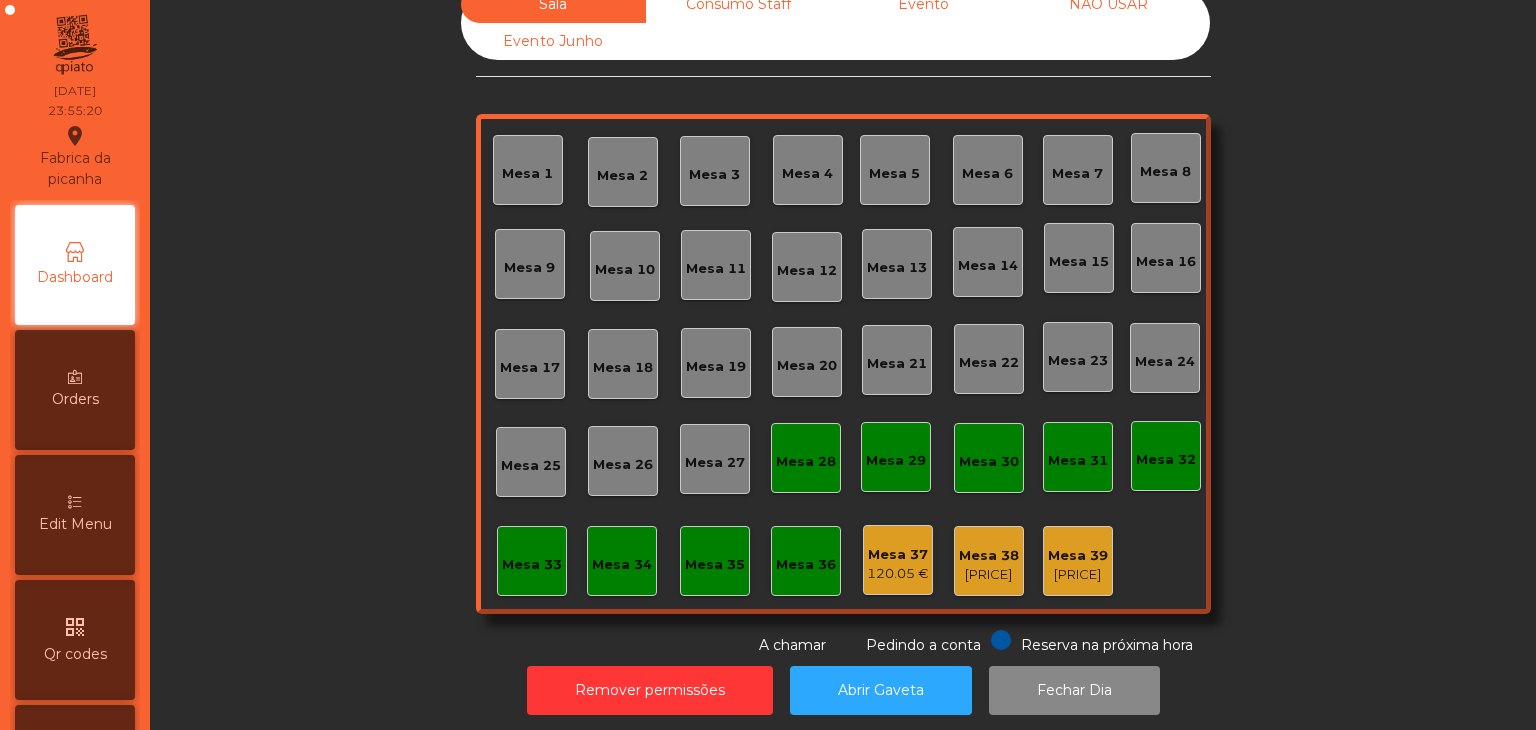 click on "Consumo Staff" 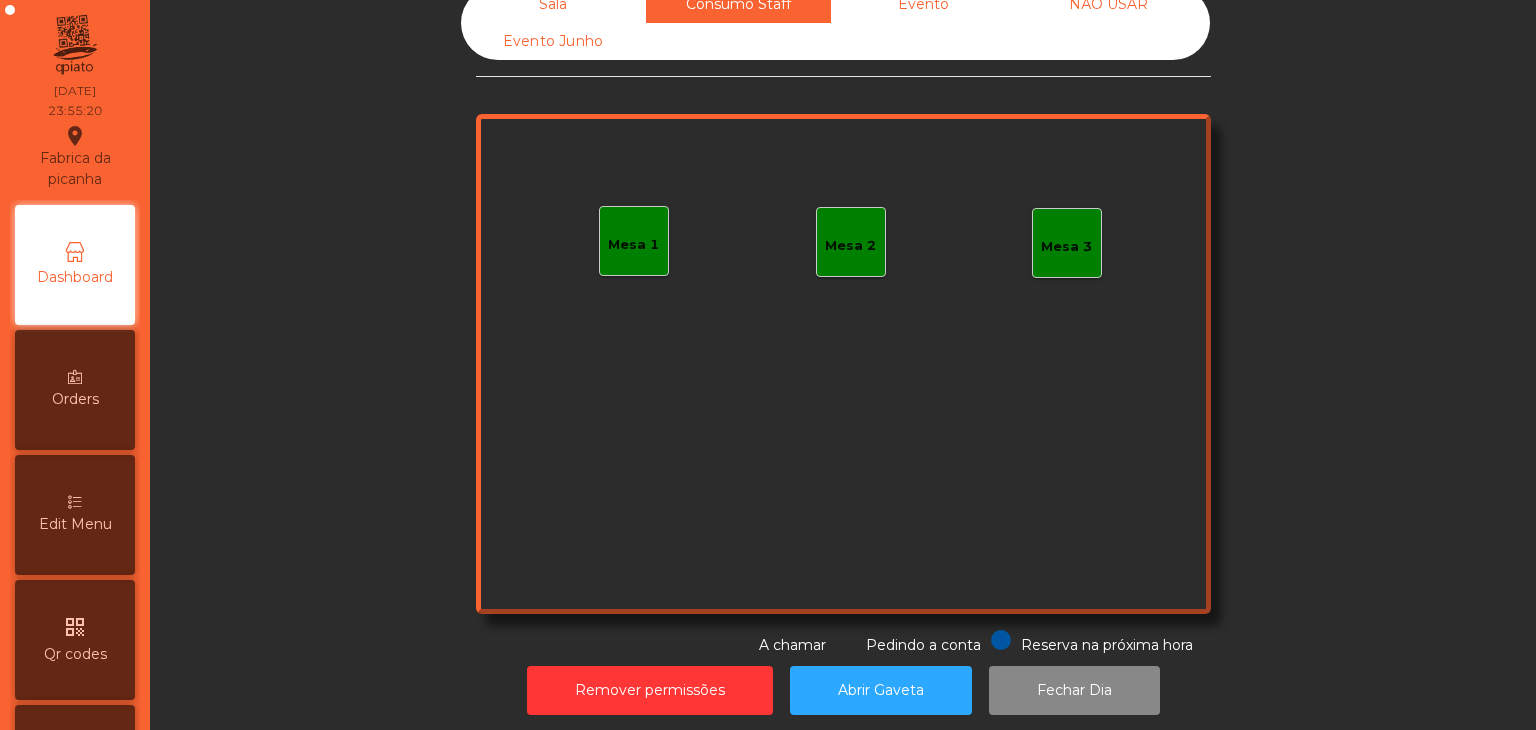 click on "Evento" 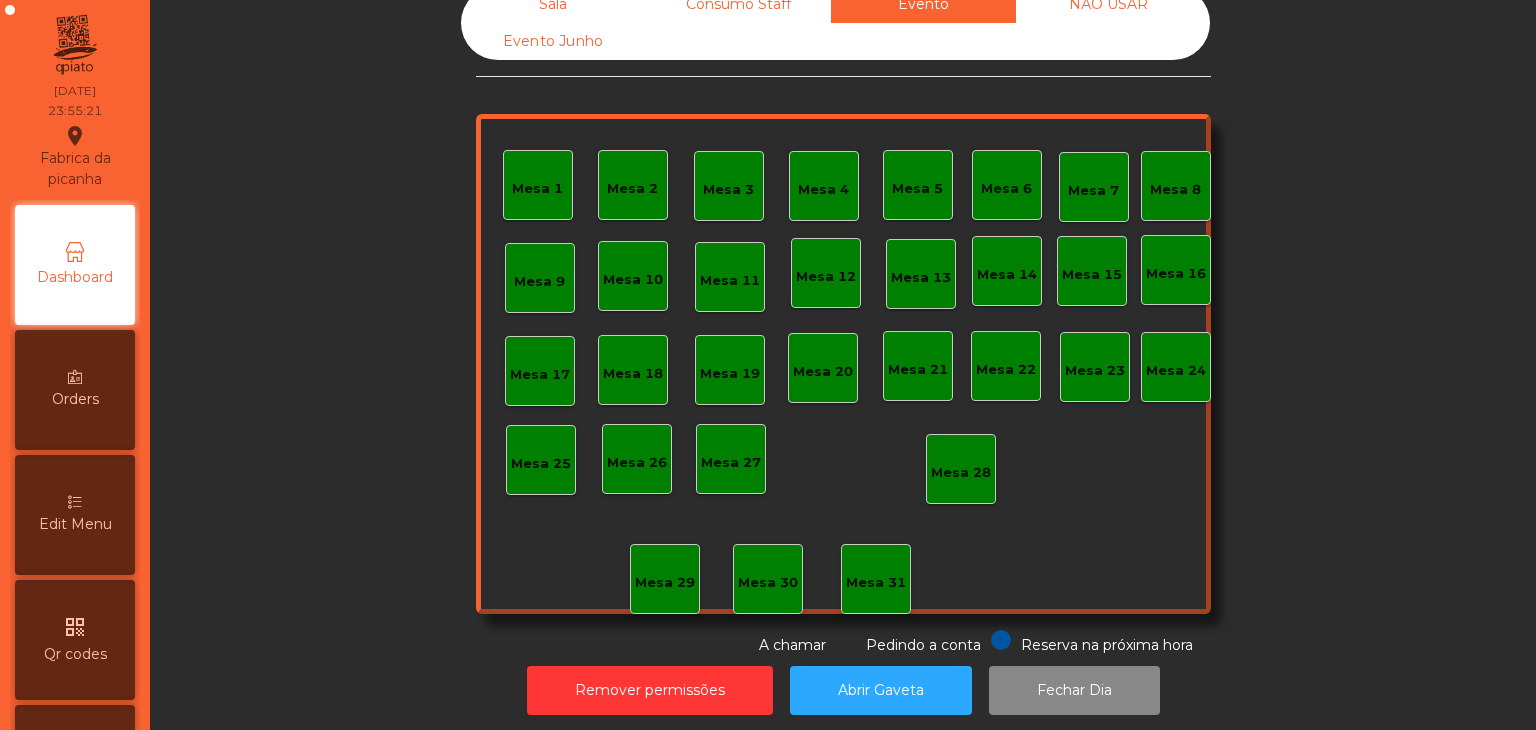 click on "NÃO USAR" 